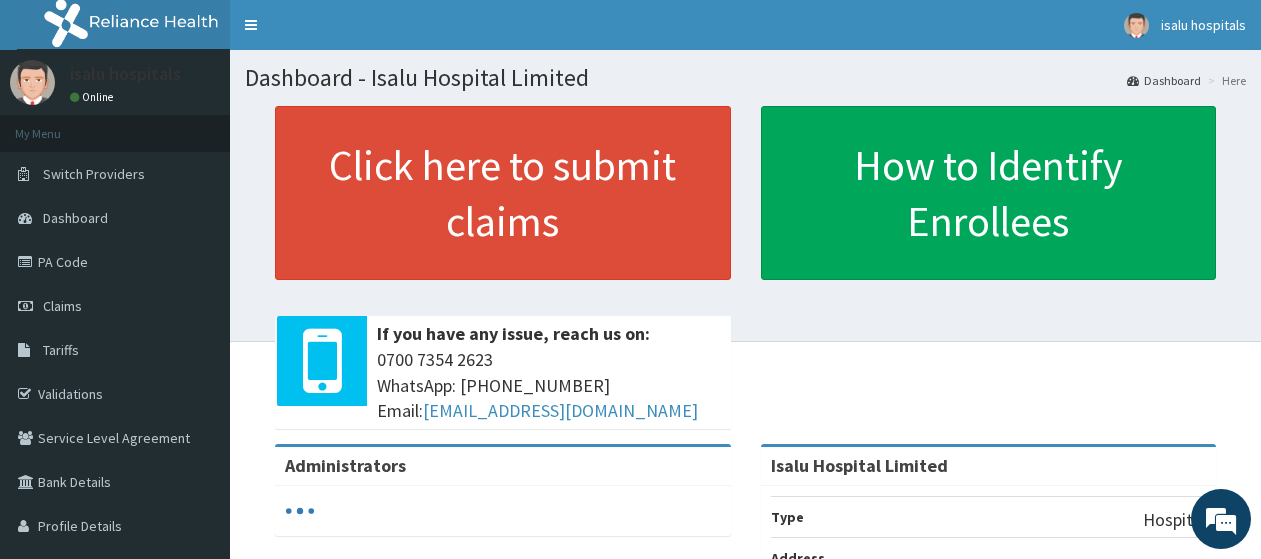 scroll, scrollTop: 0, scrollLeft: 0, axis: both 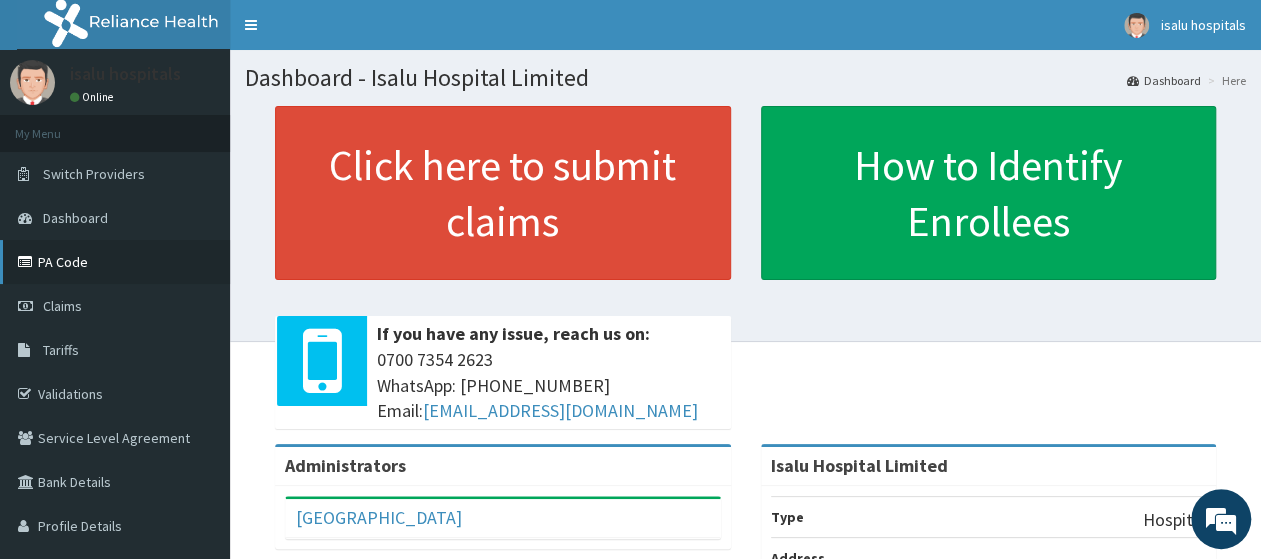 click on "PA Code" at bounding box center [115, 262] 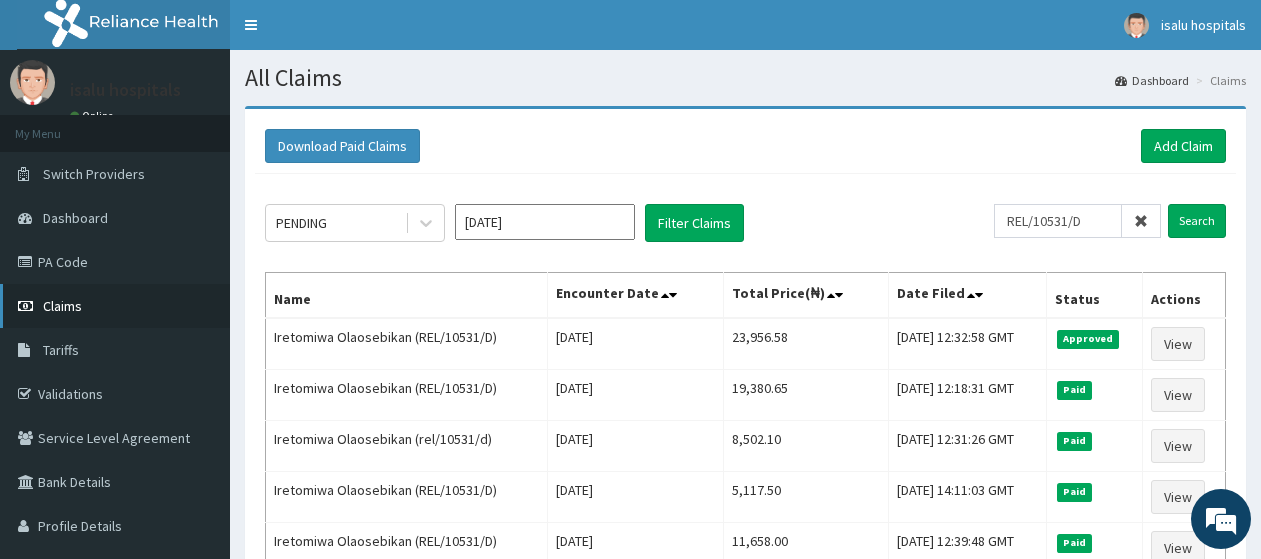 scroll, scrollTop: 0, scrollLeft: 0, axis: both 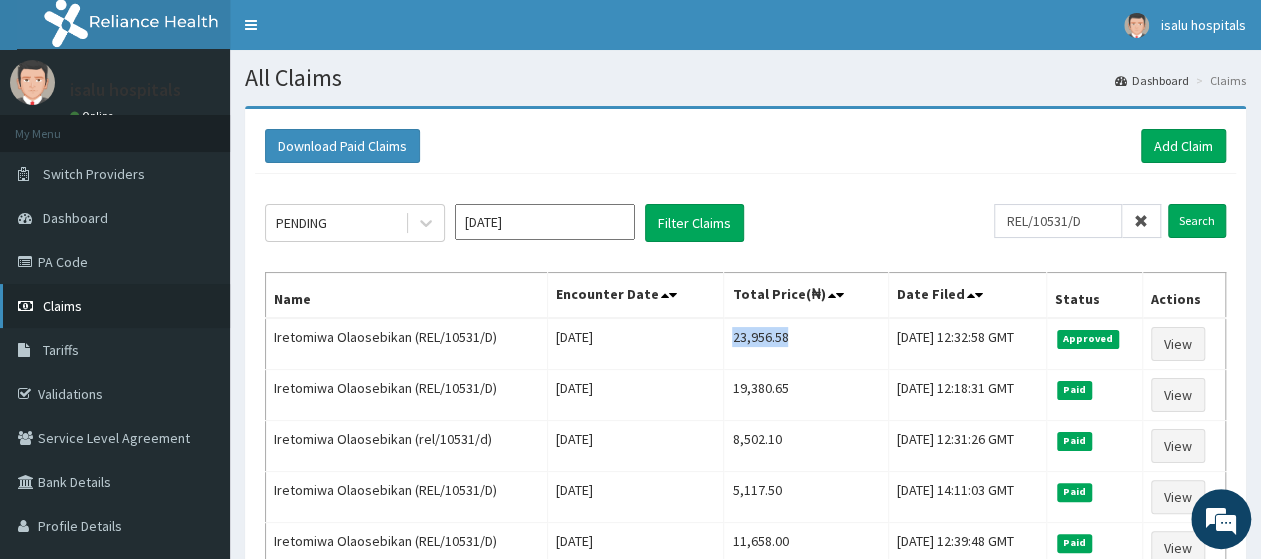 click on "Claims" at bounding box center (115, 306) 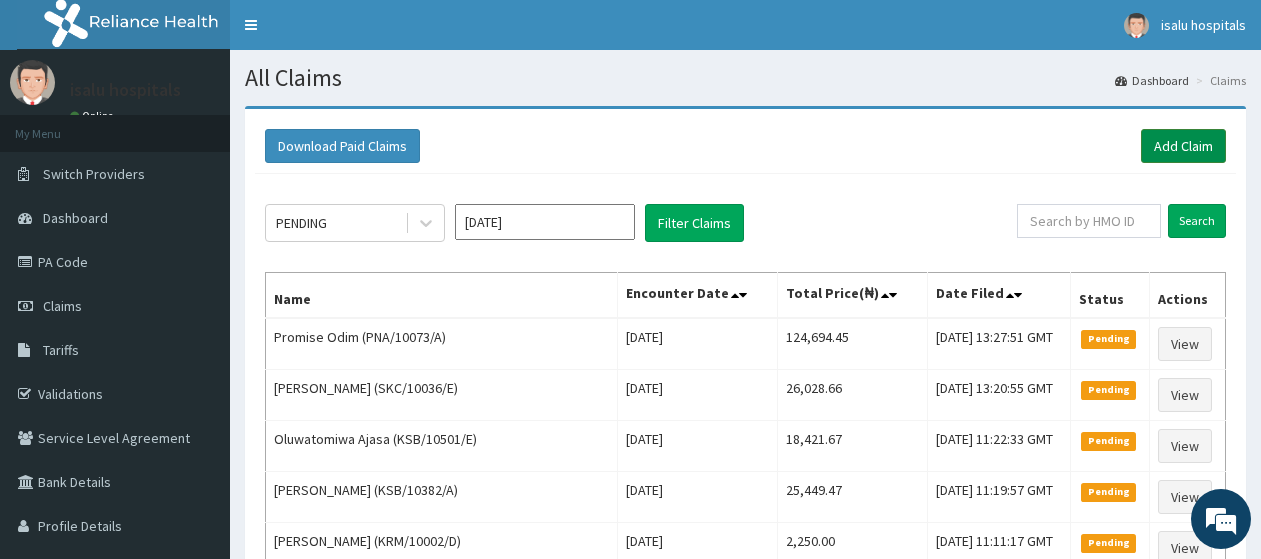 scroll, scrollTop: 0, scrollLeft: 0, axis: both 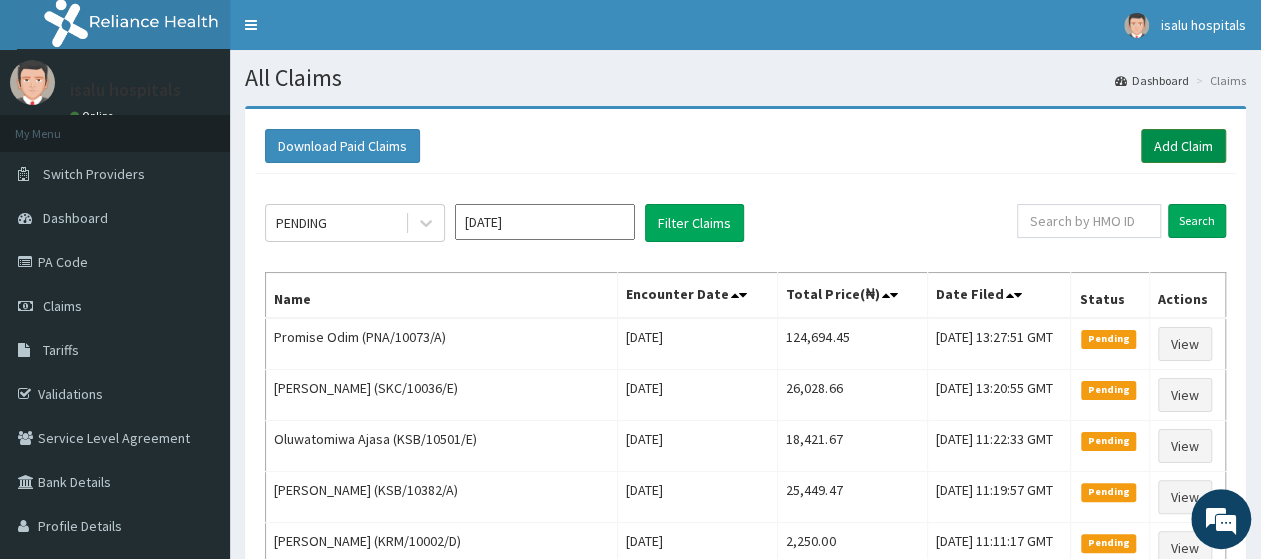 click on "Add Claim" at bounding box center [1183, 146] 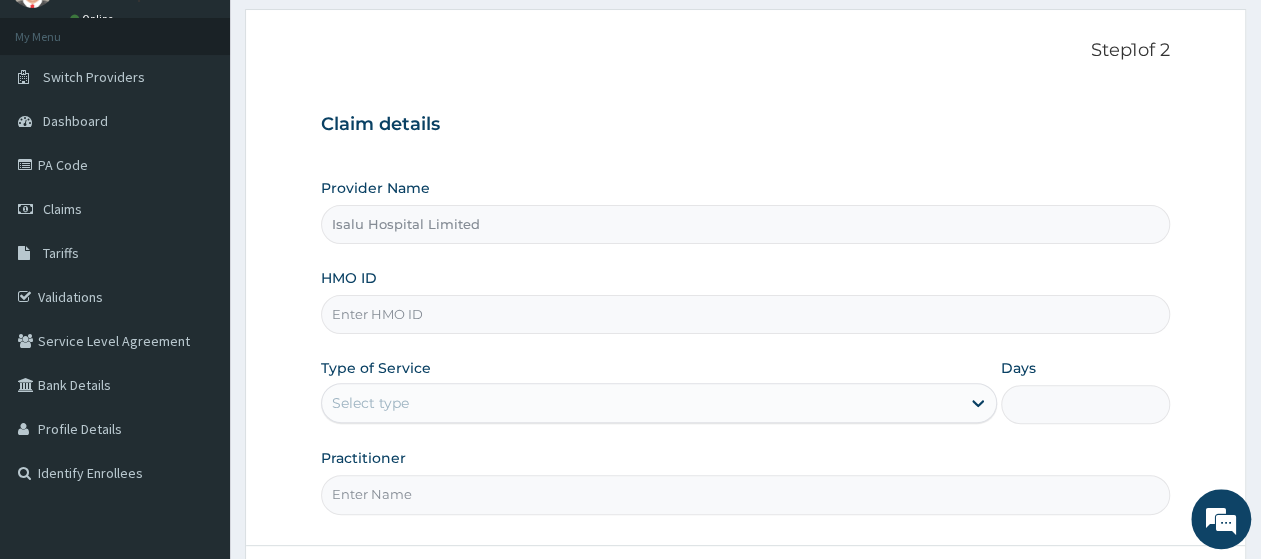 scroll, scrollTop: 104, scrollLeft: 0, axis: vertical 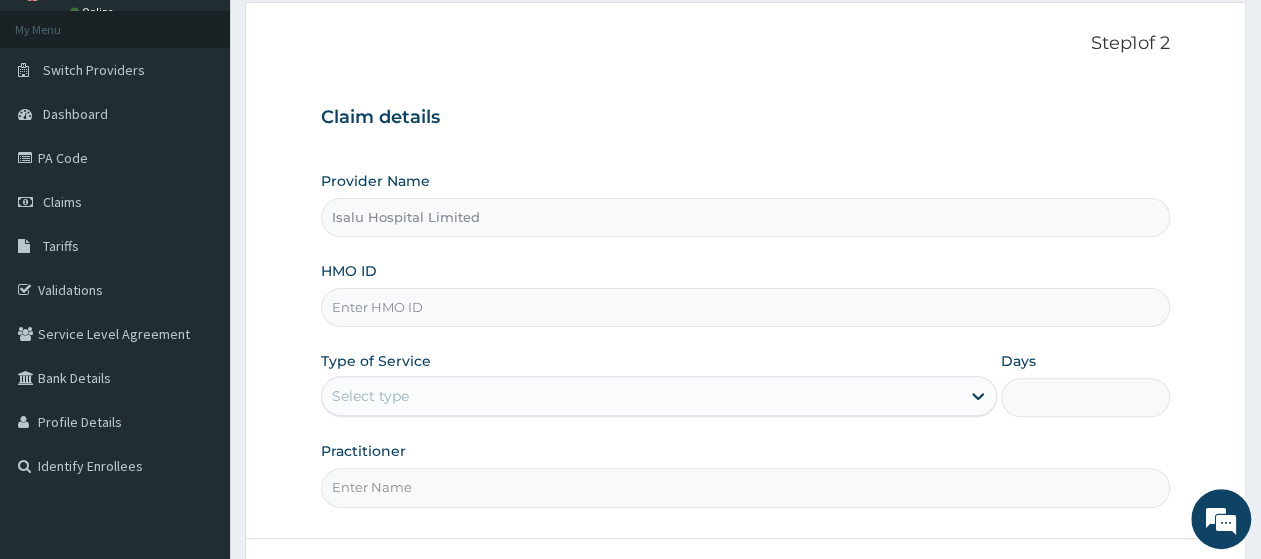 click on "HMO ID" at bounding box center (745, 307) 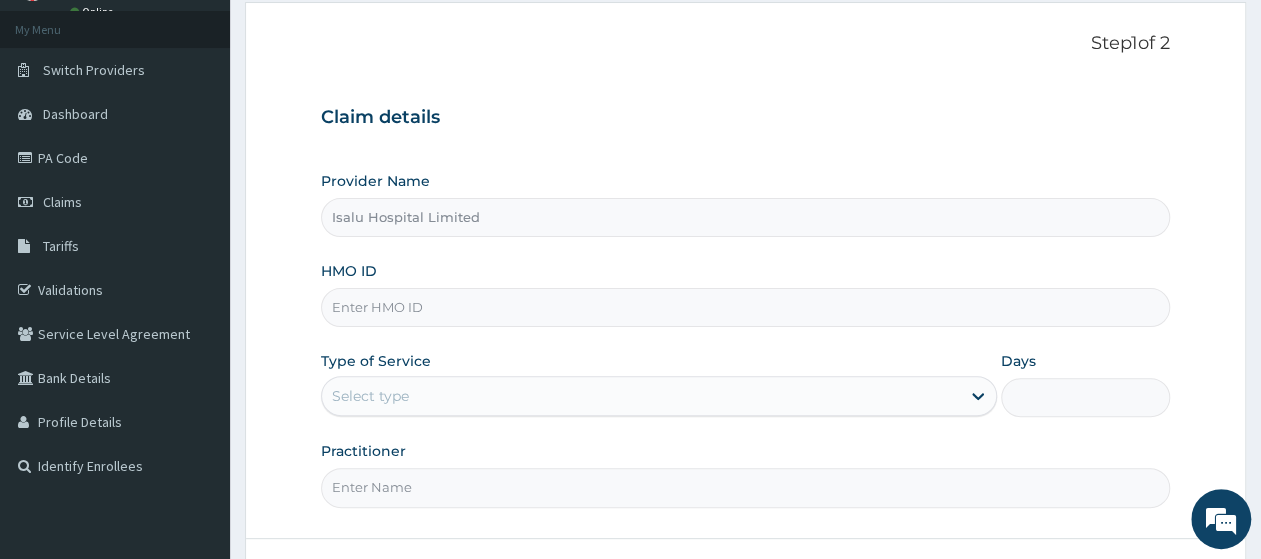 paste on "SPR/10019/D" 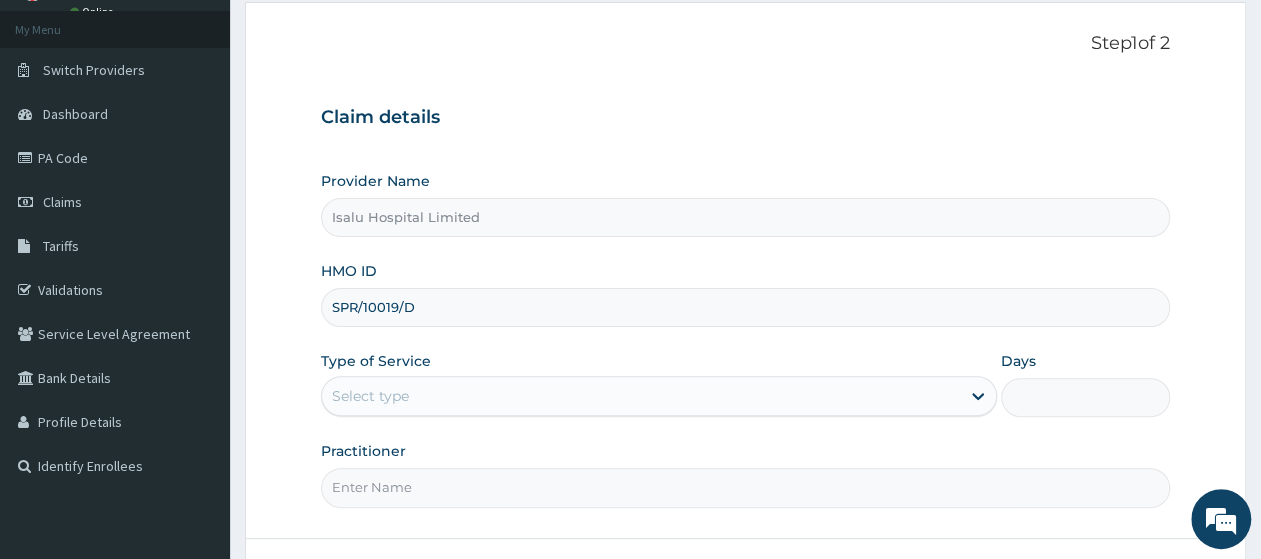 type on "SPR/10019/D" 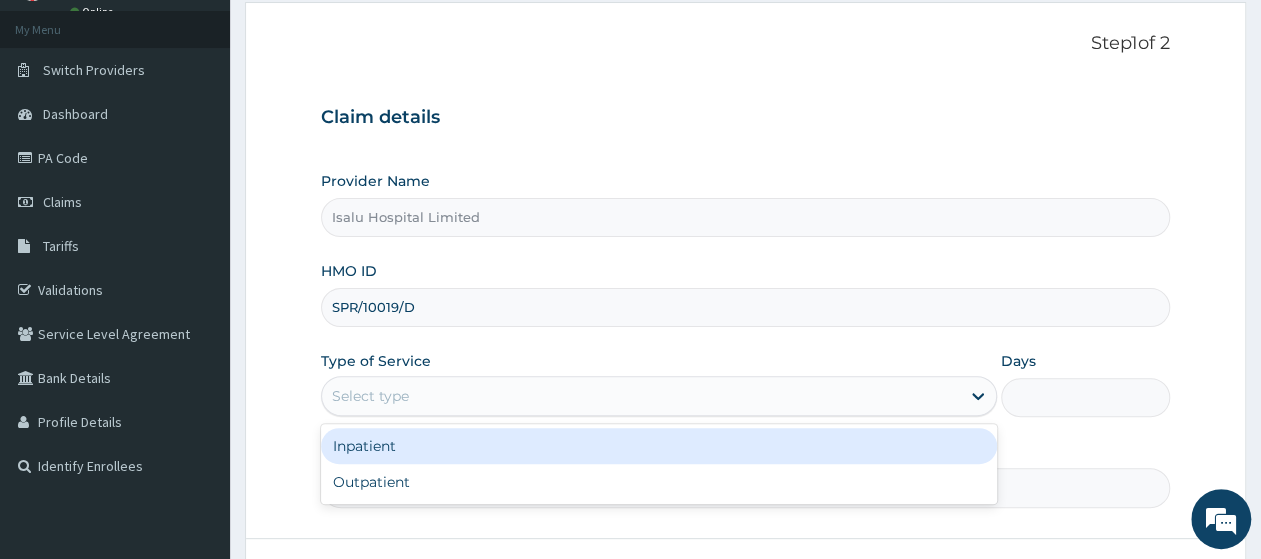 click on "Select type" at bounding box center [641, 396] 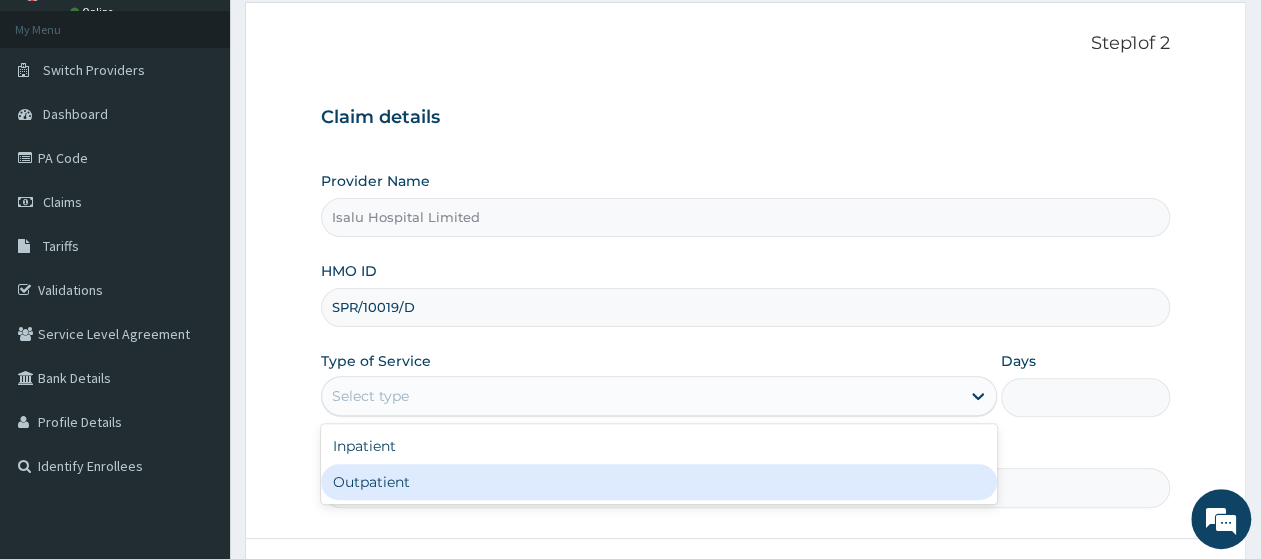 scroll, scrollTop: 0, scrollLeft: 0, axis: both 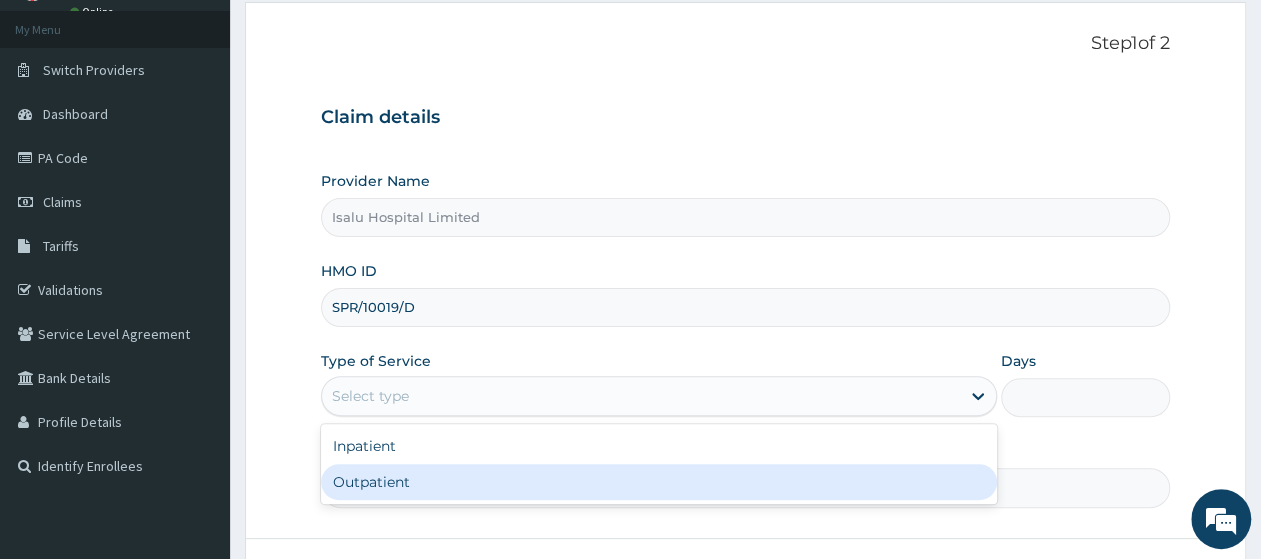 click on "Outpatient" at bounding box center [659, 482] 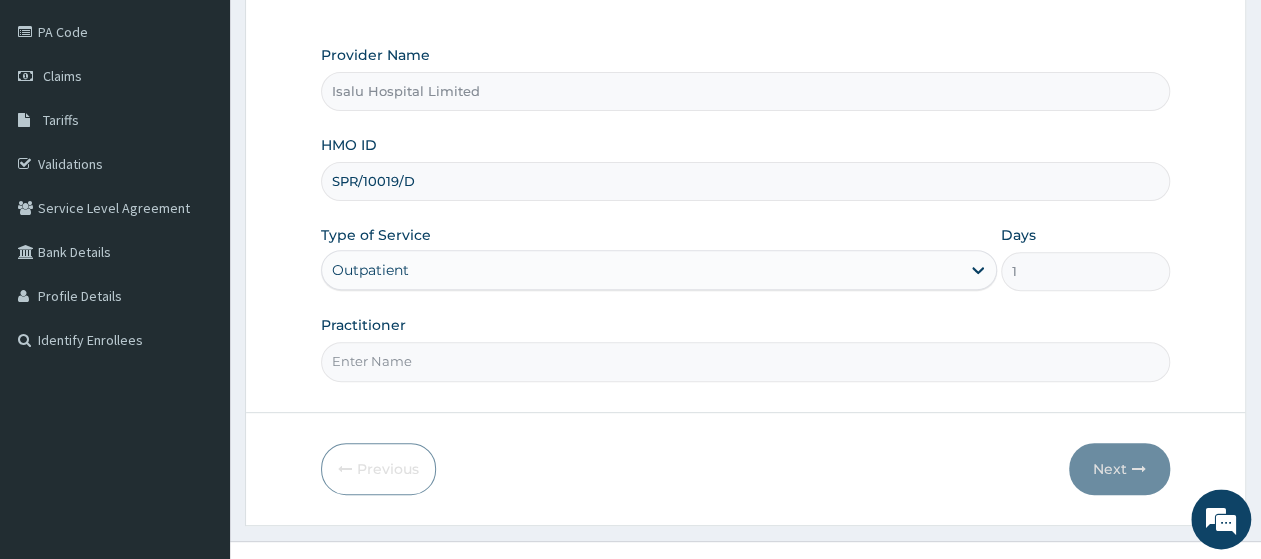 scroll, scrollTop: 259, scrollLeft: 0, axis: vertical 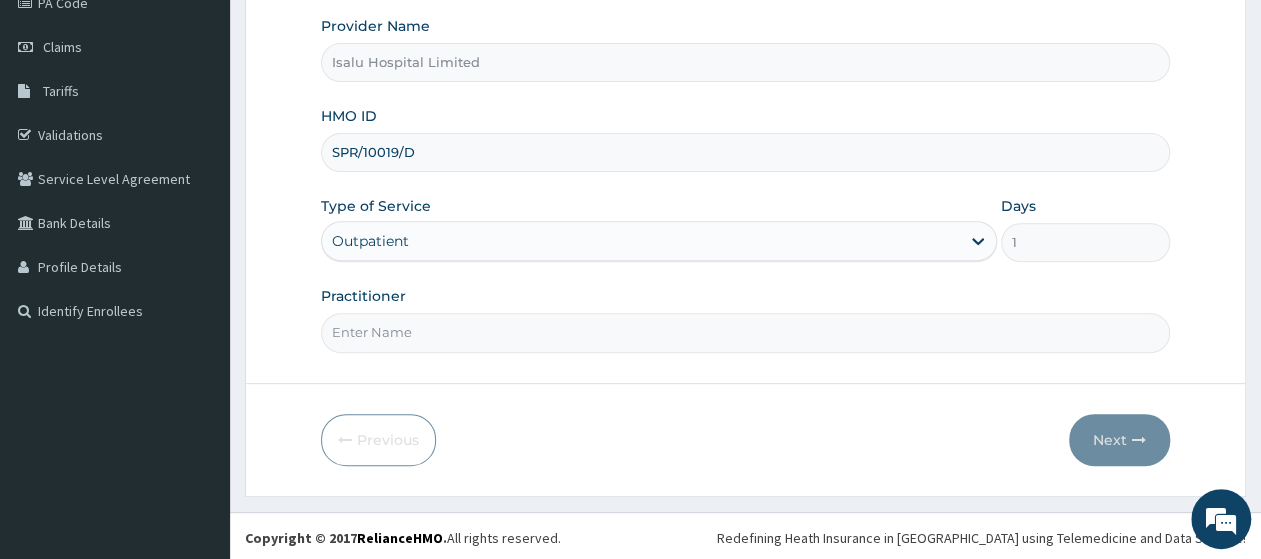 click on "Practitioner" at bounding box center (745, 332) 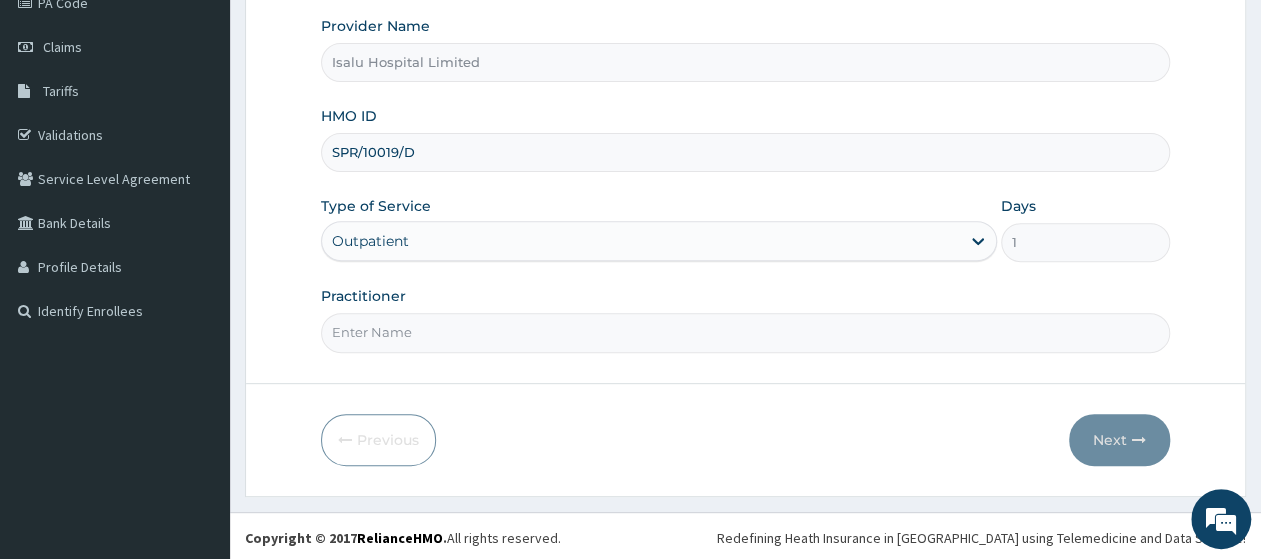 paste on "TROPHY OGWEZI" 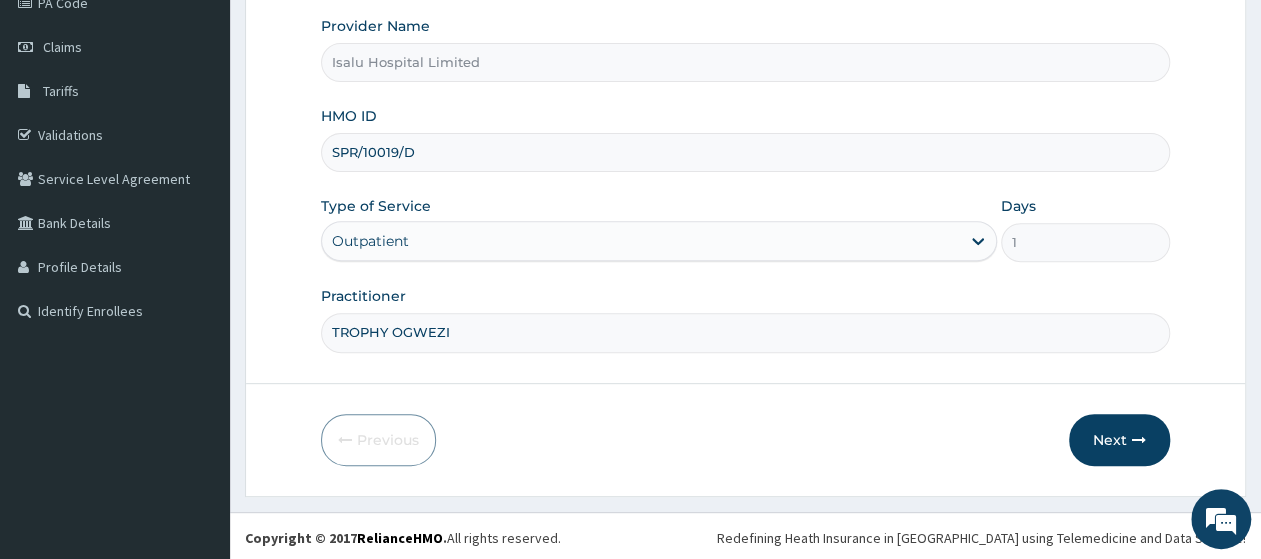 click on "TROPHY OGWEZI" at bounding box center [745, 332] 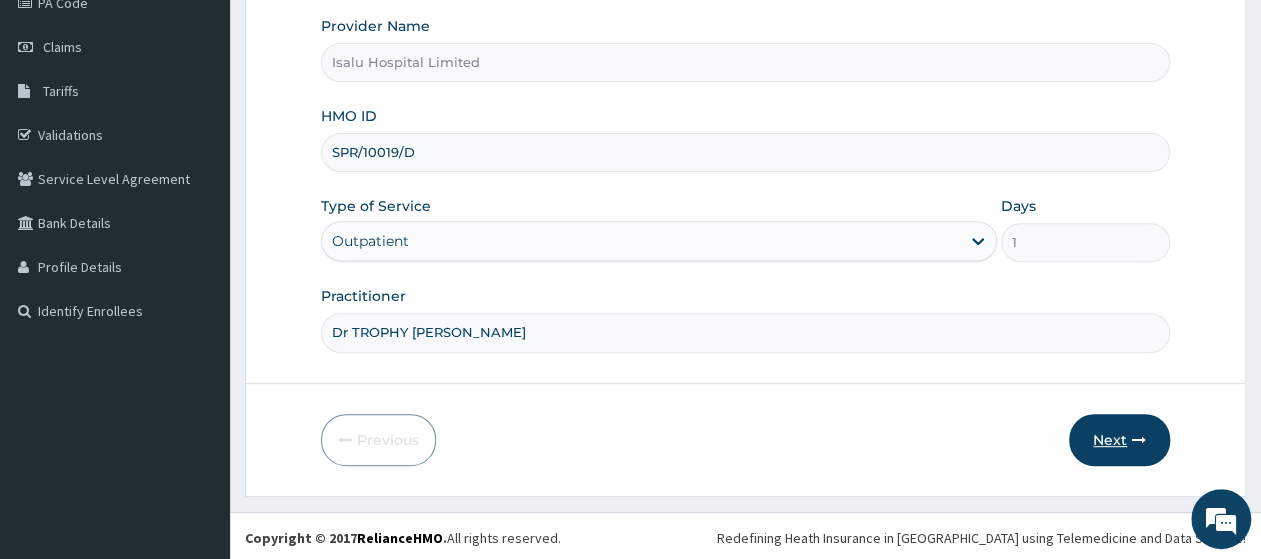 type on "Dr TROPHY OGWEZI" 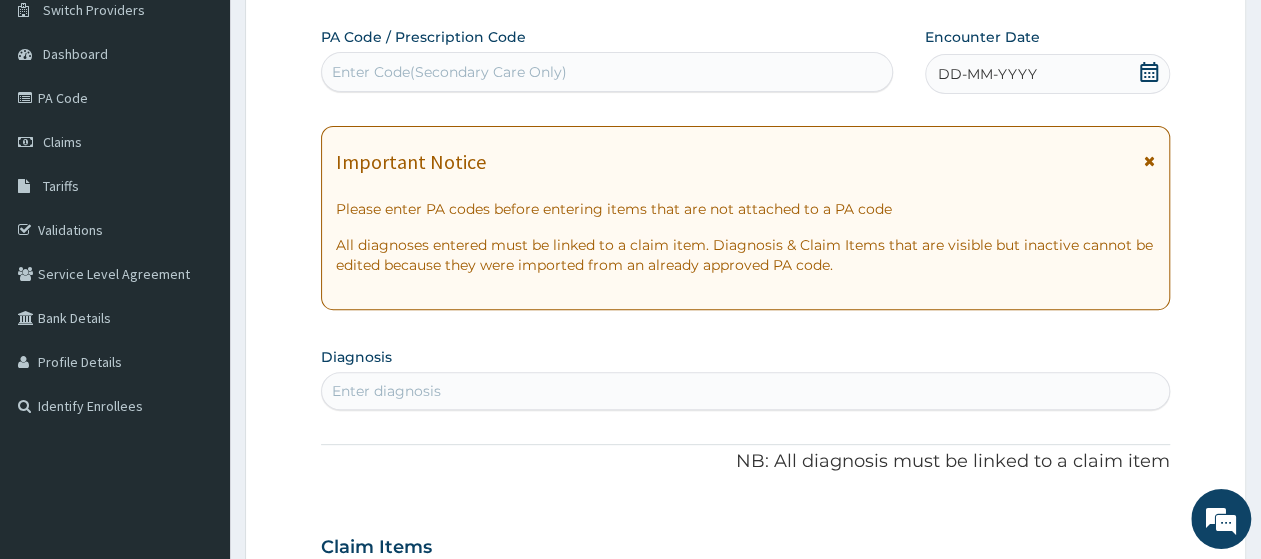 scroll, scrollTop: 51, scrollLeft: 0, axis: vertical 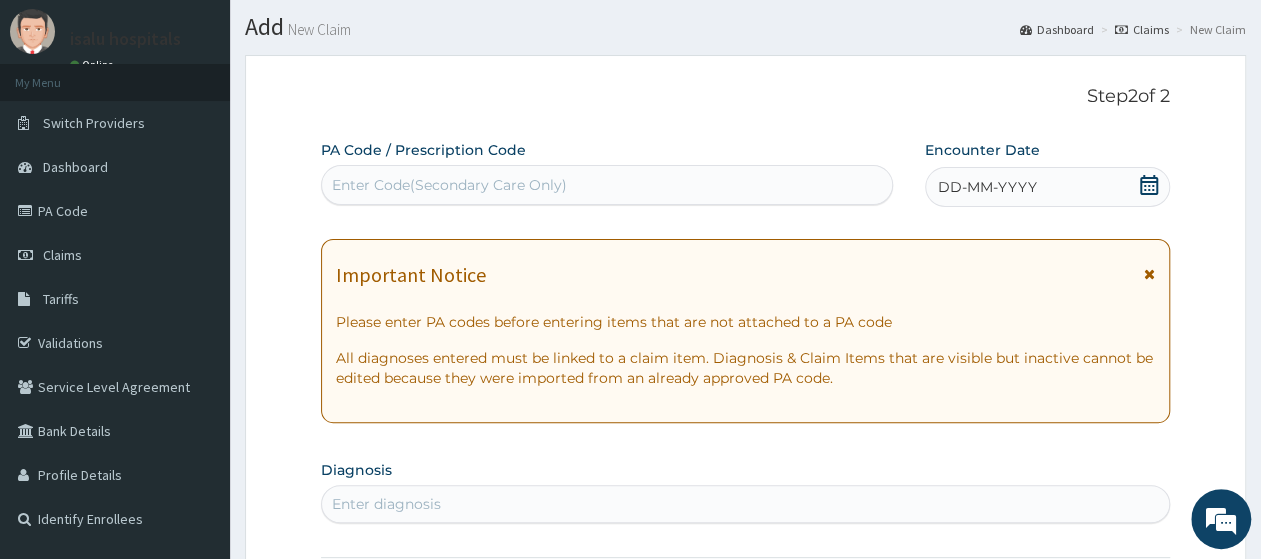 click on "Enter Code(Secondary Care Only)" at bounding box center [449, 185] 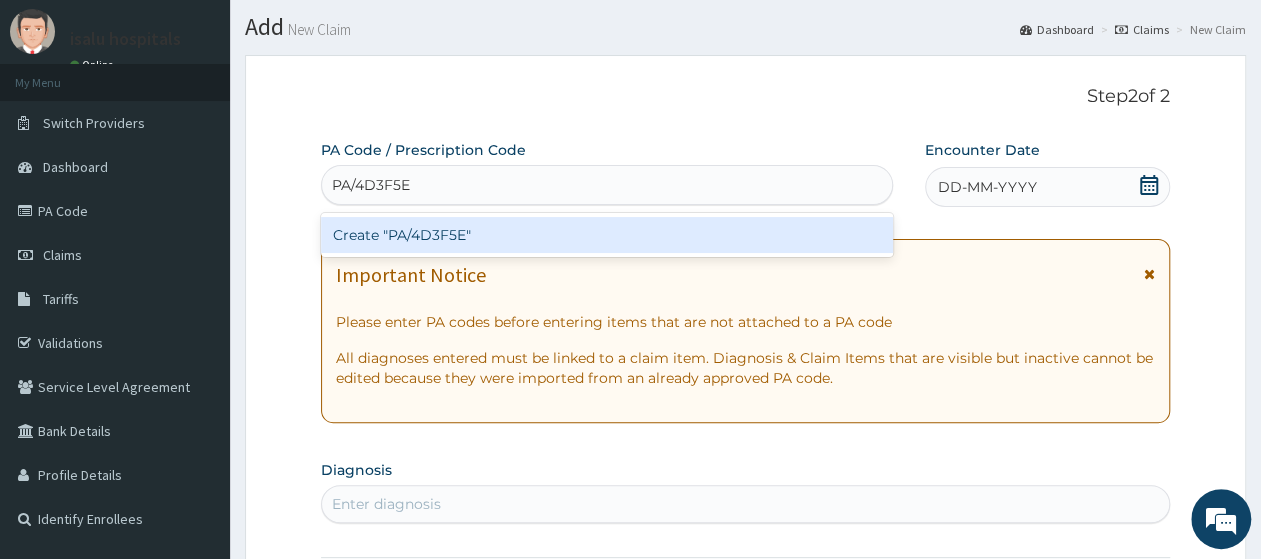 click on "Create "PA/4D3F5E"" at bounding box center (607, 235) 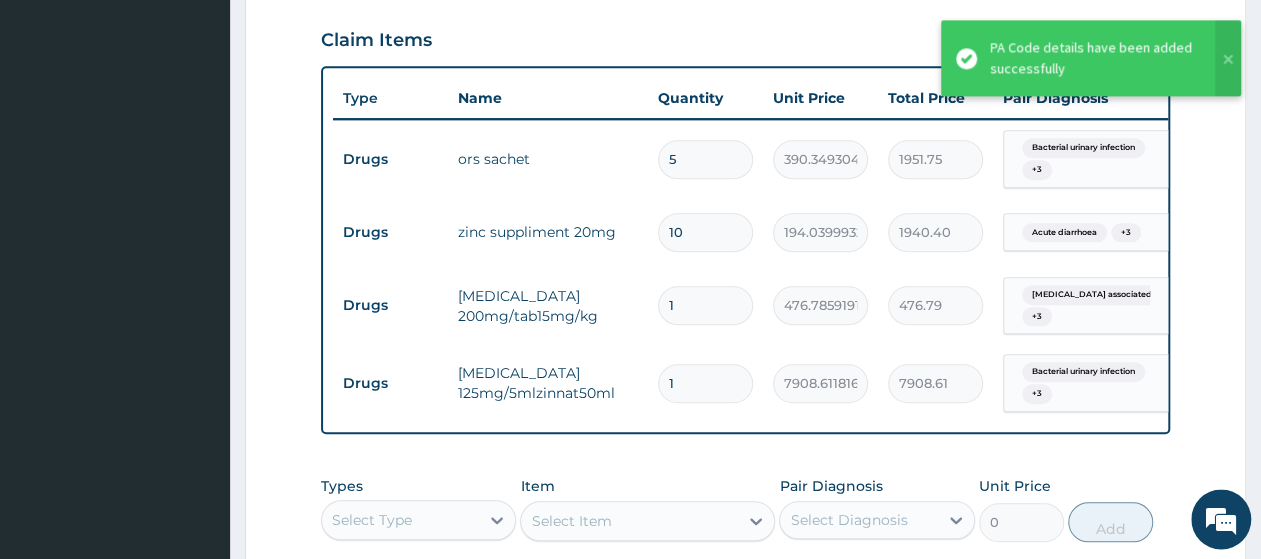 scroll, scrollTop: 674, scrollLeft: 0, axis: vertical 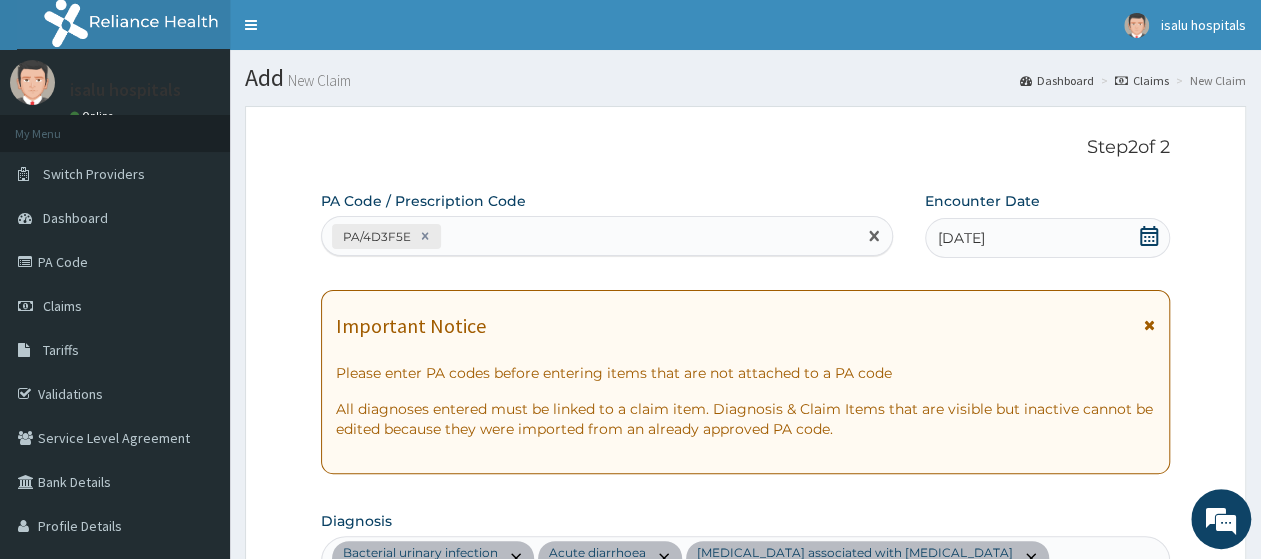 click on "PA/4D3F5E" at bounding box center [589, 236] 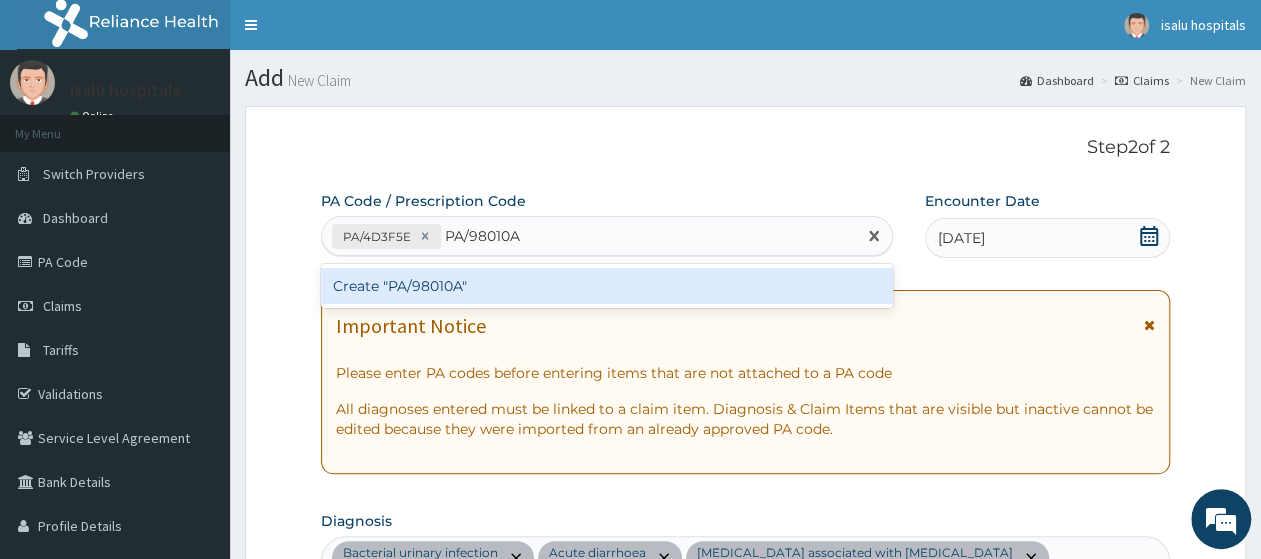click on "Create "PA/98010A"" at bounding box center [607, 286] 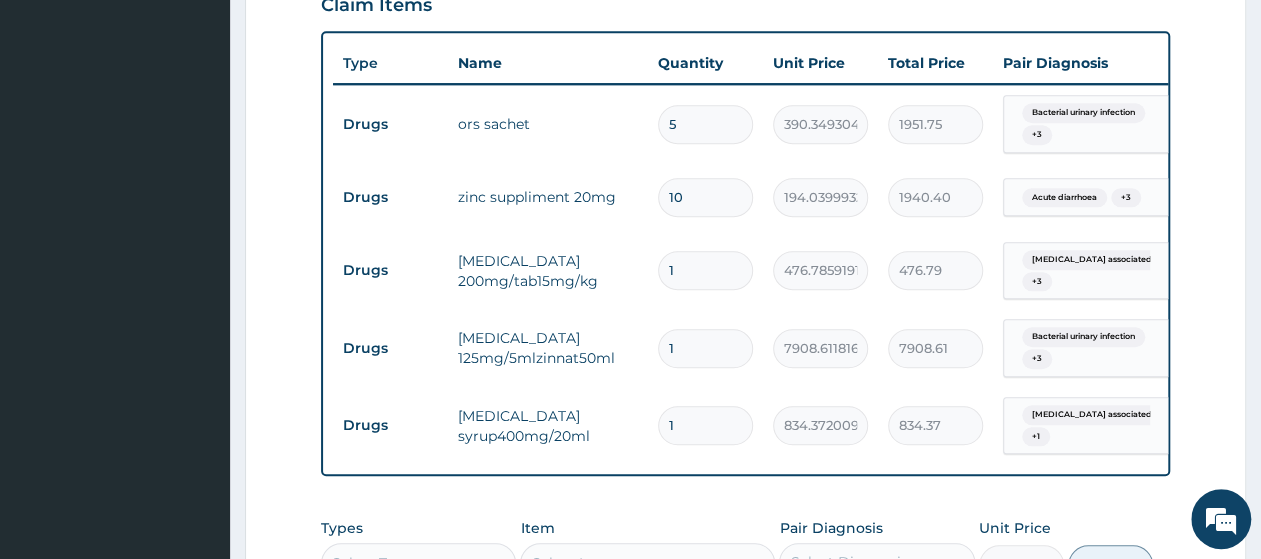 scroll, scrollTop: 646, scrollLeft: 0, axis: vertical 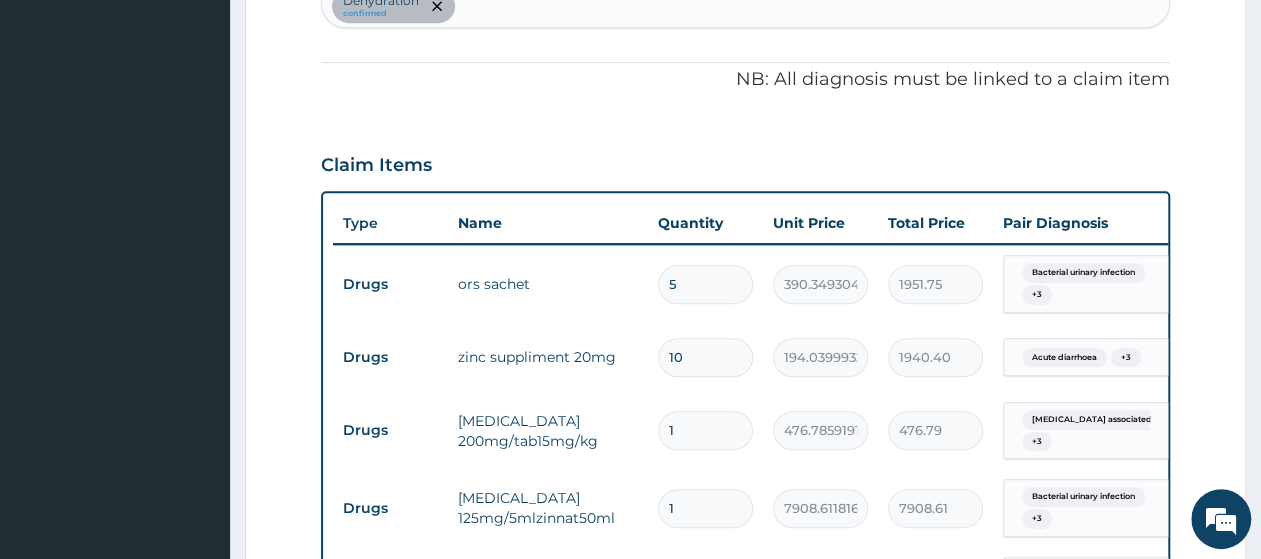 click on "5" at bounding box center (705, 284) 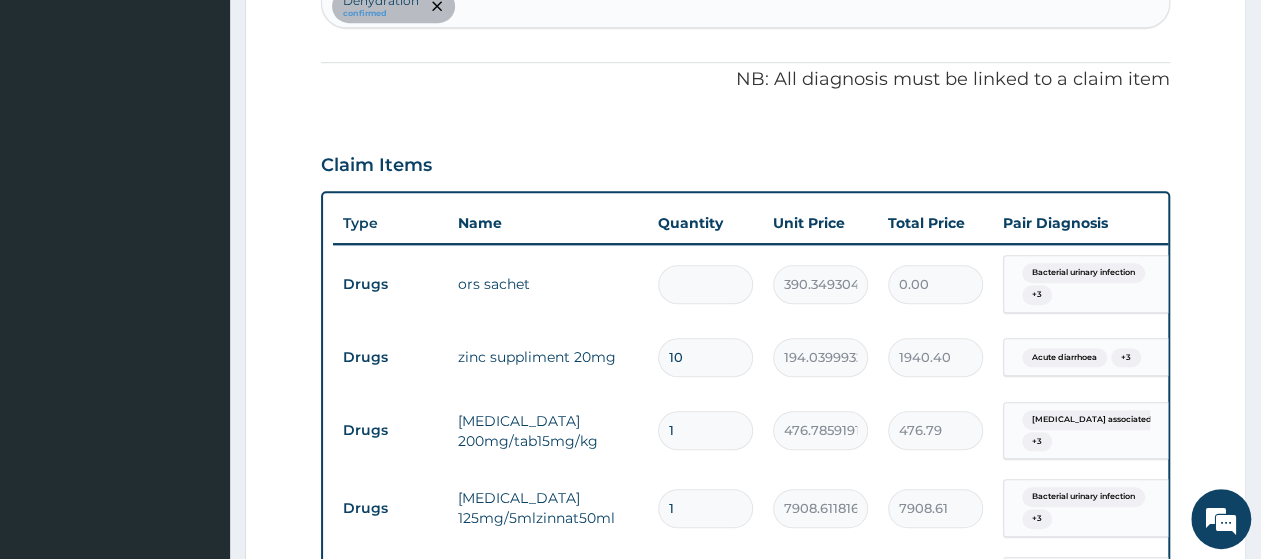 type on "2" 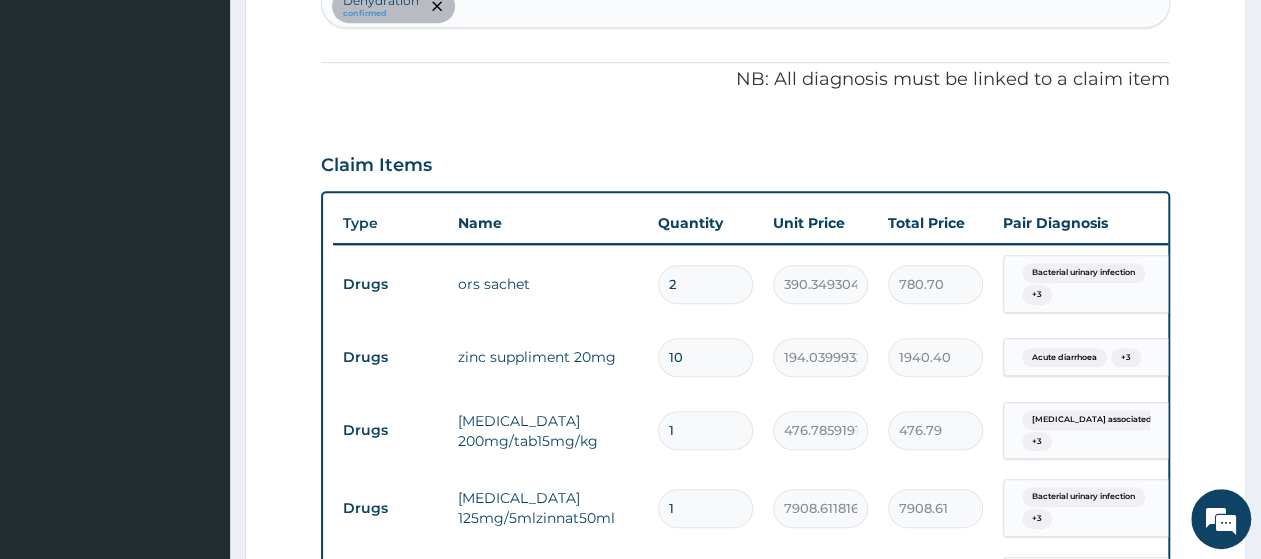 type on "2" 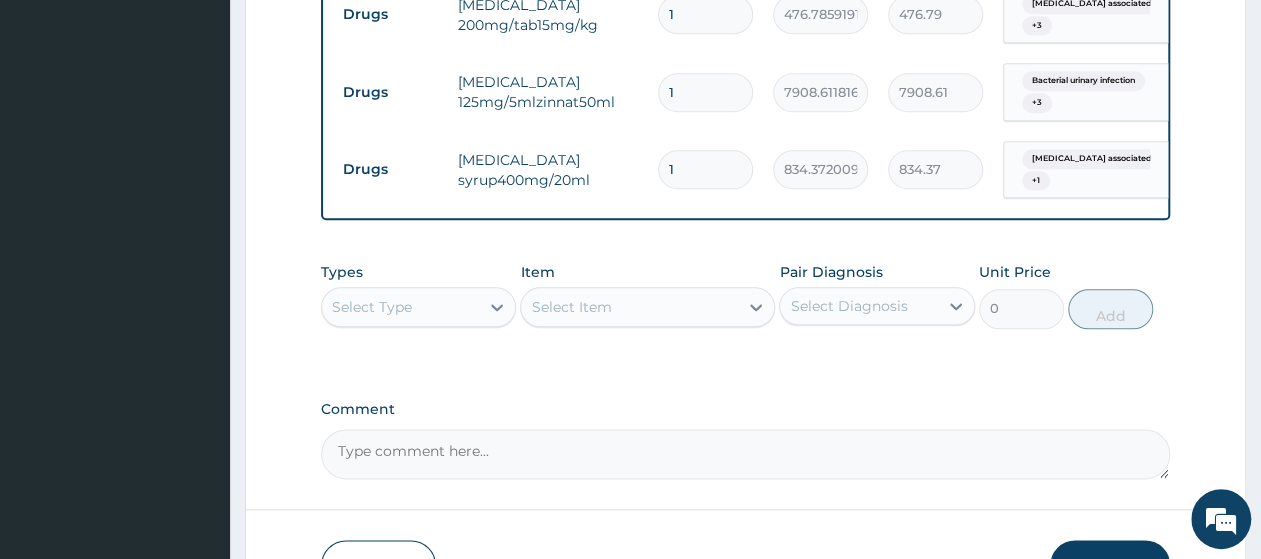 scroll, scrollTop: 694, scrollLeft: 0, axis: vertical 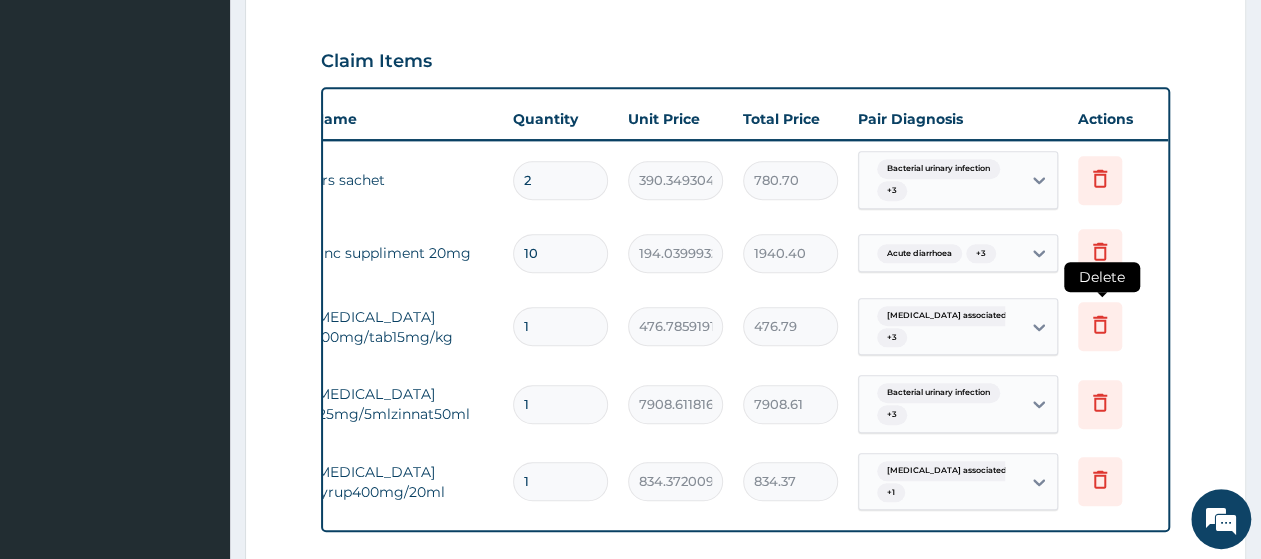 click 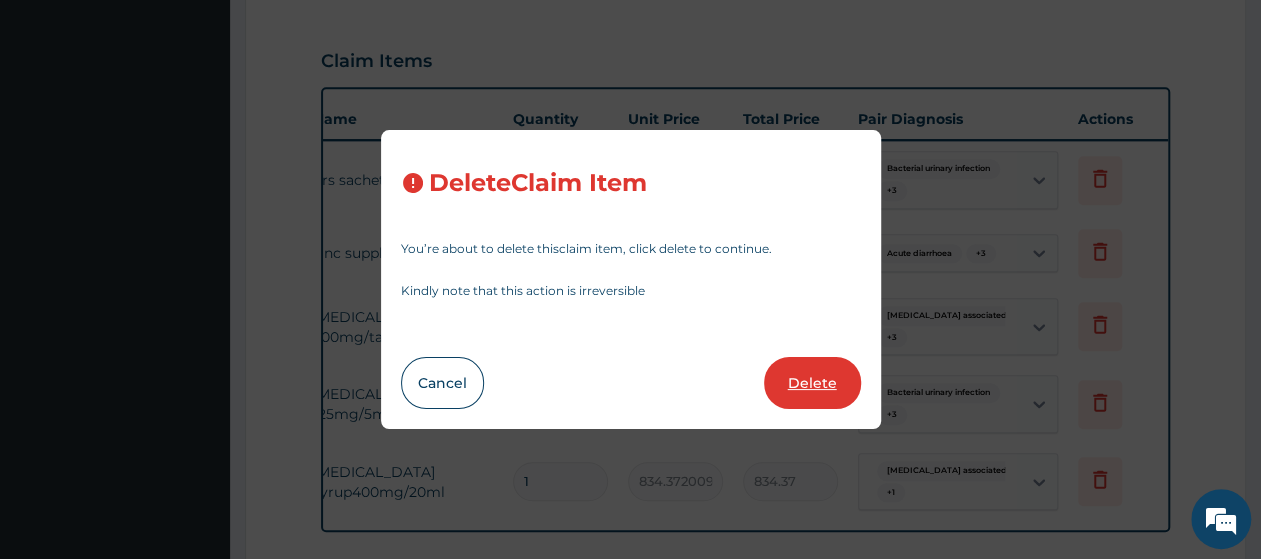 click on "Delete" at bounding box center [812, 383] 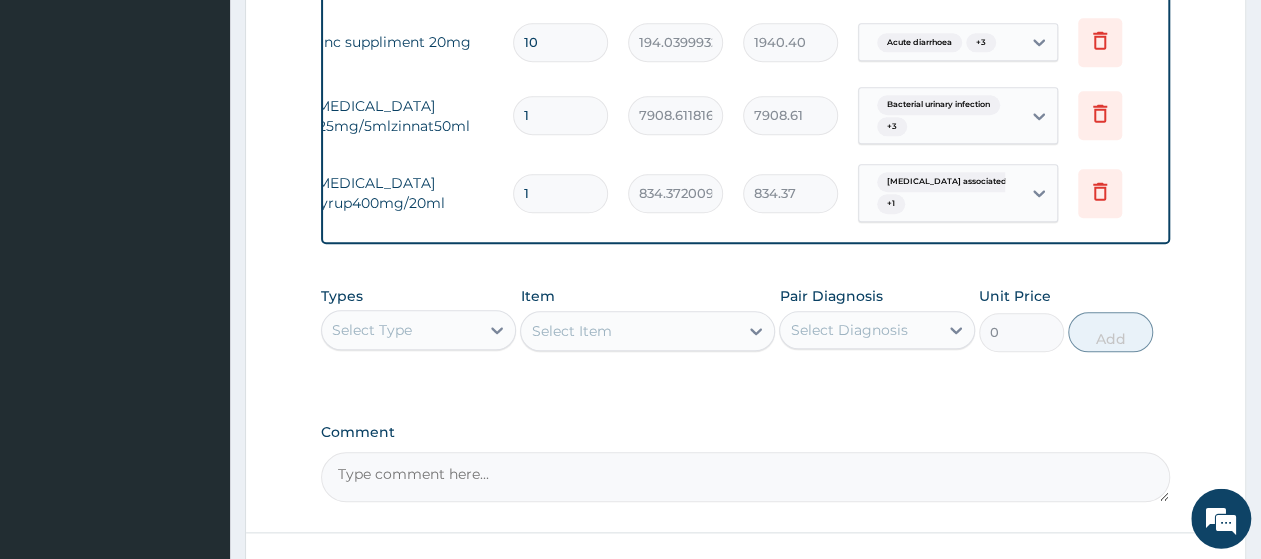 scroll, scrollTop: 1006, scrollLeft: 0, axis: vertical 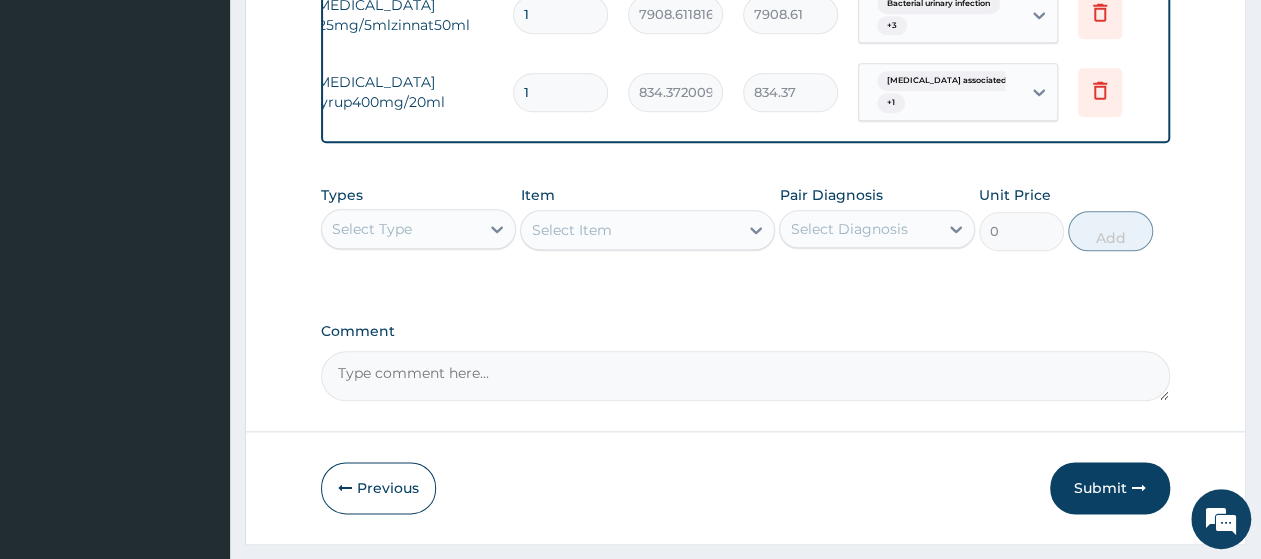 click on "Types Select Type" at bounding box center (418, 218) 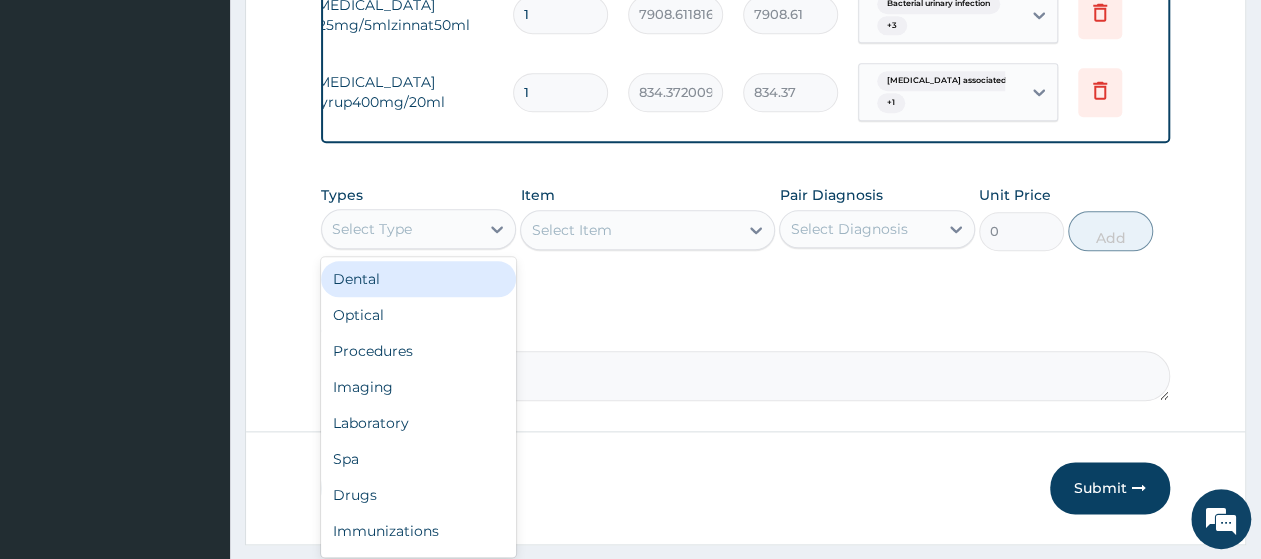 click on "Select Type" at bounding box center (400, 229) 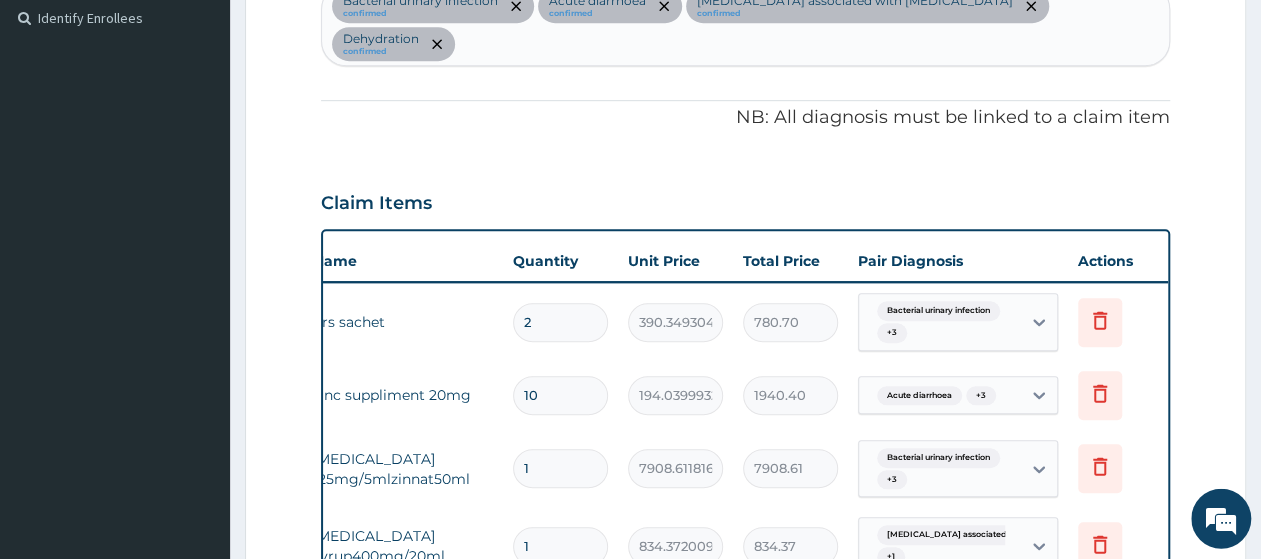 scroll, scrollTop: 486, scrollLeft: 0, axis: vertical 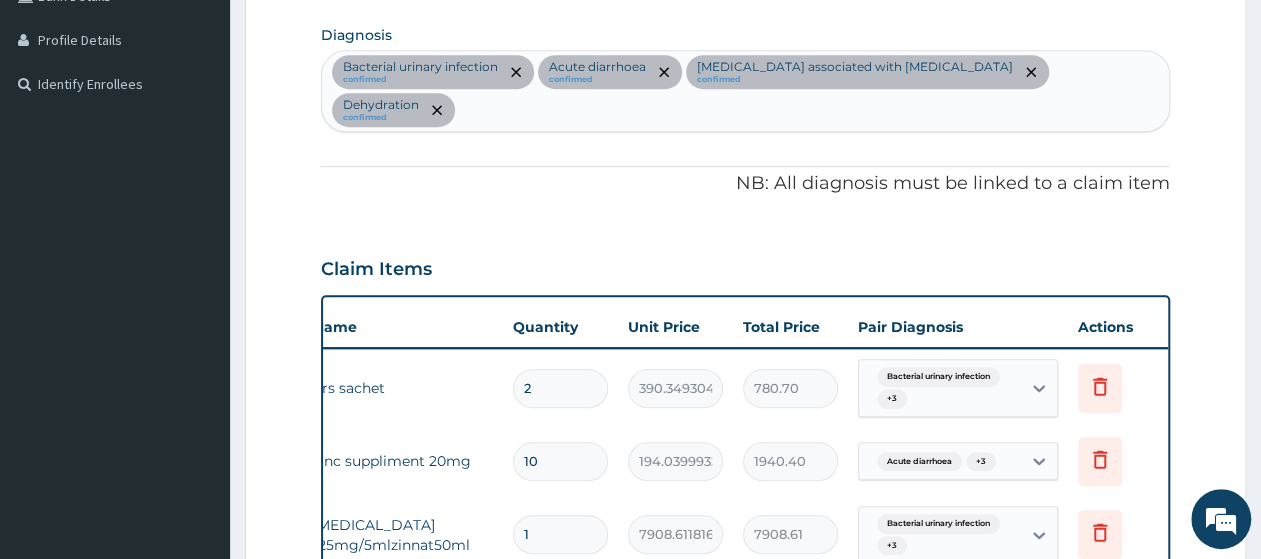 click on "Bacterial urinary infection confirmed Acute diarrhoea confirmed Arthropathy associated with helminthiasis confirmed Dehydration confirmed" at bounding box center [745, 91] 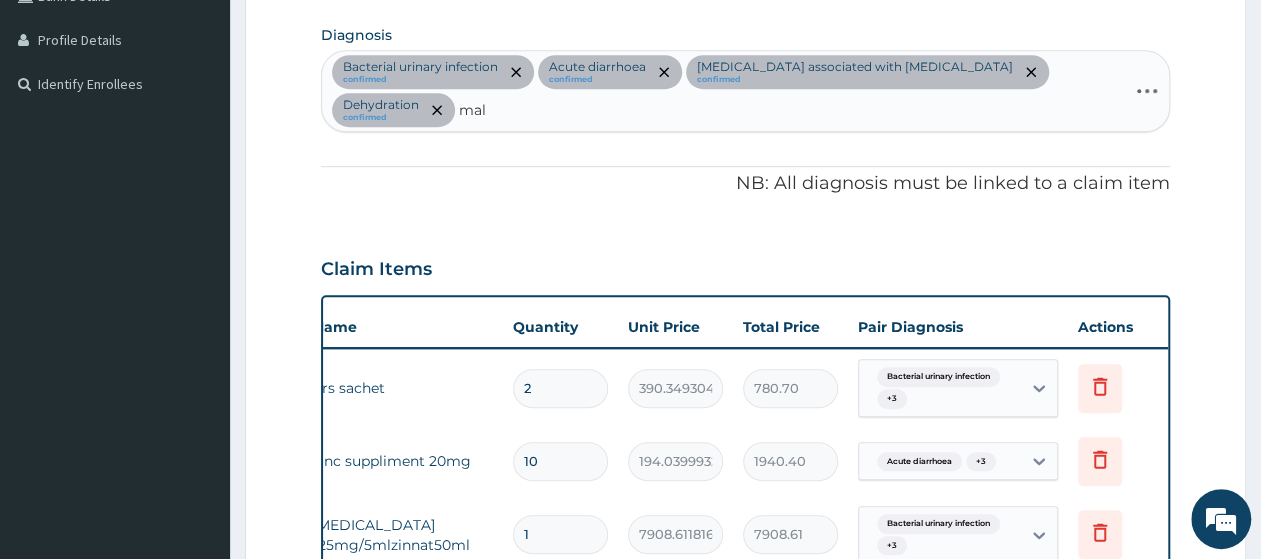 type on "mala" 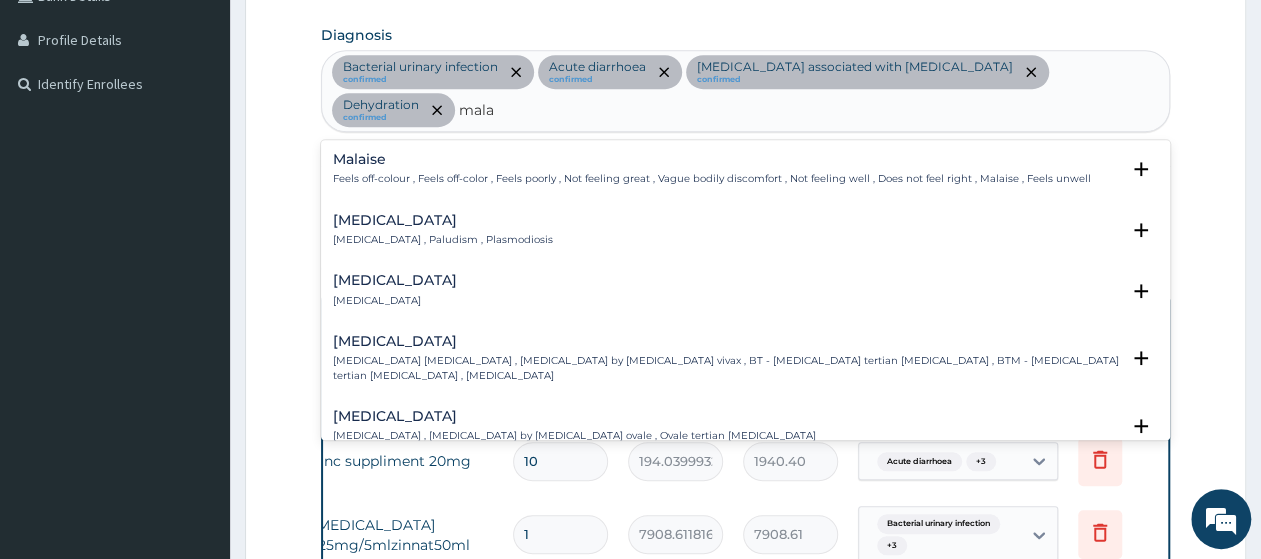 click on "Malaria Malaria , Paludism , Plasmodiosis" at bounding box center (745, 230) 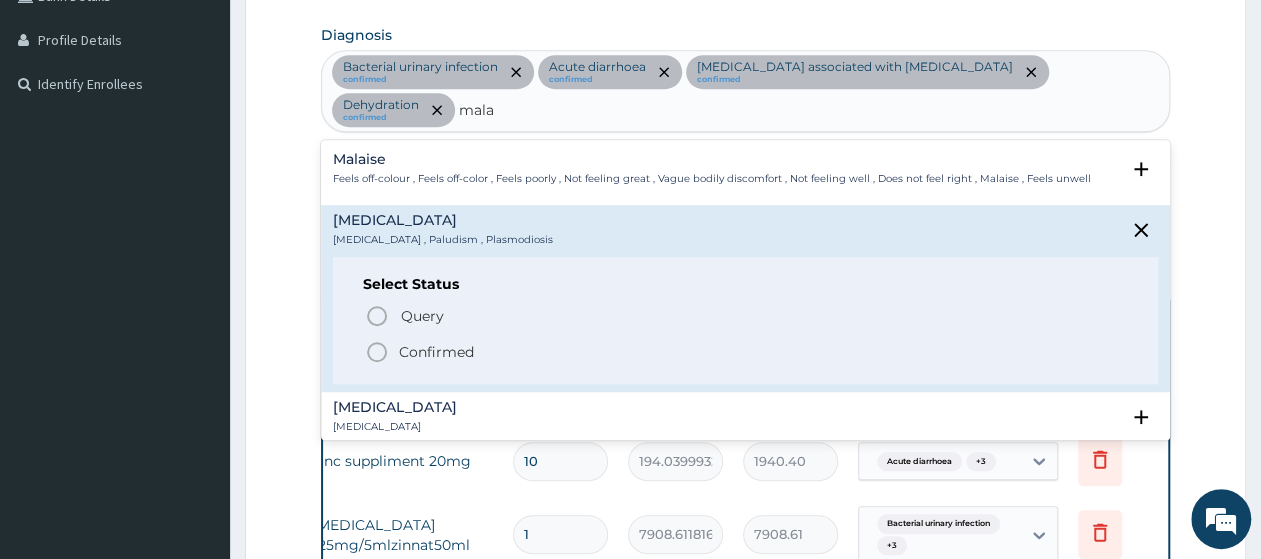 click 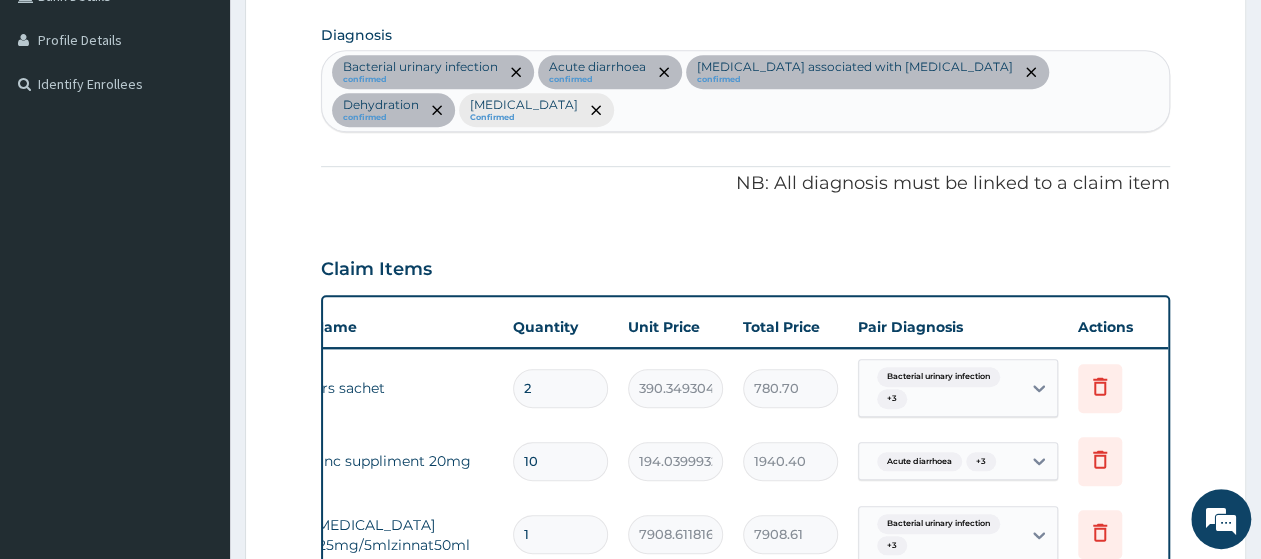 click on "Bacterial urinary infection confirmed Acute diarrhoea confirmed Arthropathy associated with helminthiasis confirmed Dehydration confirmed Malaria Confirmed" at bounding box center (745, 91) 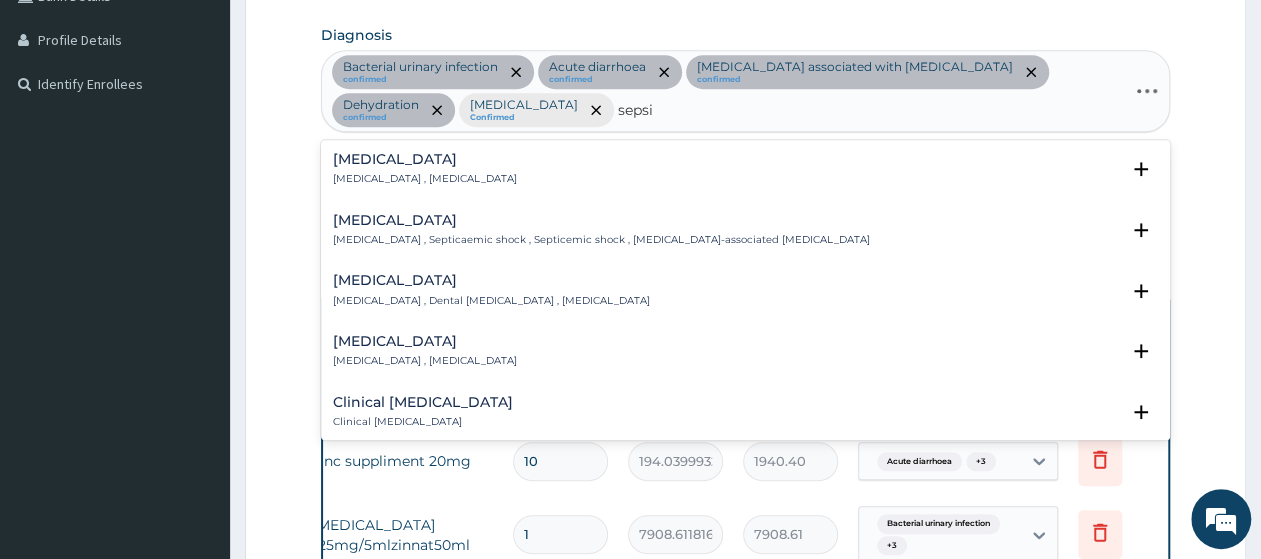 type on "sepsis" 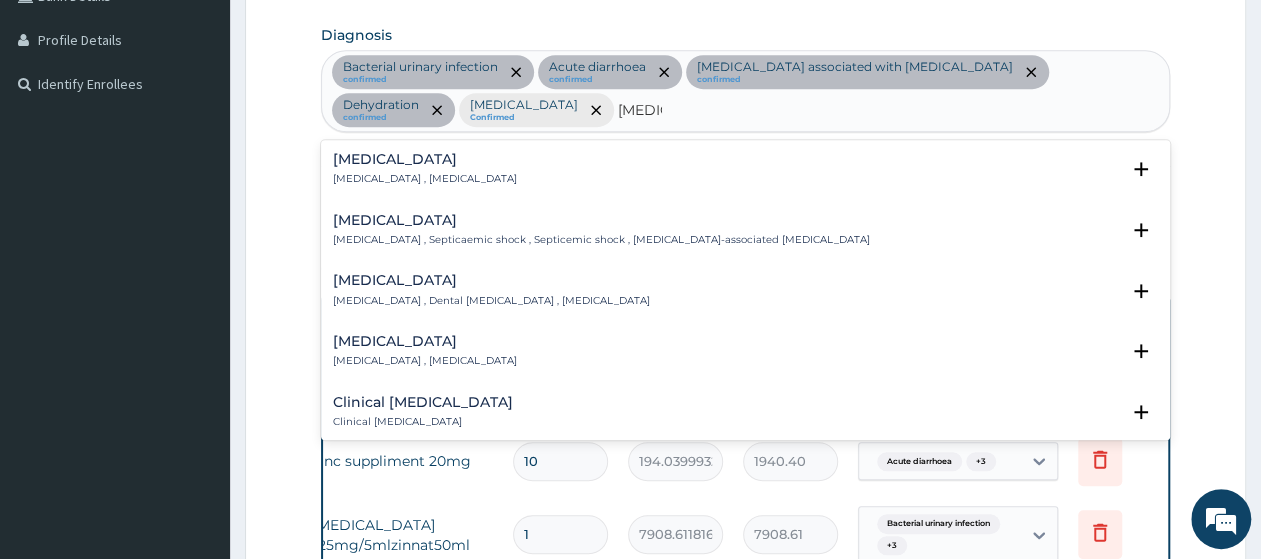 click on "Sepsis" at bounding box center [425, 159] 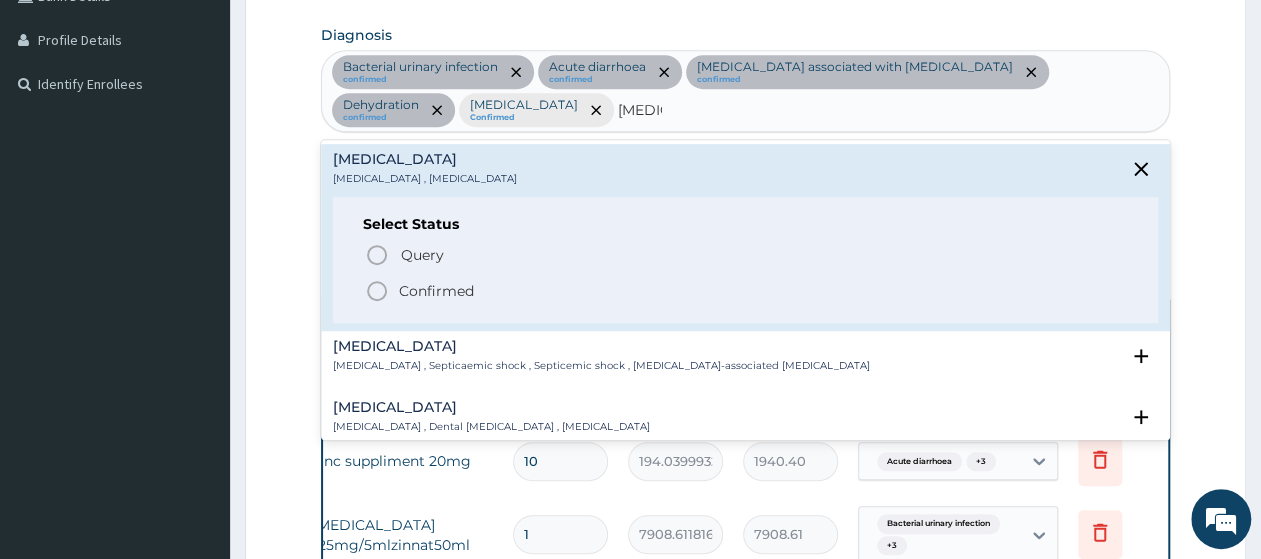 click on "Confirmed" at bounding box center [746, 291] 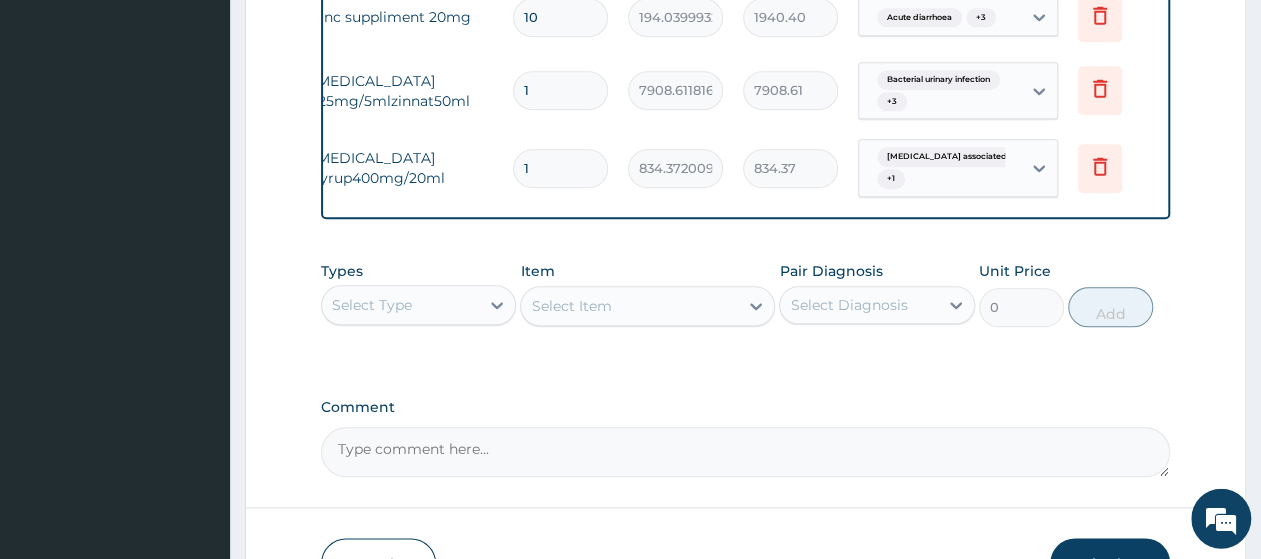 scroll, scrollTop: 1006, scrollLeft: 0, axis: vertical 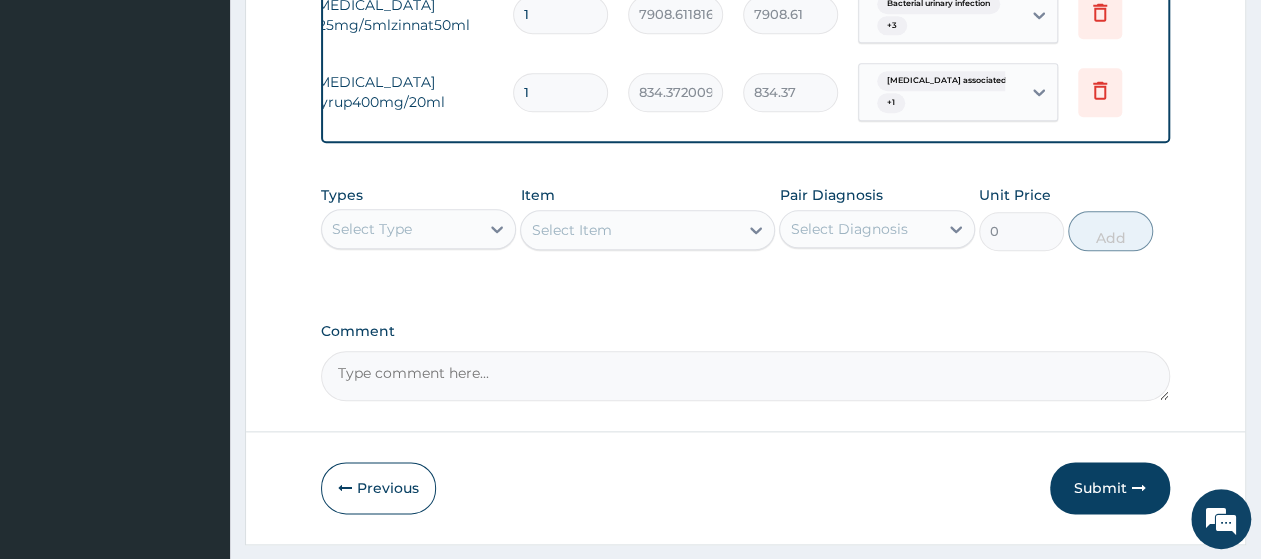 click on "Select Type" at bounding box center [372, 229] 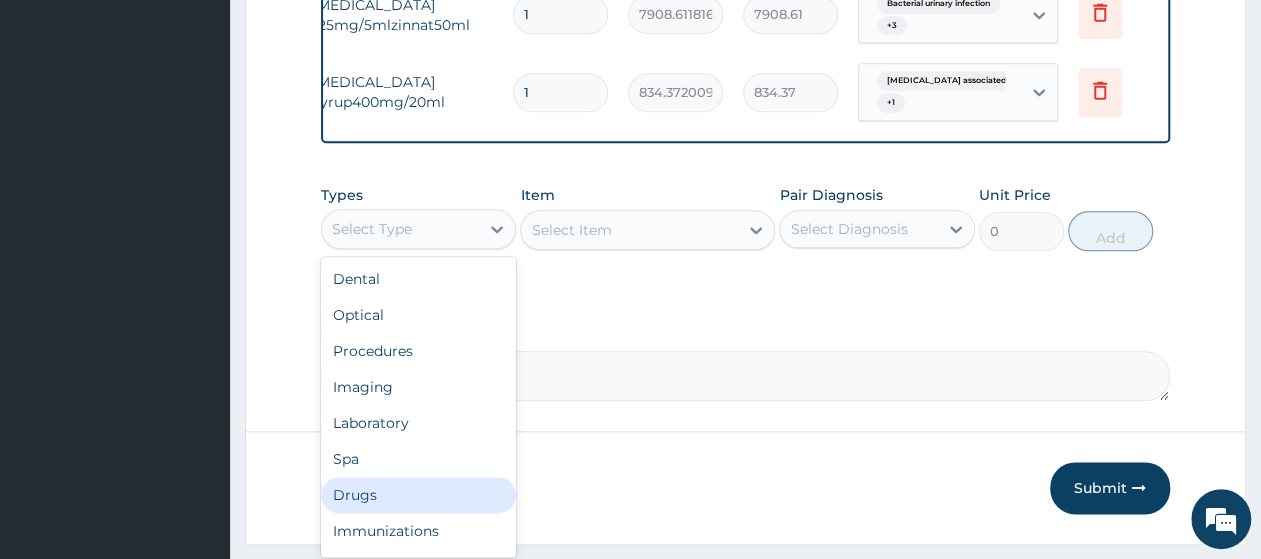 click on "Drugs" at bounding box center (418, 495) 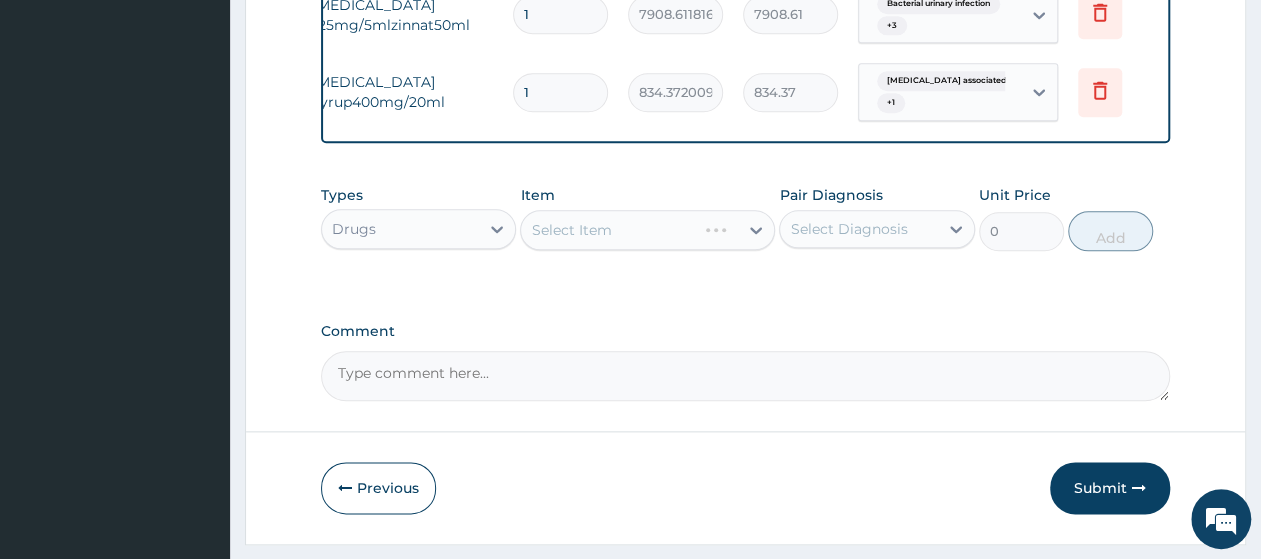 click on "Select Item" at bounding box center (647, 230) 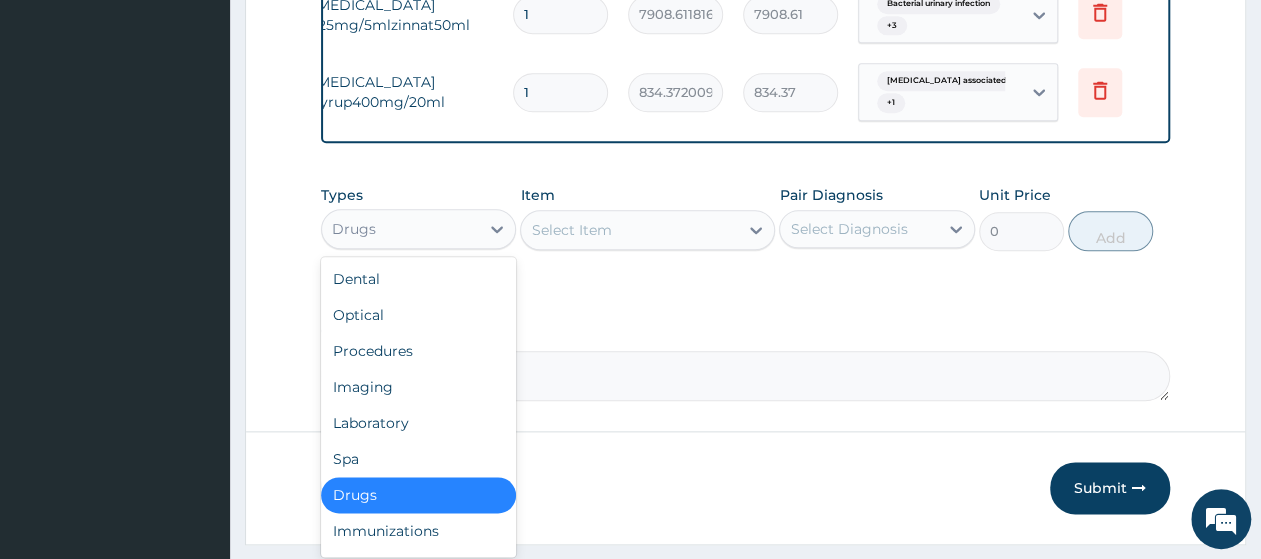 click on "Drugs" at bounding box center (400, 229) 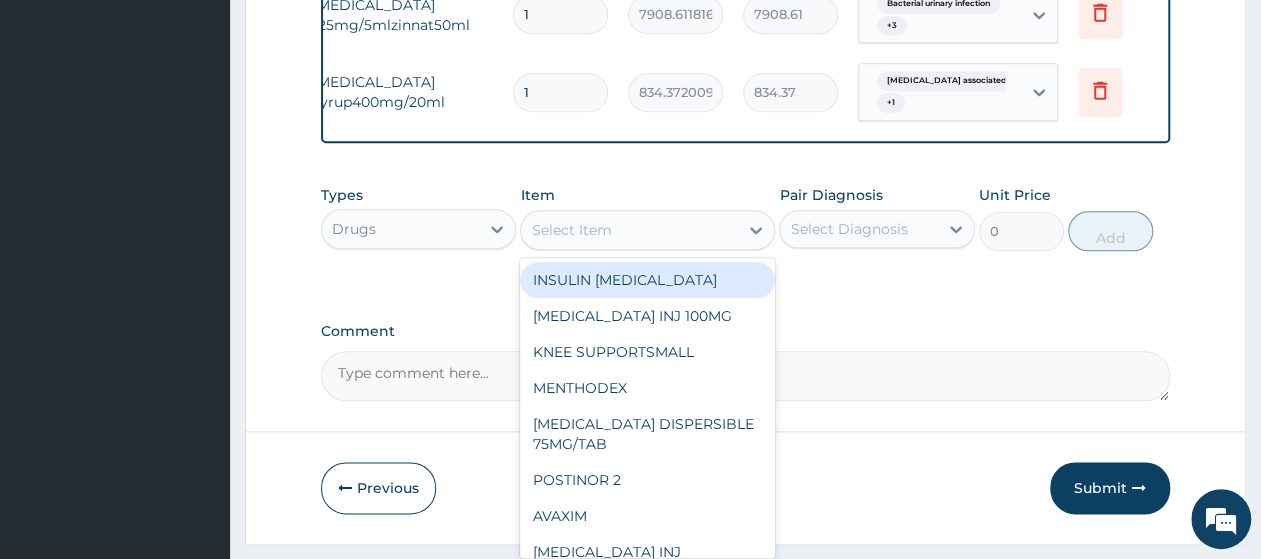 click on "Select Item" at bounding box center (629, 230) 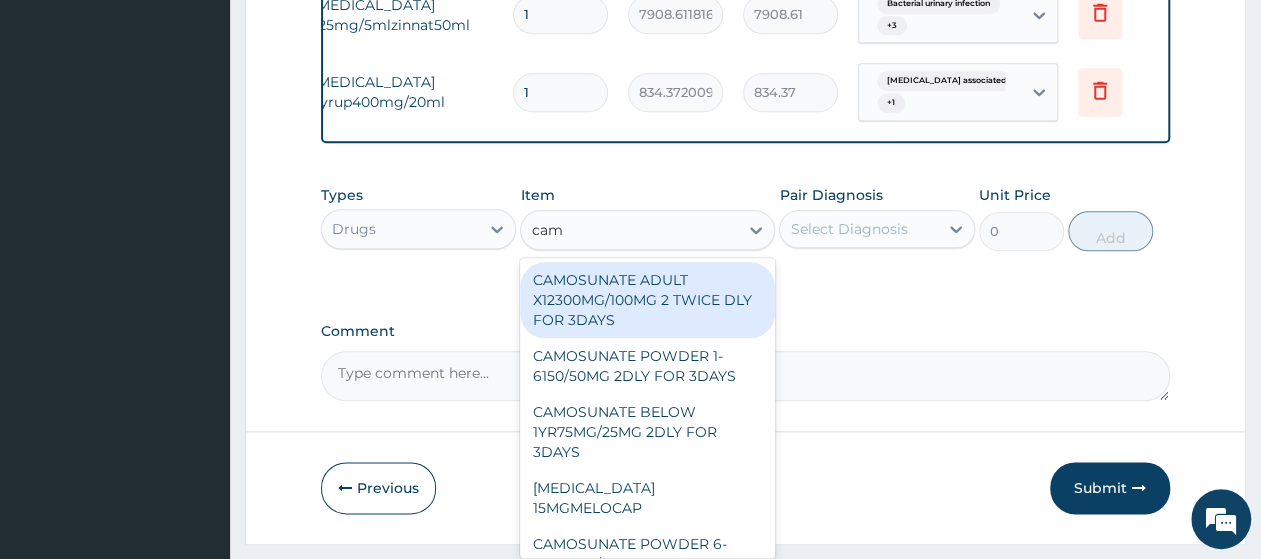 type on "cam" 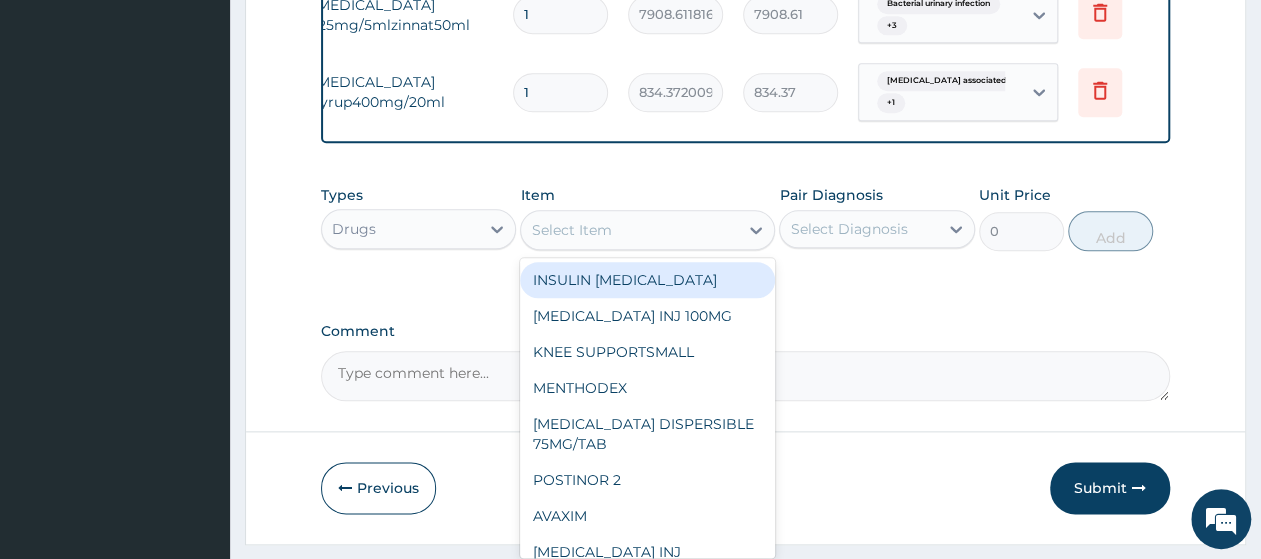 click on "Select Item" at bounding box center (571, 230) 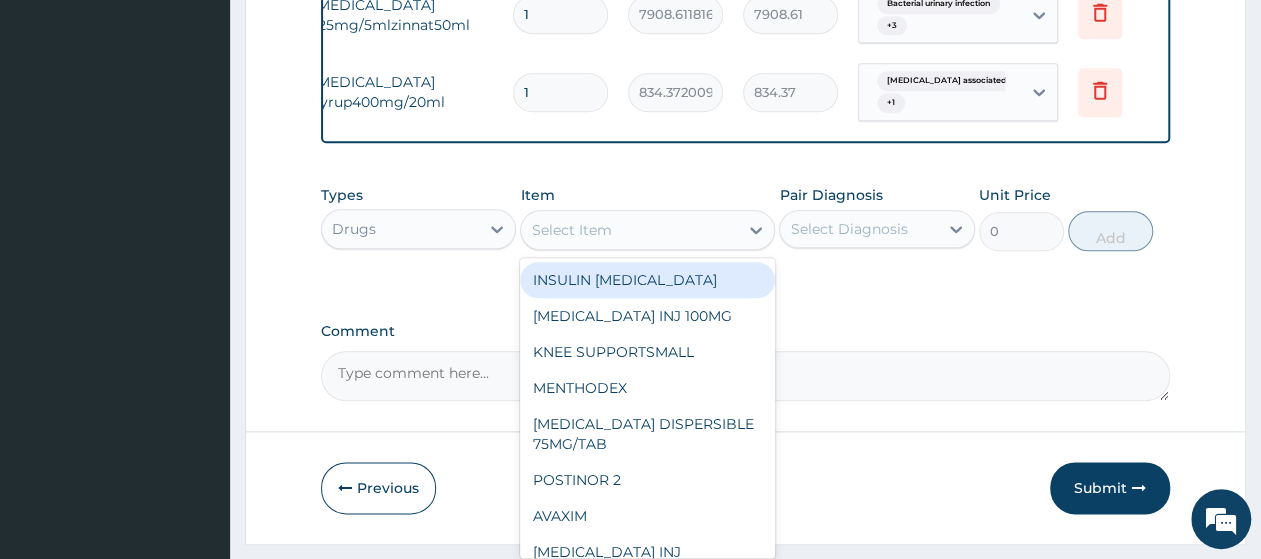 paste on "CAMOSUNATE POWDER" 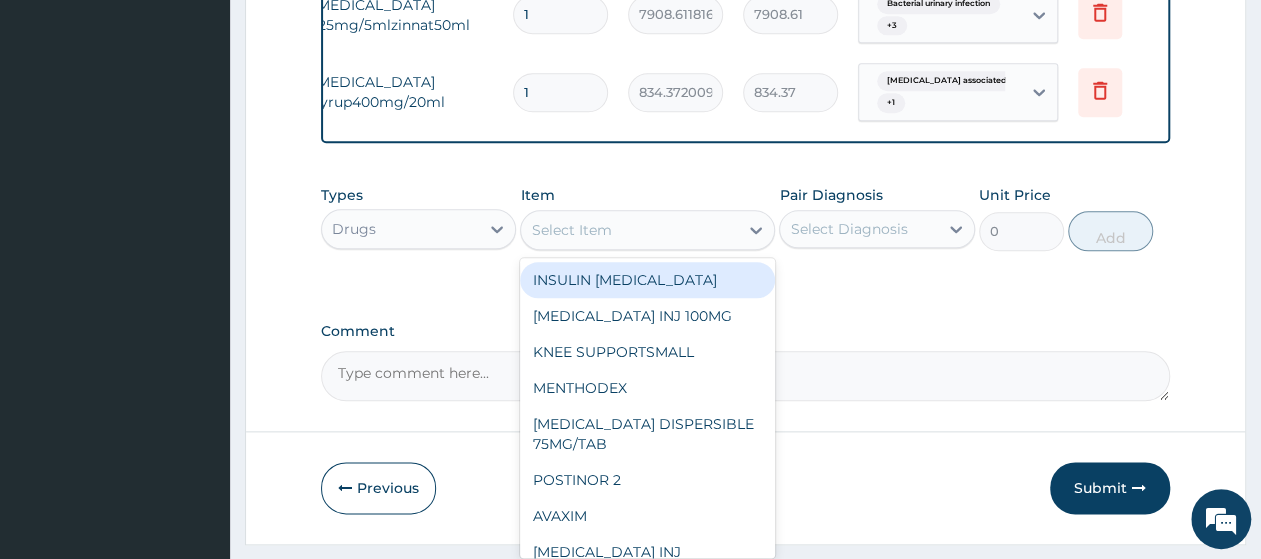 type on "CAMOSUNATE POWDER" 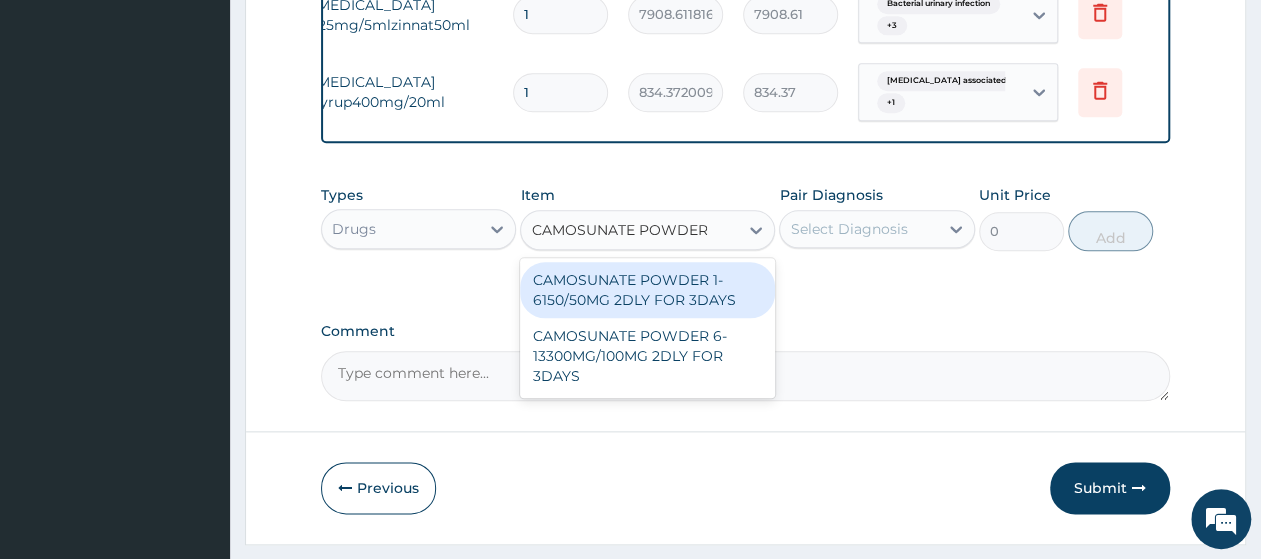 click on "CAMOSUNATE POWDER 1-6150/50MG 2DLY FOR 3DAYS" at bounding box center [647, 290] 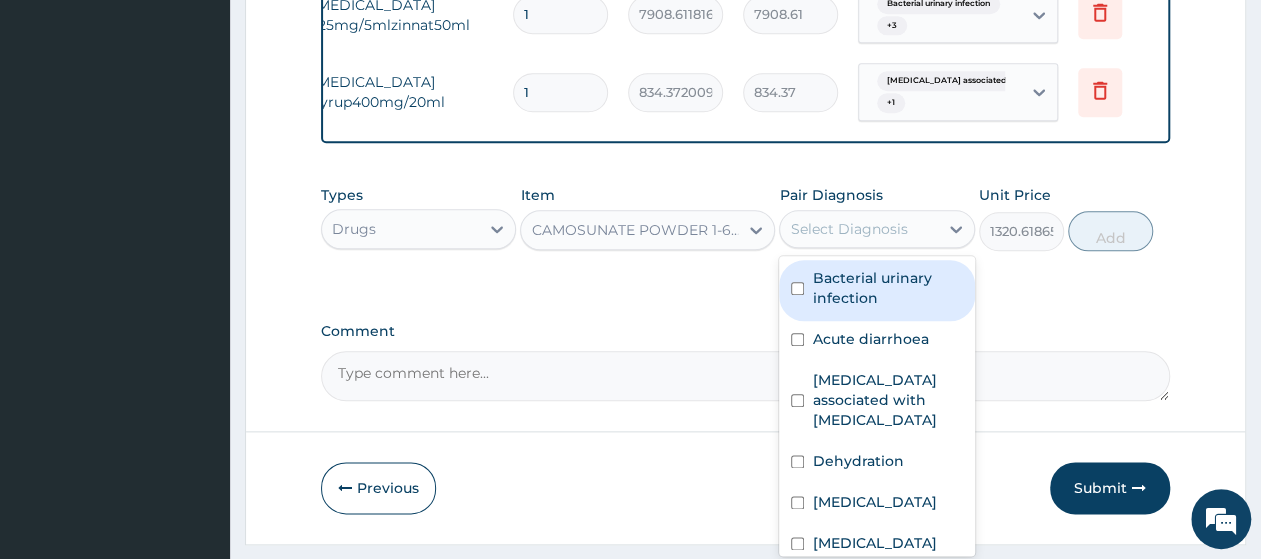 click on "Select Diagnosis" at bounding box center [848, 229] 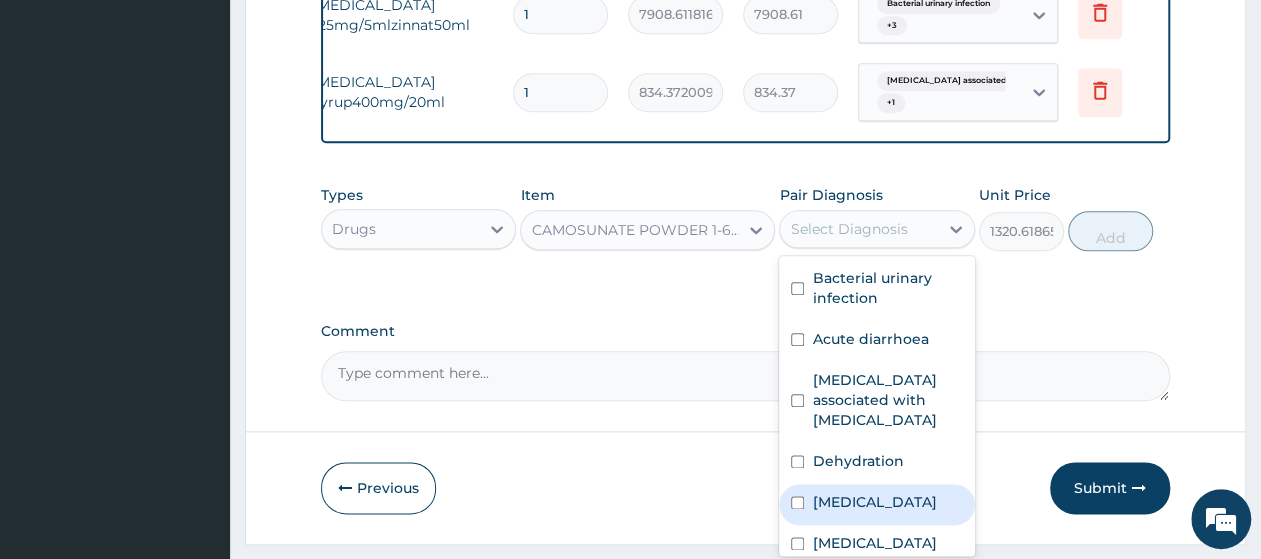 click on "Malaria" at bounding box center (874, 502) 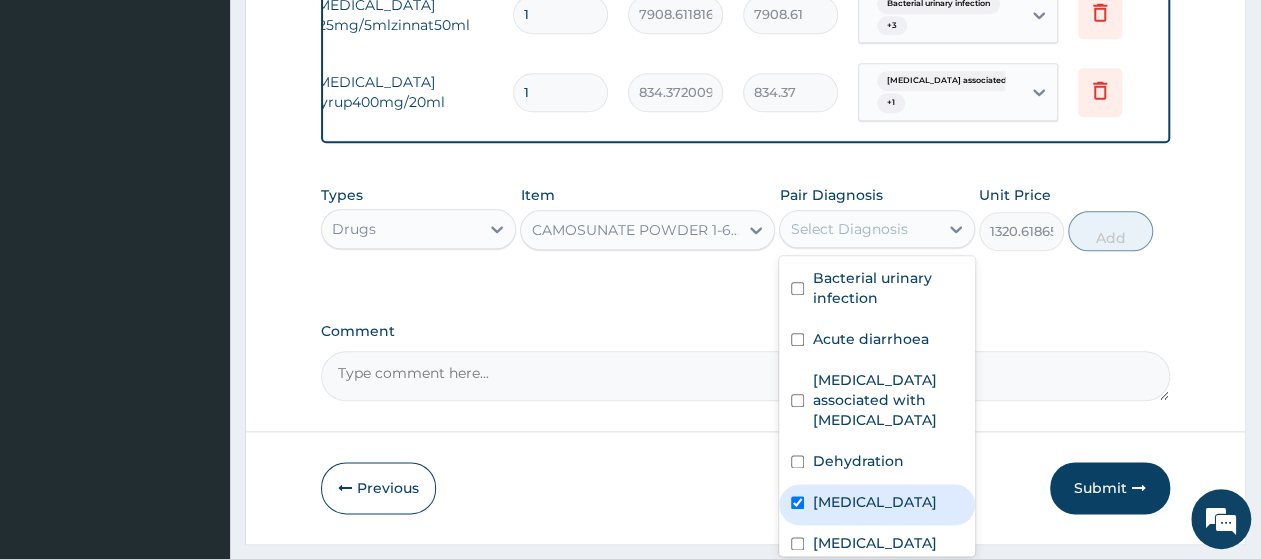 checkbox on "true" 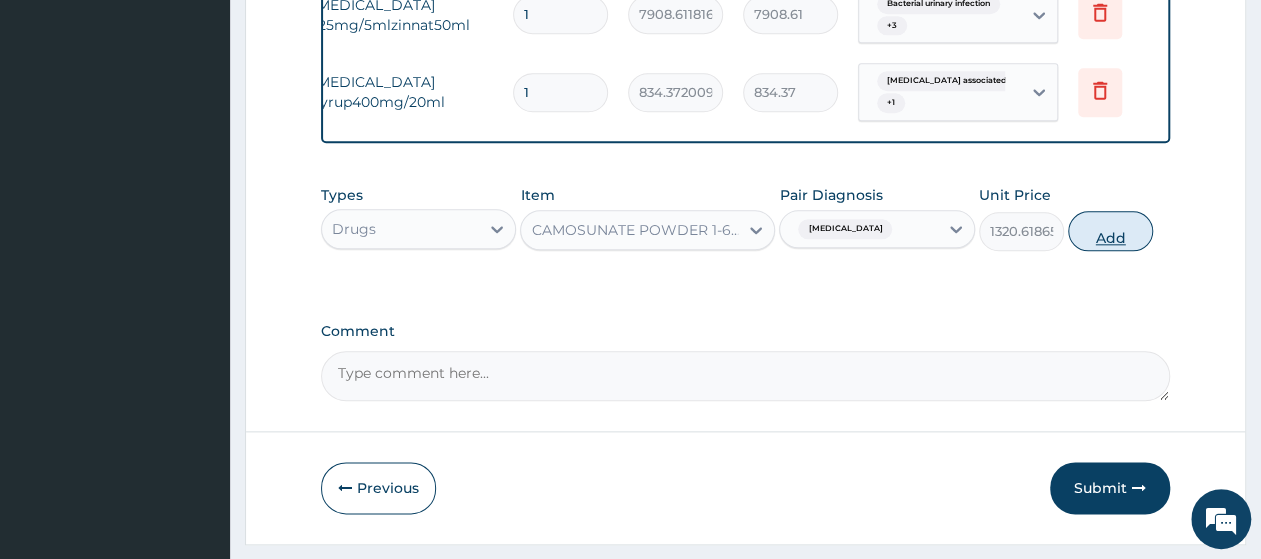 click on "Add" at bounding box center [1110, 231] 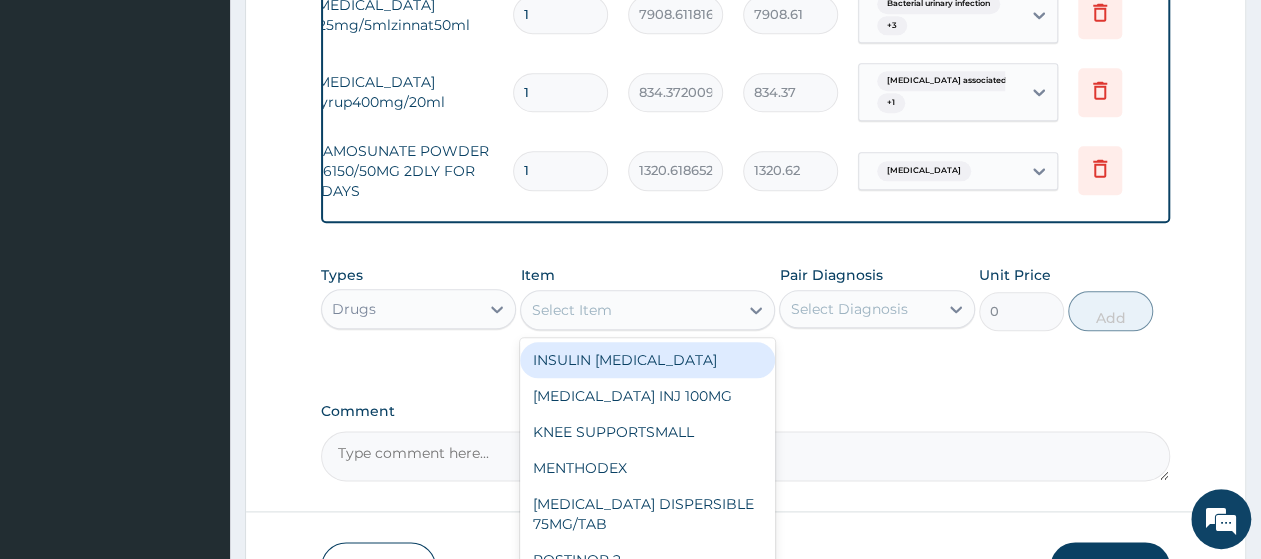 click on "Select Item" at bounding box center (647, 310) 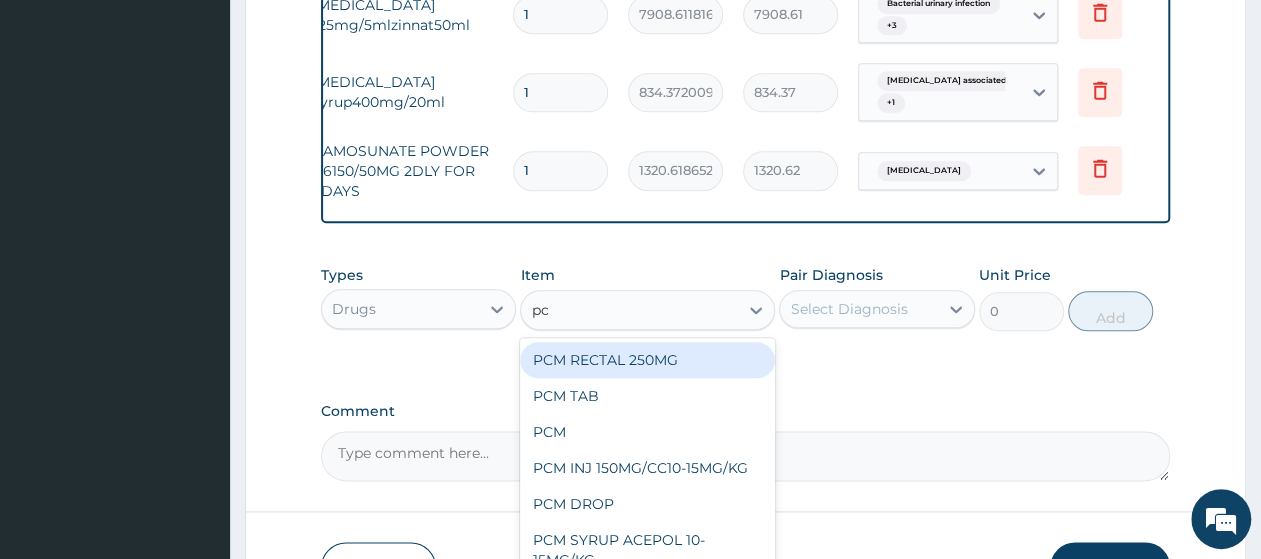 type on "pcm" 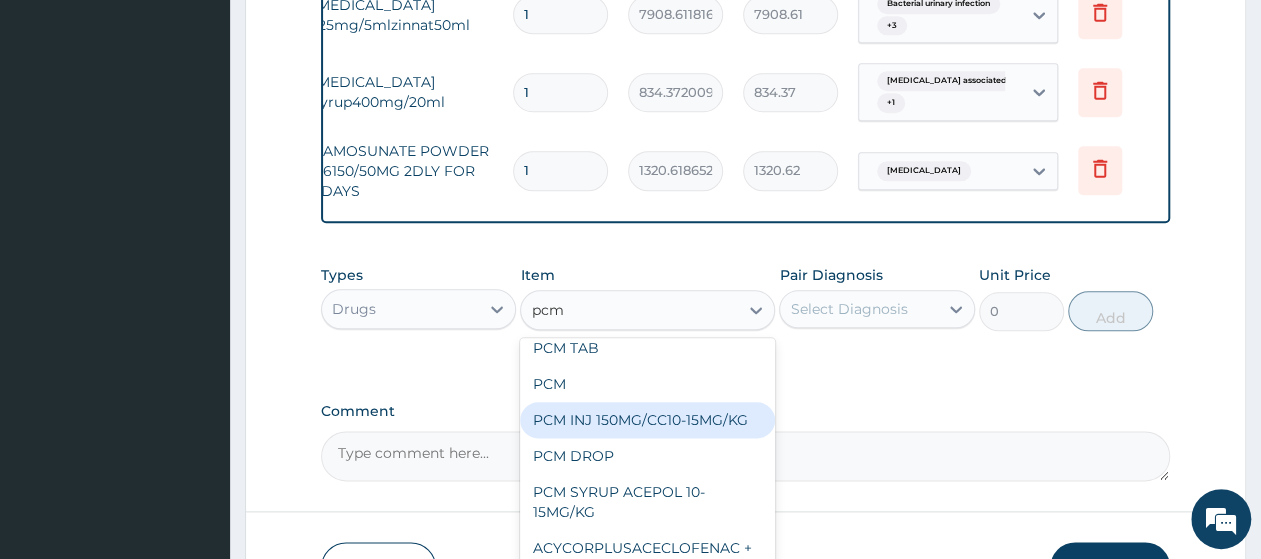scroll, scrollTop: 0, scrollLeft: 0, axis: both 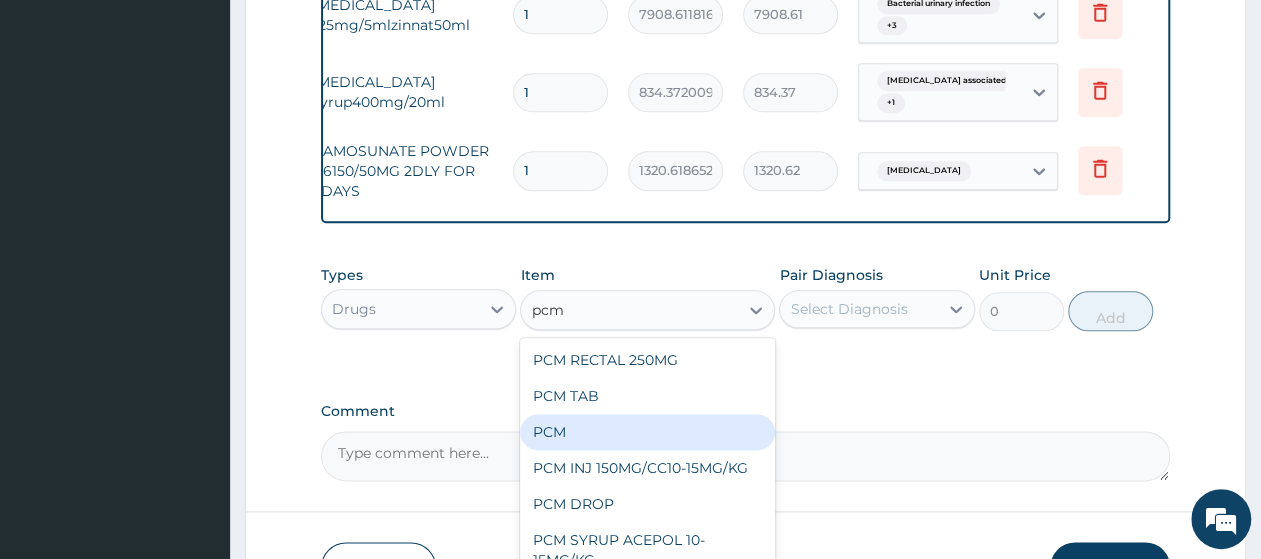 click on "PCM" at bounding box center (647, 432) 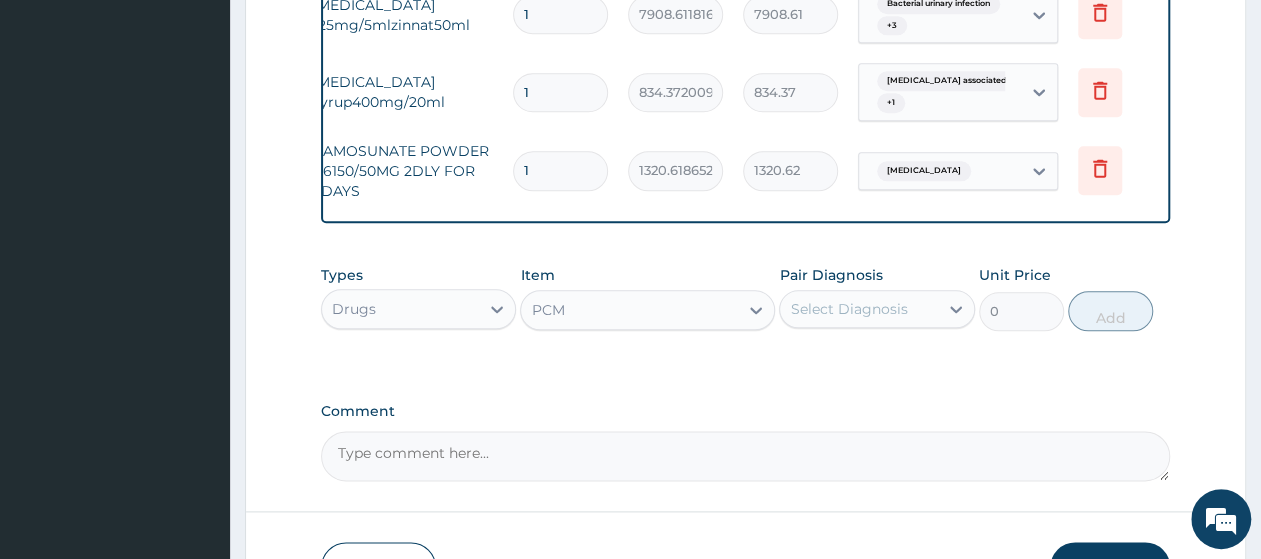 type 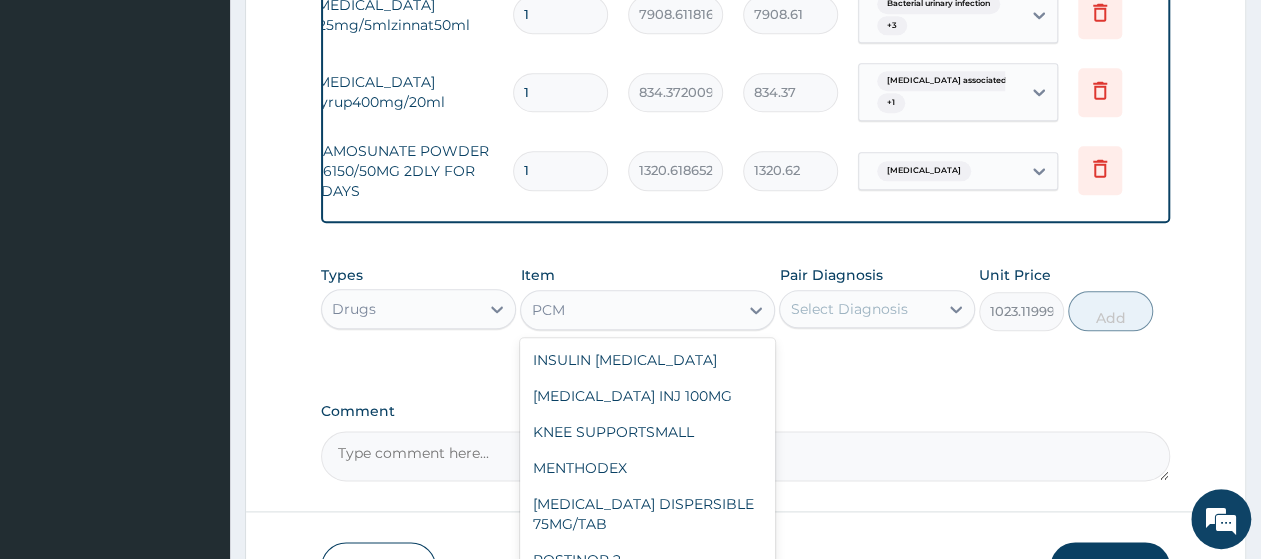 click on "PCM" at bounding box center (629, 310) 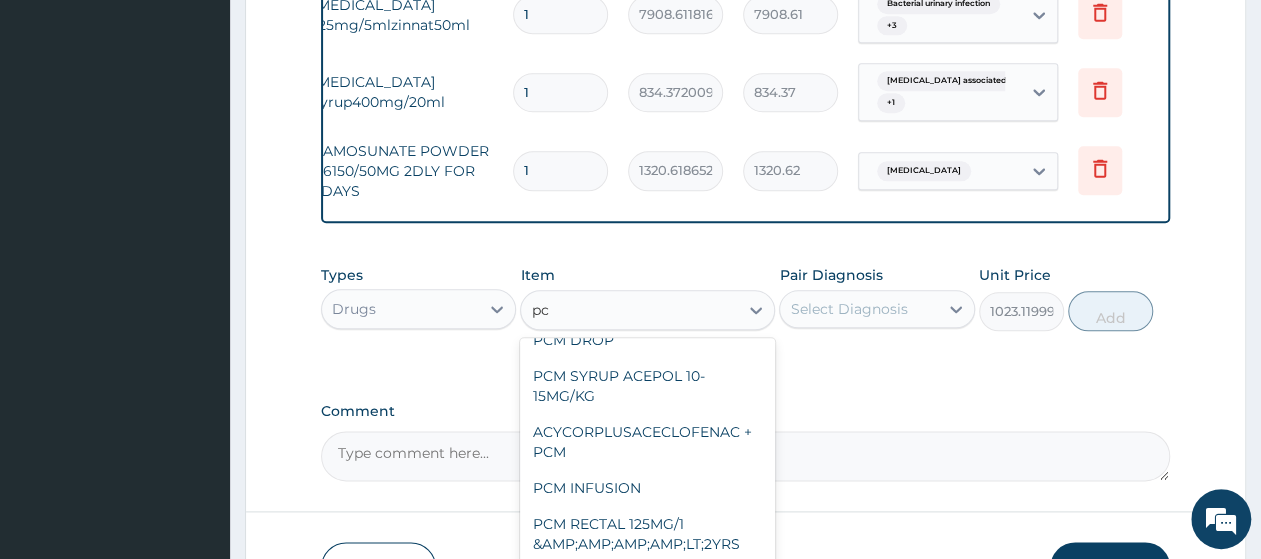 scroll, scrollTop: 0, scrollLeft: 0, axis: both 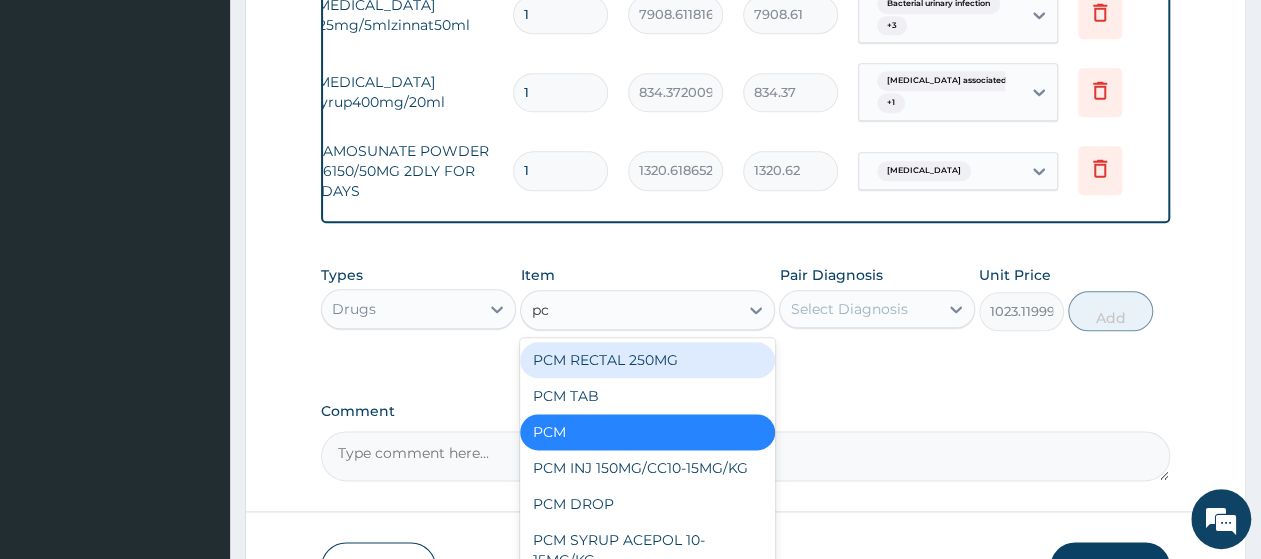 type on "pcm" 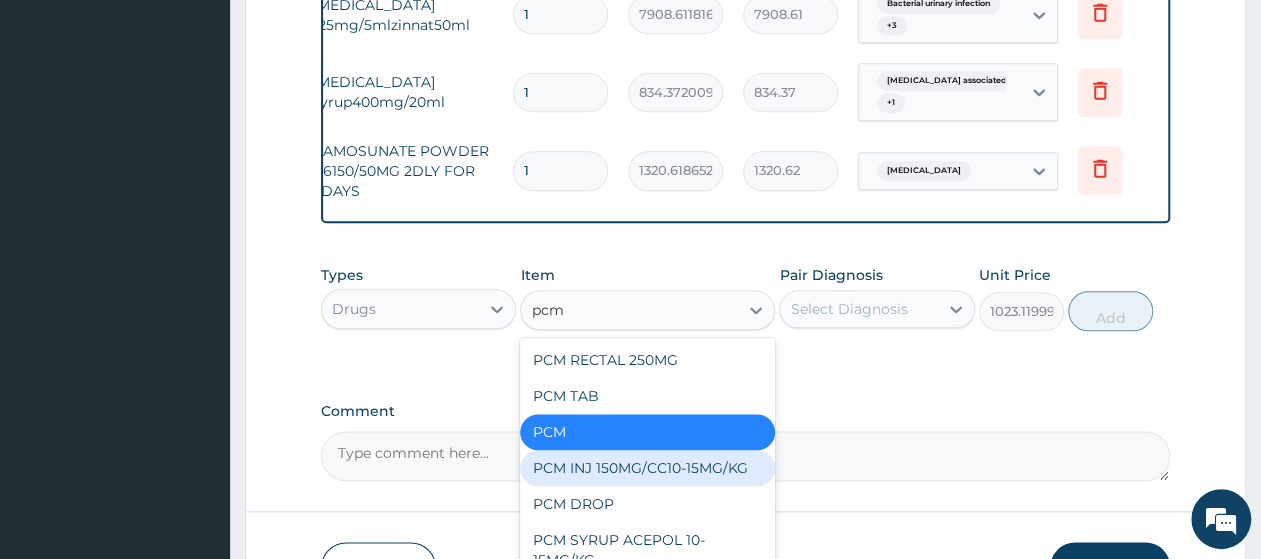 scroll, scrollTop: 100, scrollLeft: 0, axis: vertical 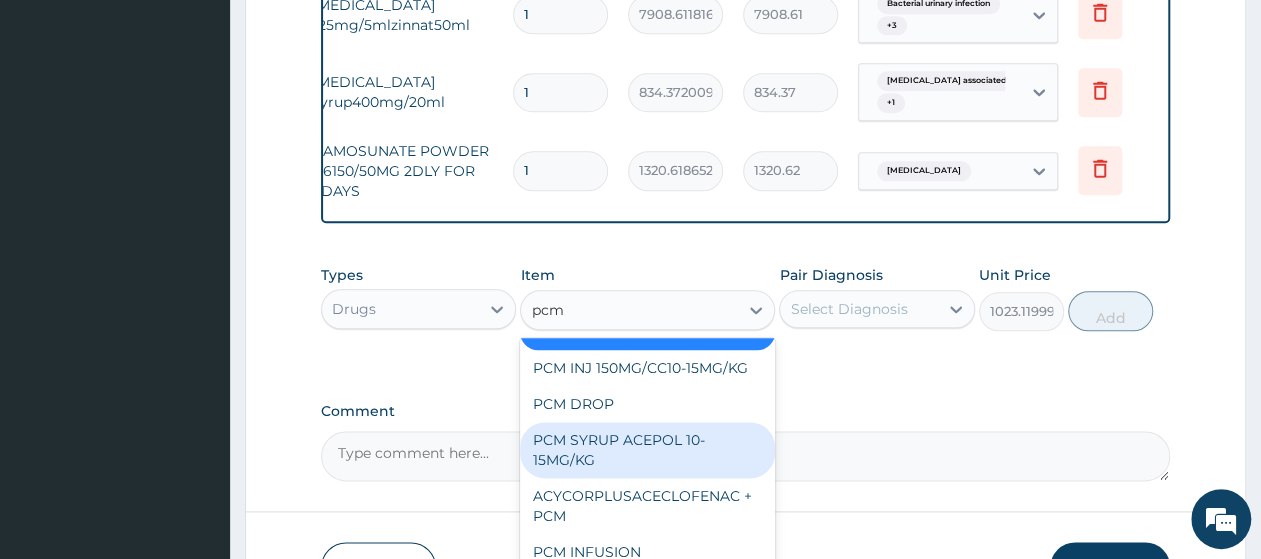 click on "PCM SYRUP ACEPOL 10-15MG/KG" at bounding box center [647, 450] 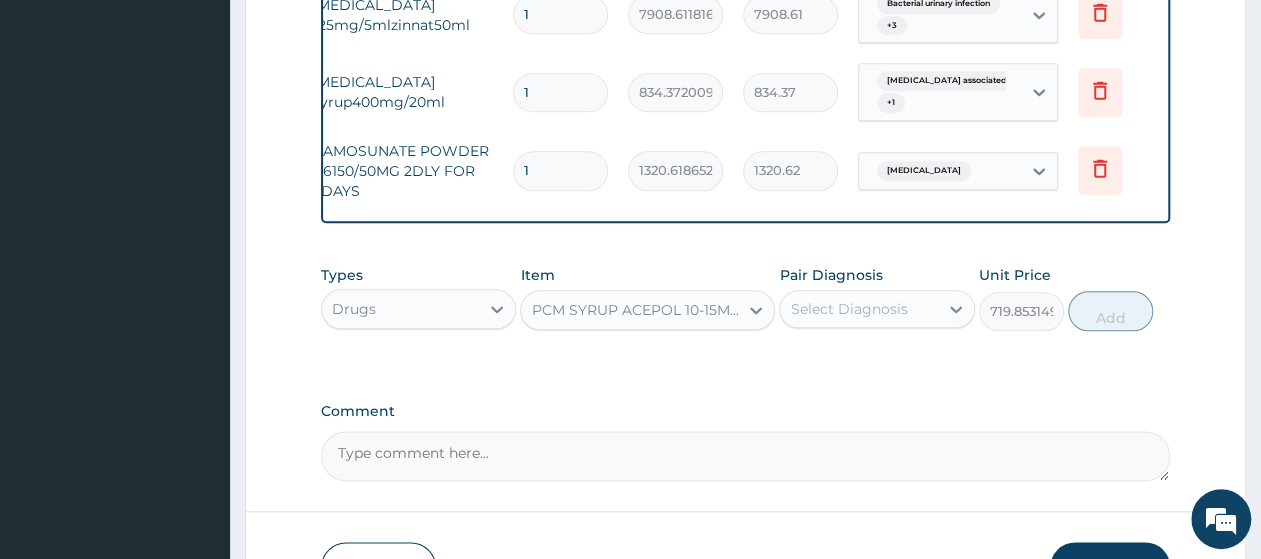click on "PCM SYRUP ACEPOL 10-15MG/KG" at bounding box center (629, 310) 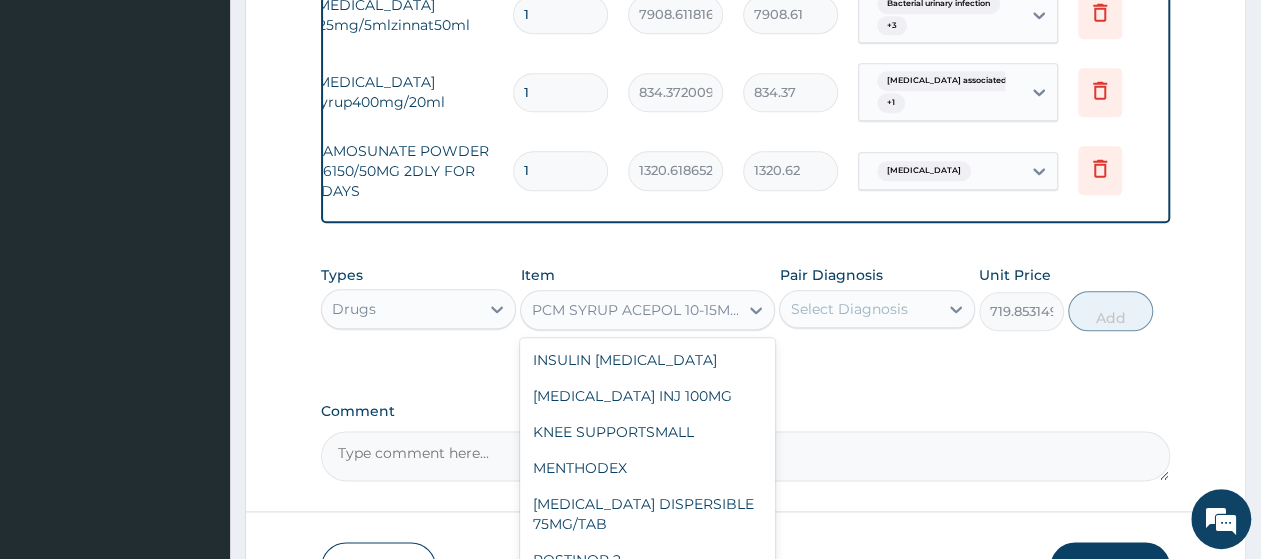 scroll, scrollTop: 10730, scrollLeft: 0, axis: vertical 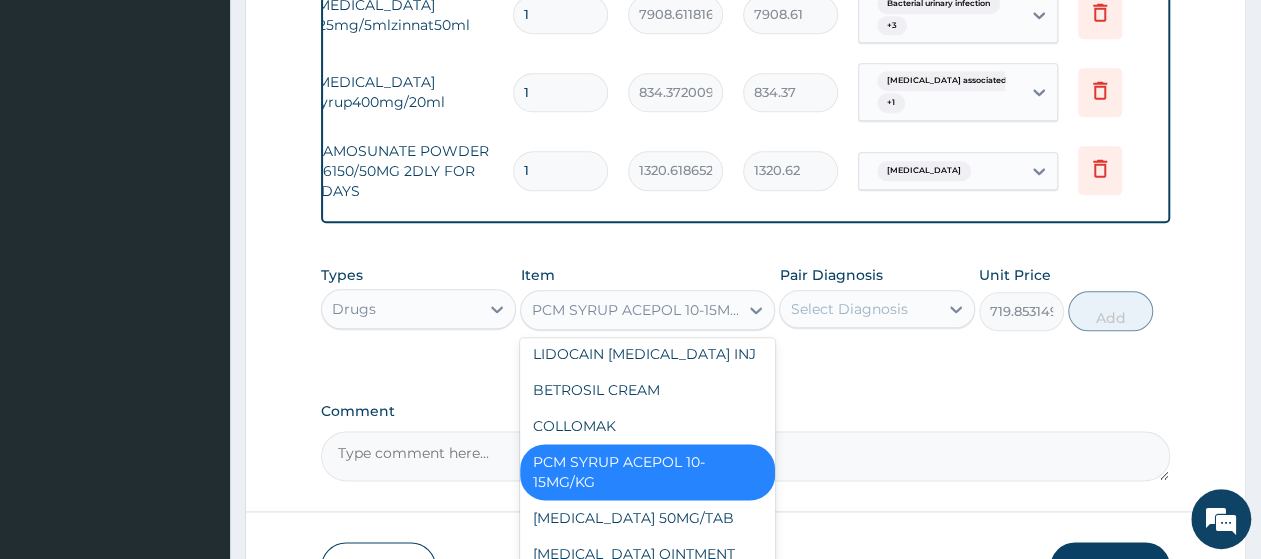 click on "PCM SYRUP ACEPOL 10-15MG/KG" at bounding box center [635, 310] 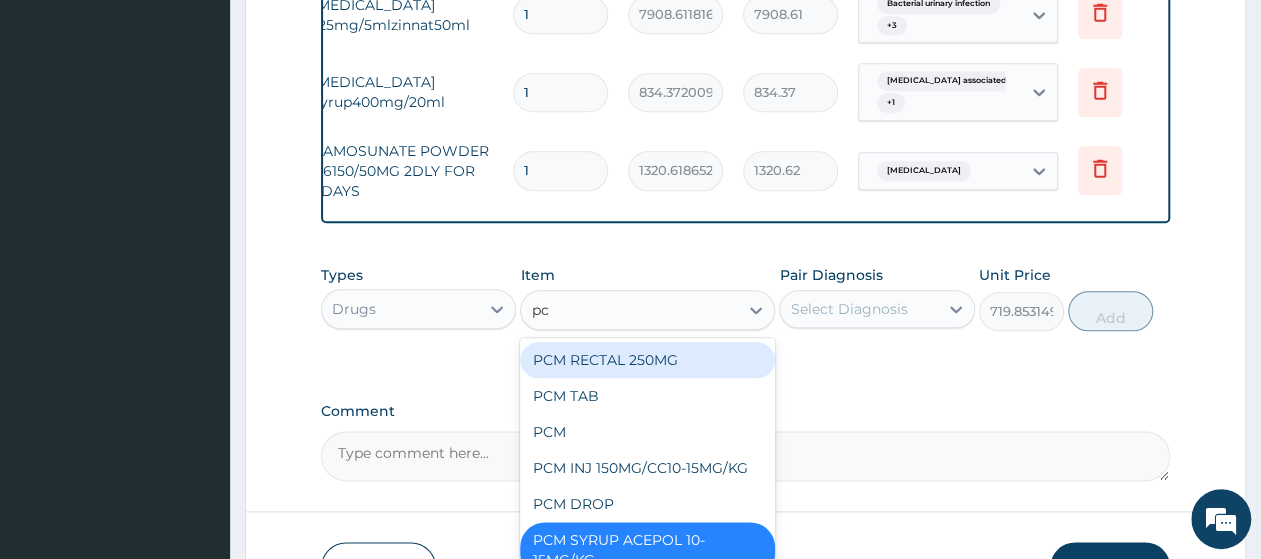 type on "pcm" 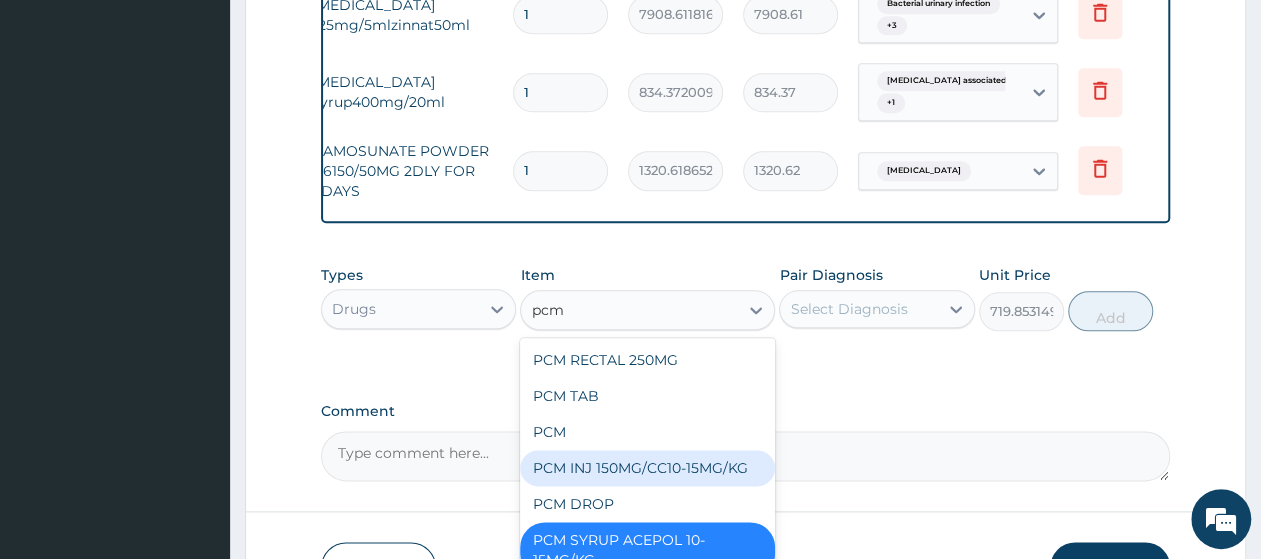 scroll, scrollTop: 148, scrollLeft: 0, axis: vertical 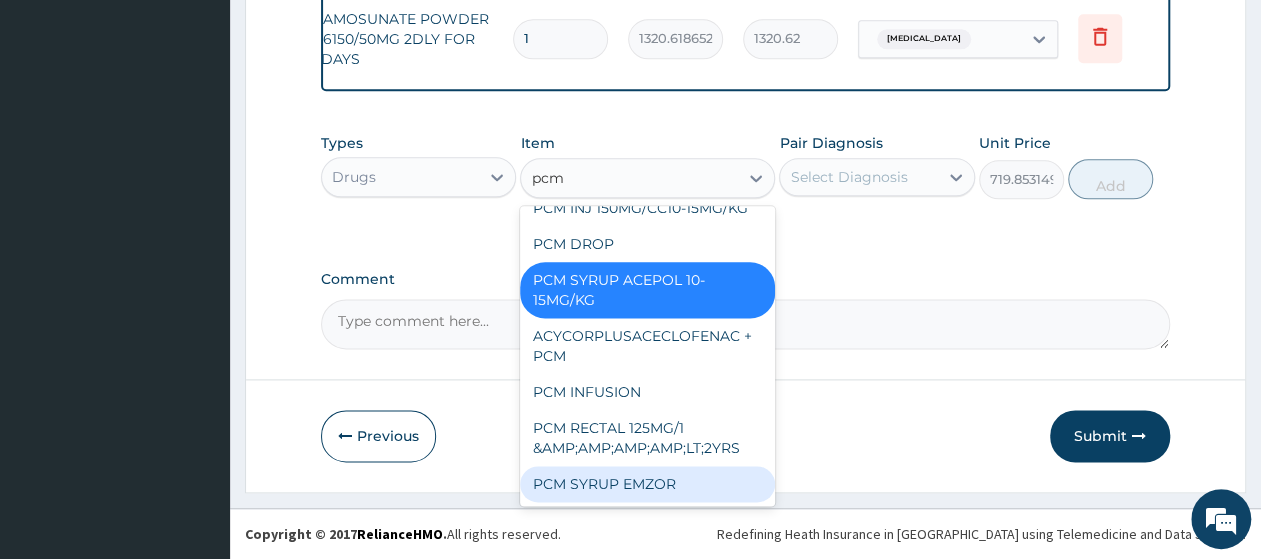 click on "PCM SYRUP EMZOR" at bounding box center [647, 484] 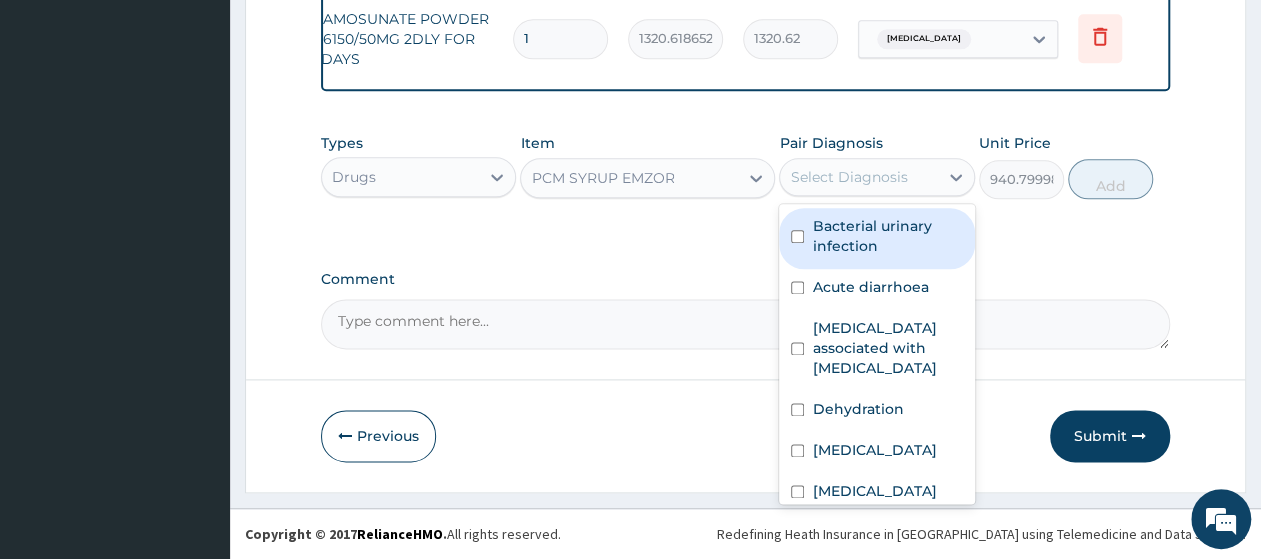click on "Select Diagnosis" at bounding box center [848, 177] 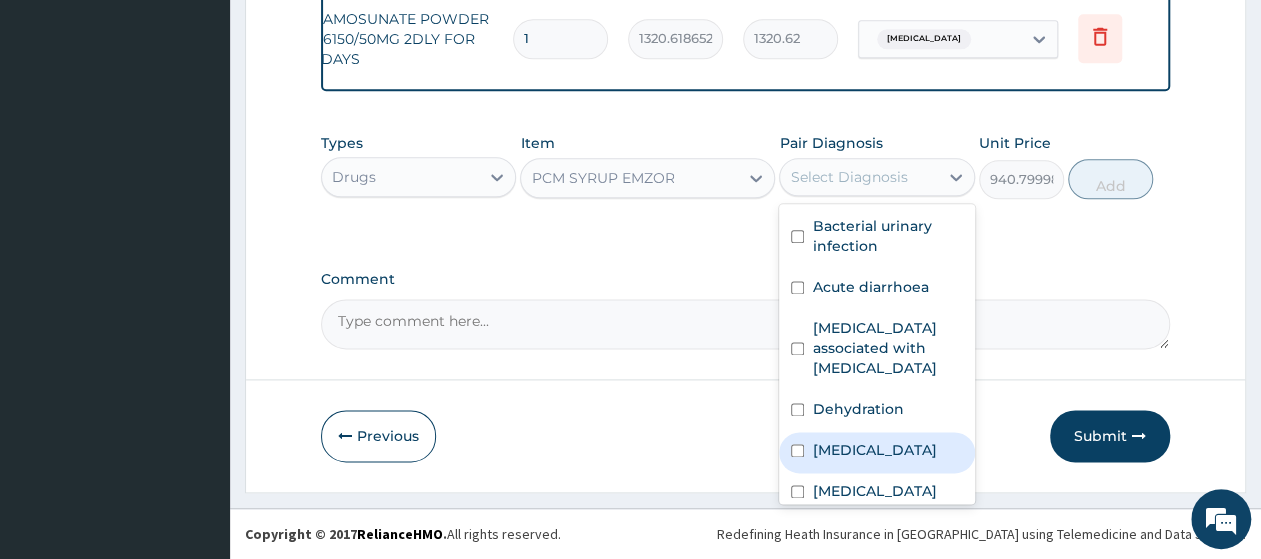 click on "Malaria" at bounding box center (876, 452) 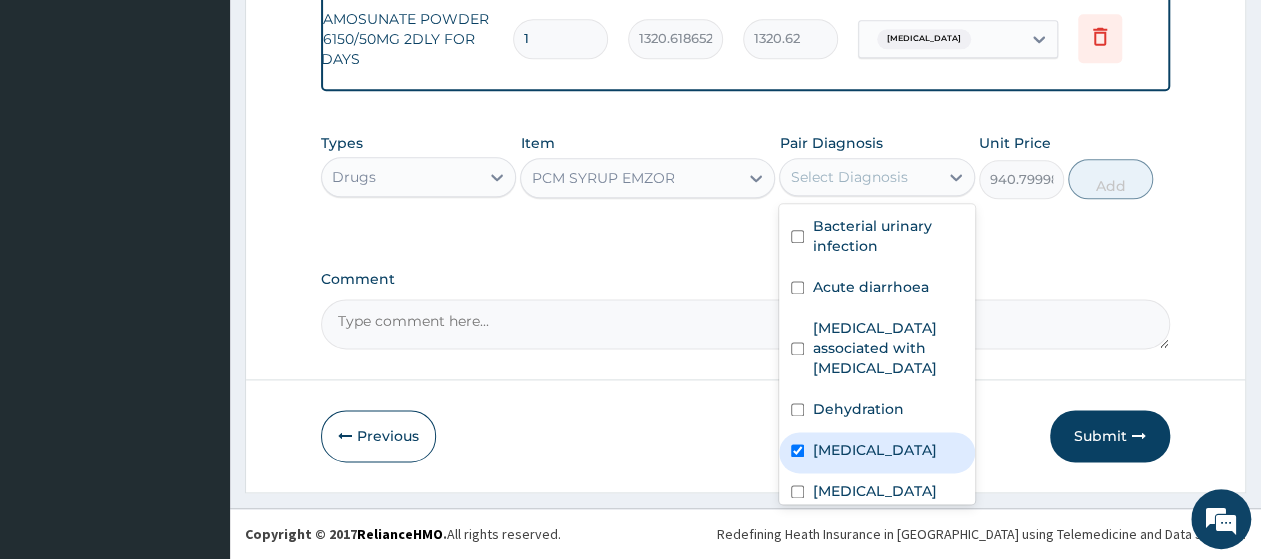 checkbox on "true" 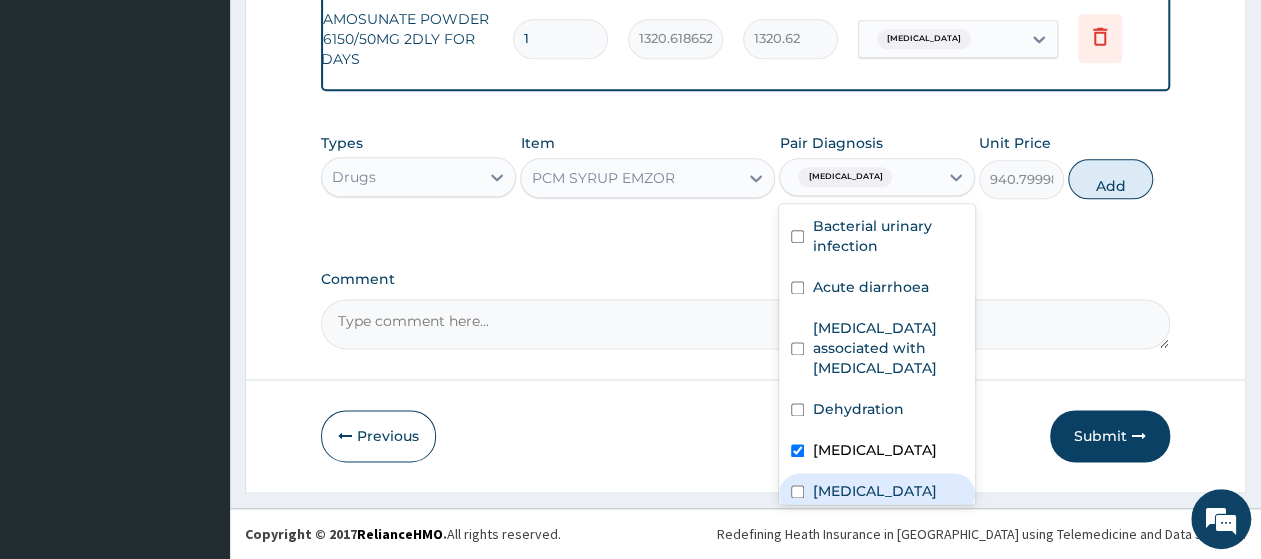 click on "Sepsis" at bounding box center [874, 491] 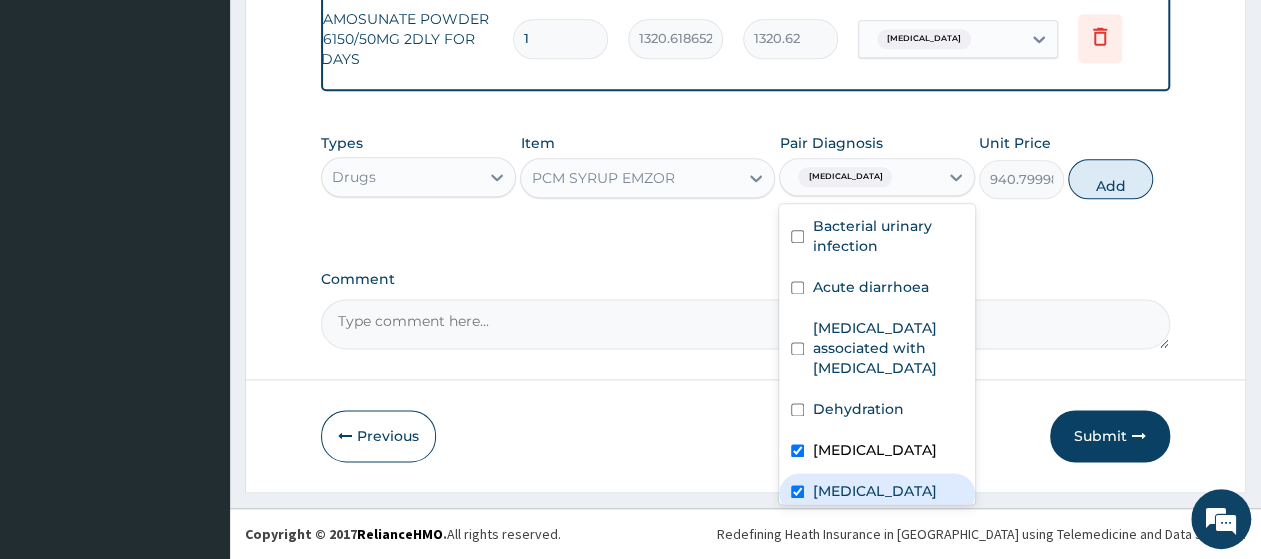 checkbox on "true" 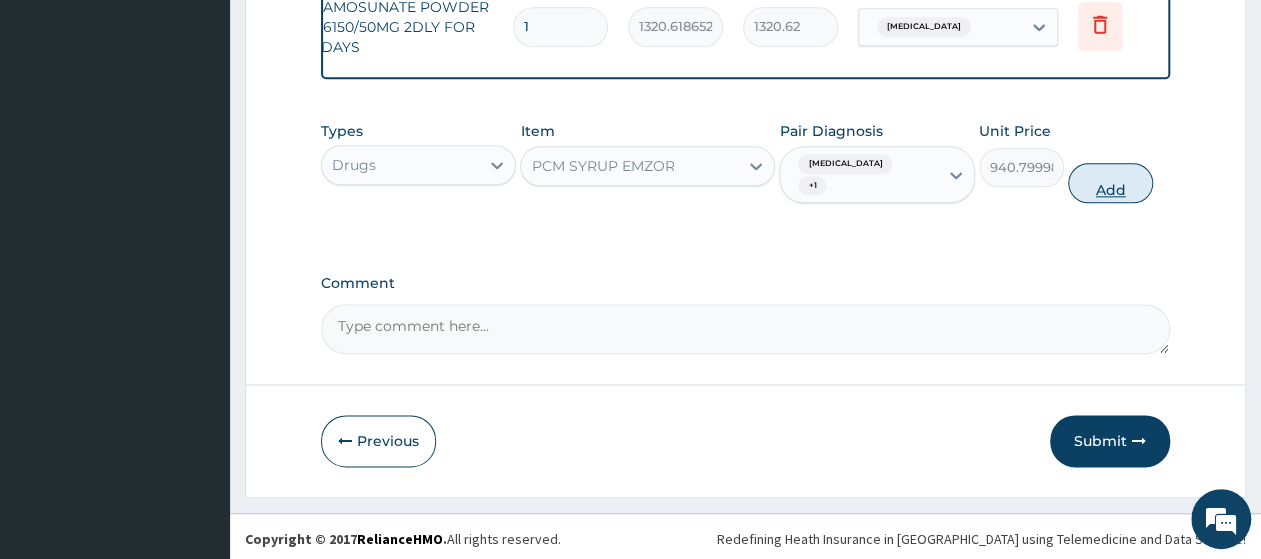 click on "Add" at bounding box center [1110, 183] 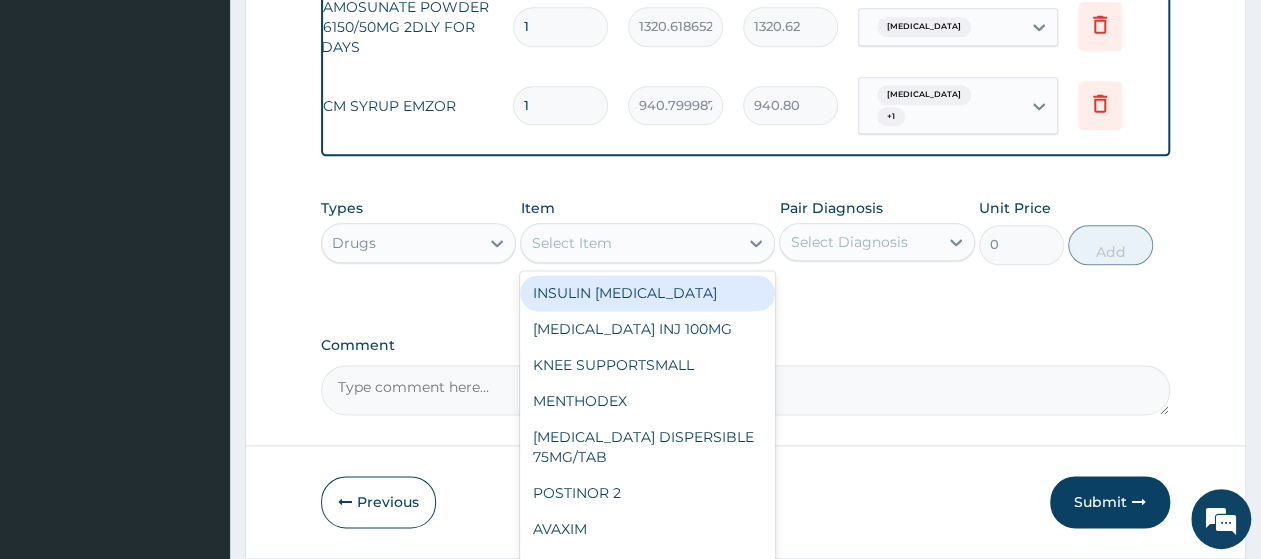 click on "Select Item" at bounding box center (629, 243) 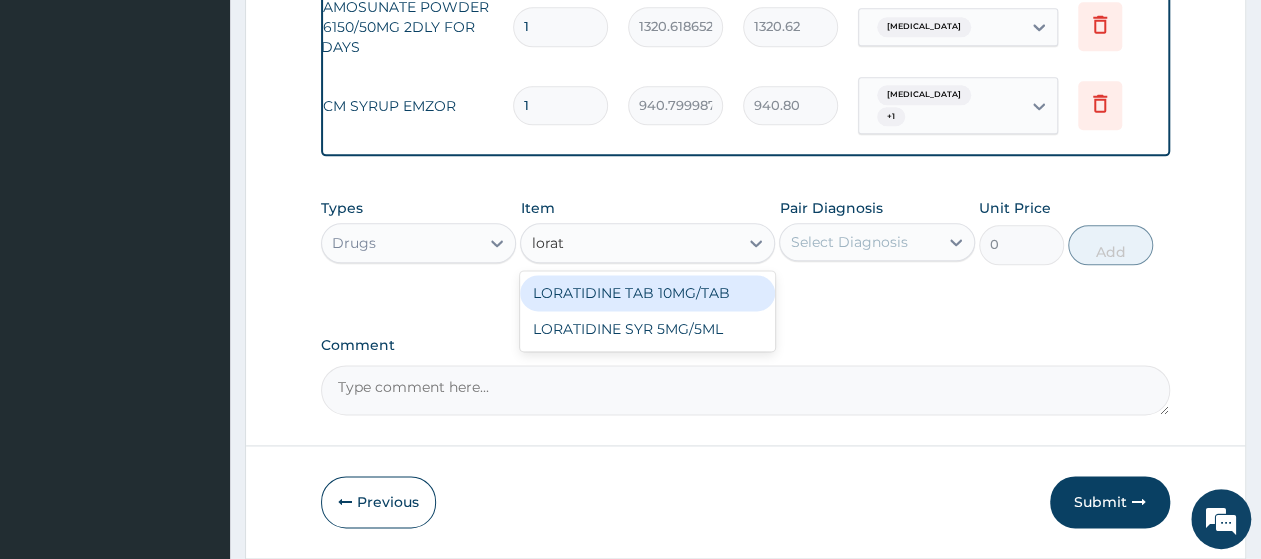 type on "lorati" 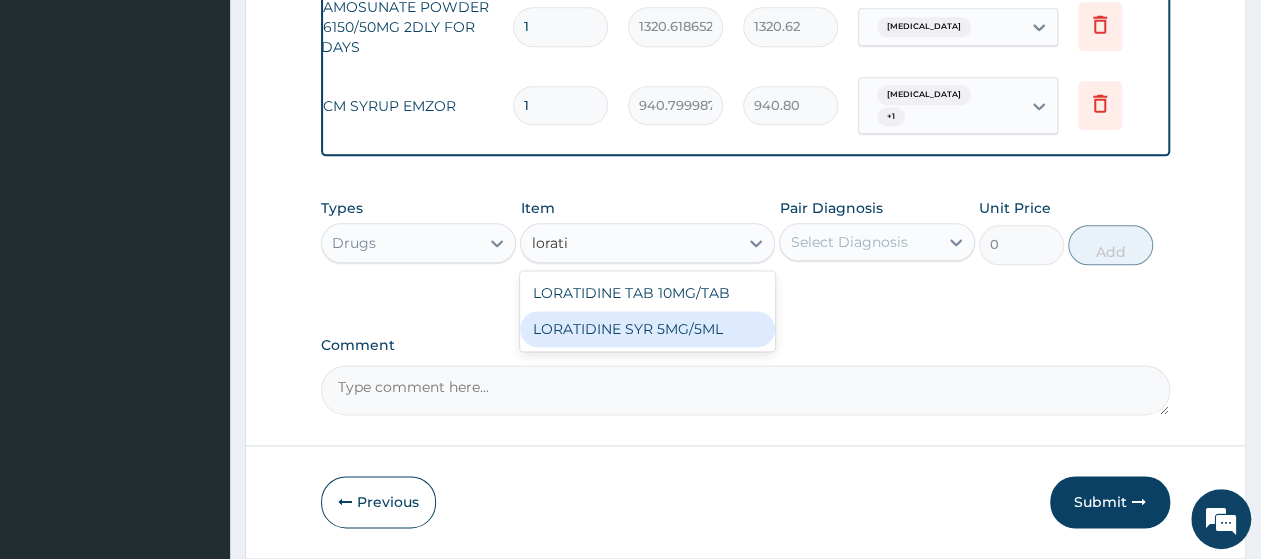 click on "LORATIDINE SYR 5MG/5ML" at bounding box center (647, 329) 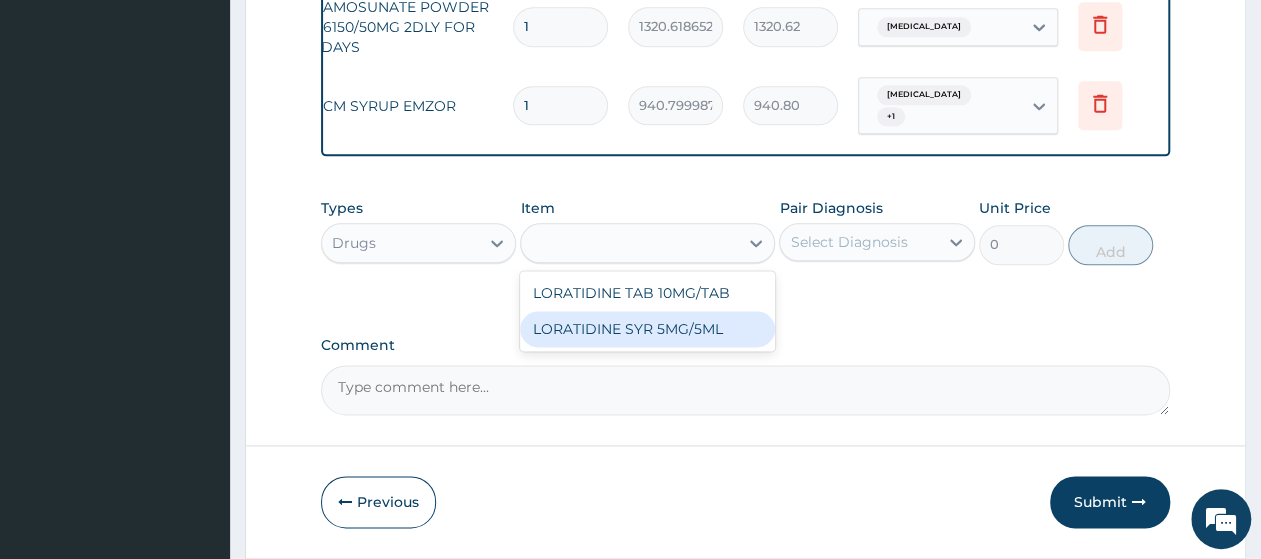 type on "1411.199951171875" 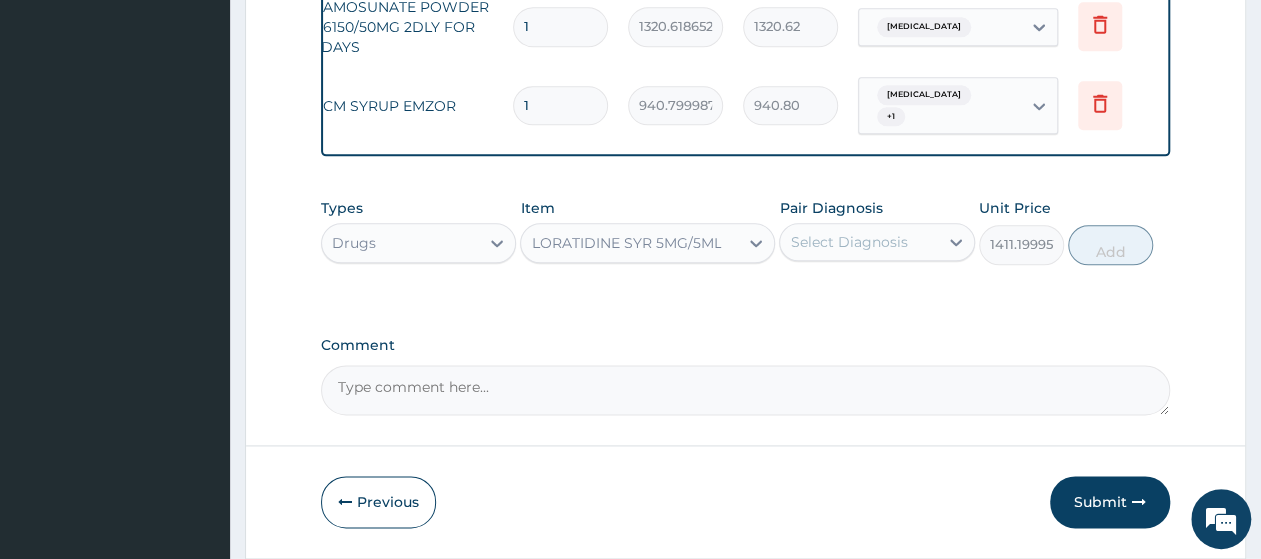 click on "Select Diagnosis" at bounding box center (848, 242) 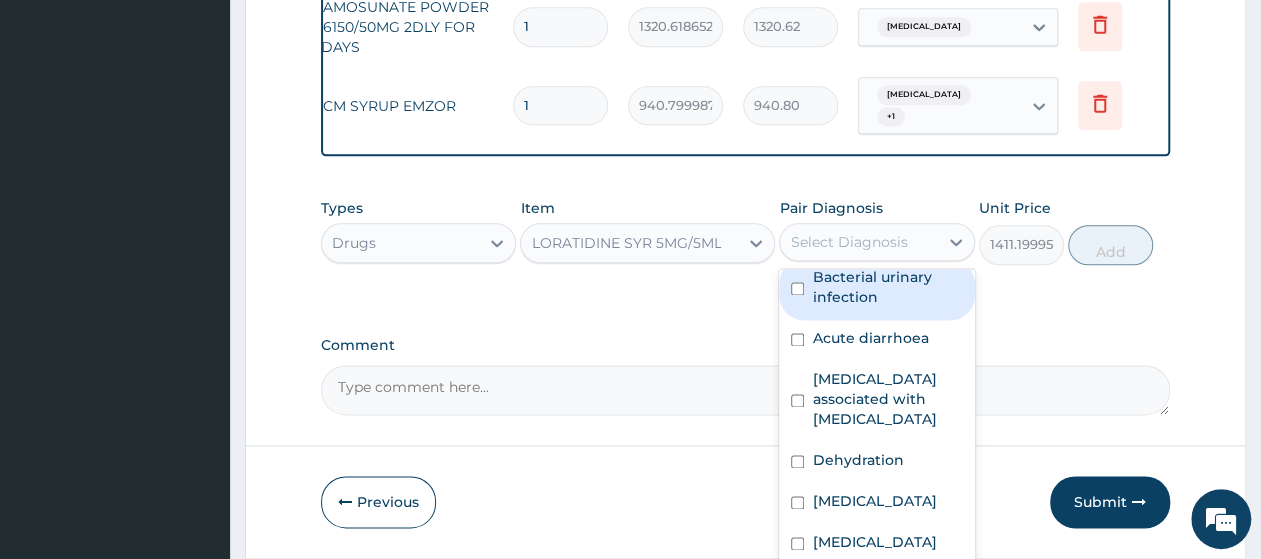 scroll, scrollTop: 0, scrollLeft: 0, axis: both 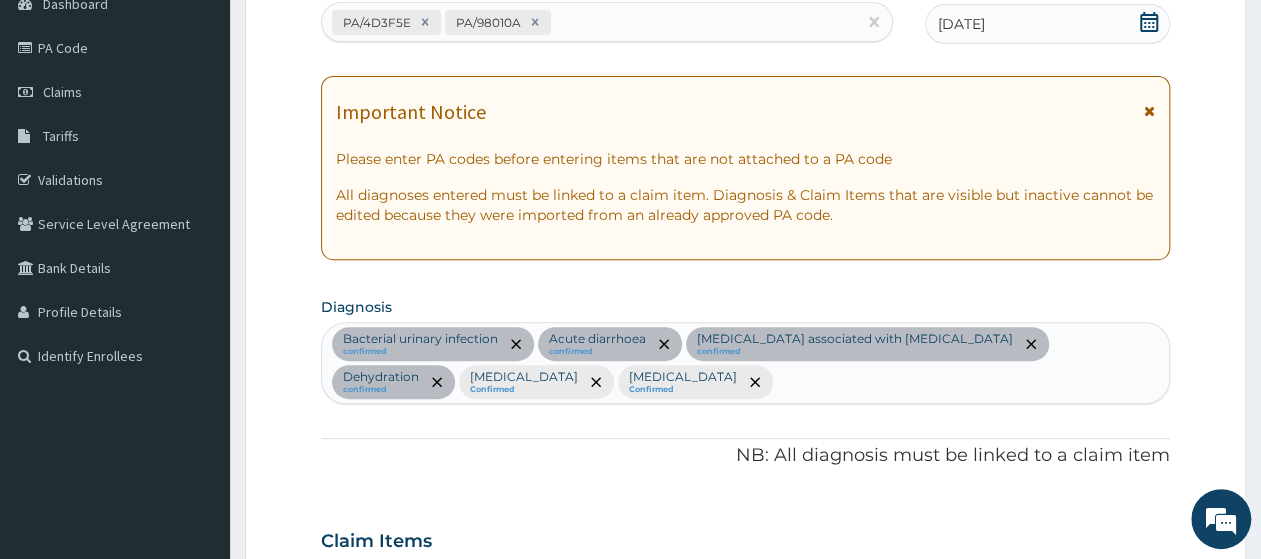 click on "Bacterial urinary infection confirmed Acute diarrhoea confirmed Arthropathy associated with helminthiasis confirmed Dehydration confirmed Malaria Confirmed Sepsis Confirmed" at bounding box center (745, 363) 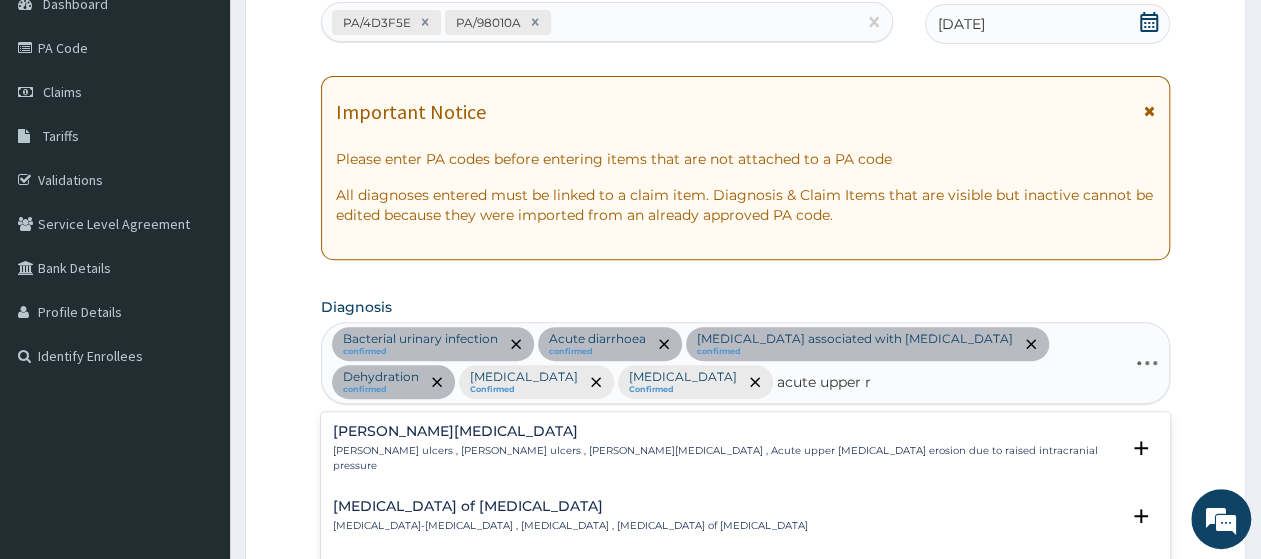 type on "acute upper re" 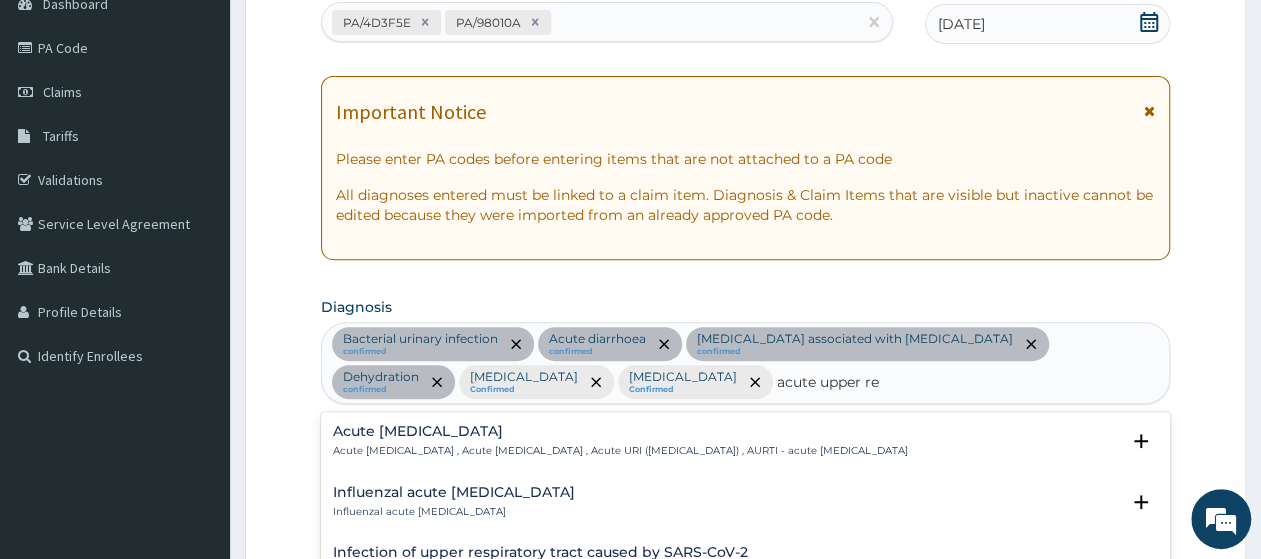 click on "Acute upper respiratory infection Acute upper respiratory infection , Acute upper respiratory tract infection , Acute URI (upper respiratory infection) , AURTI - acute upper respiratory tract infection" at bounding box center [620, 441] 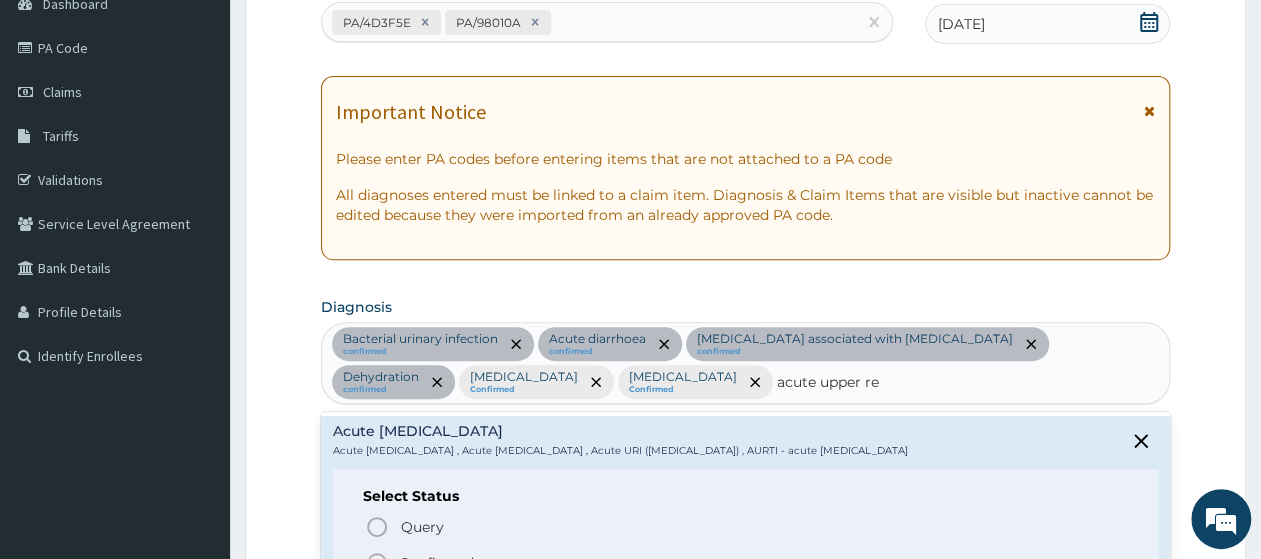 scroll, scrollTop: 106, scrollLeft: 0, axis: vertical 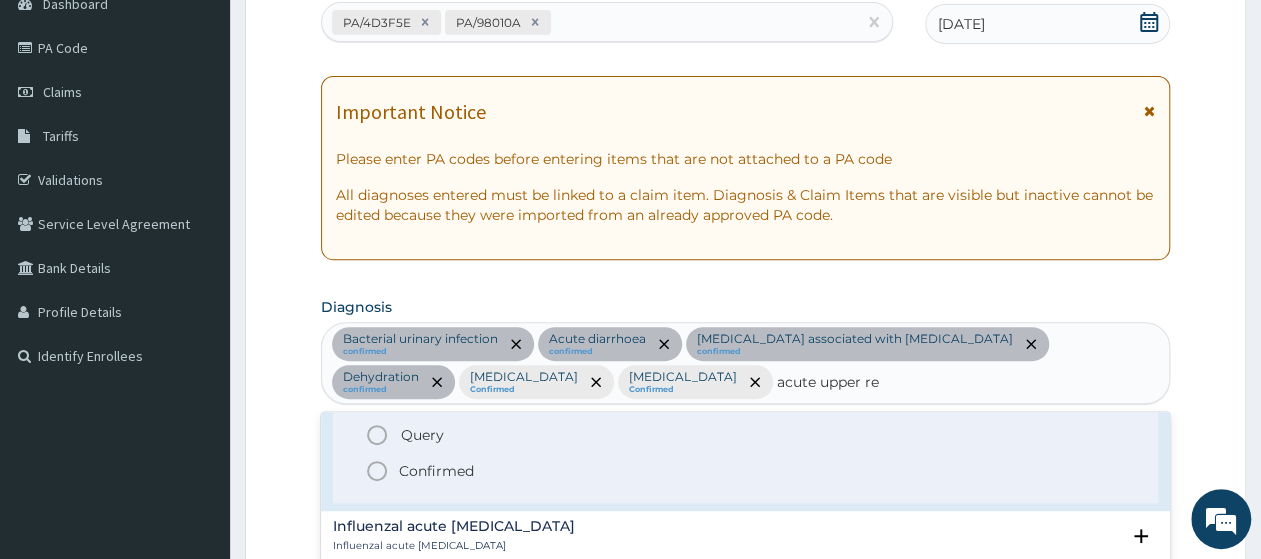 click on "Confirmed" at bounding box center (436, 471) 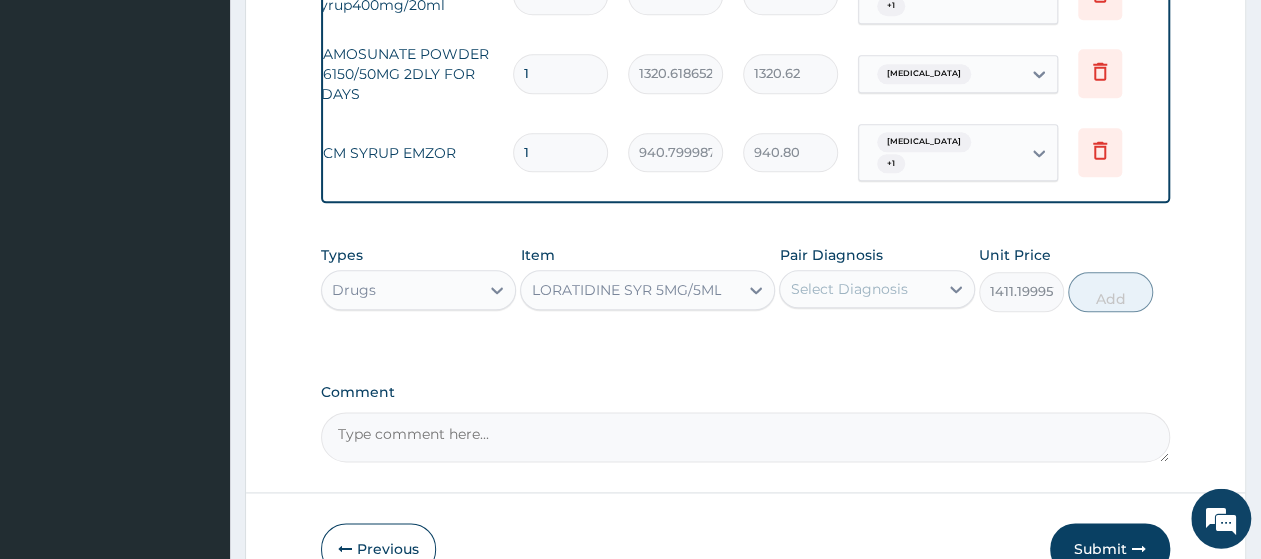 scroll, scrollTop: 1220, scrollLeft: 0, axis: vertical 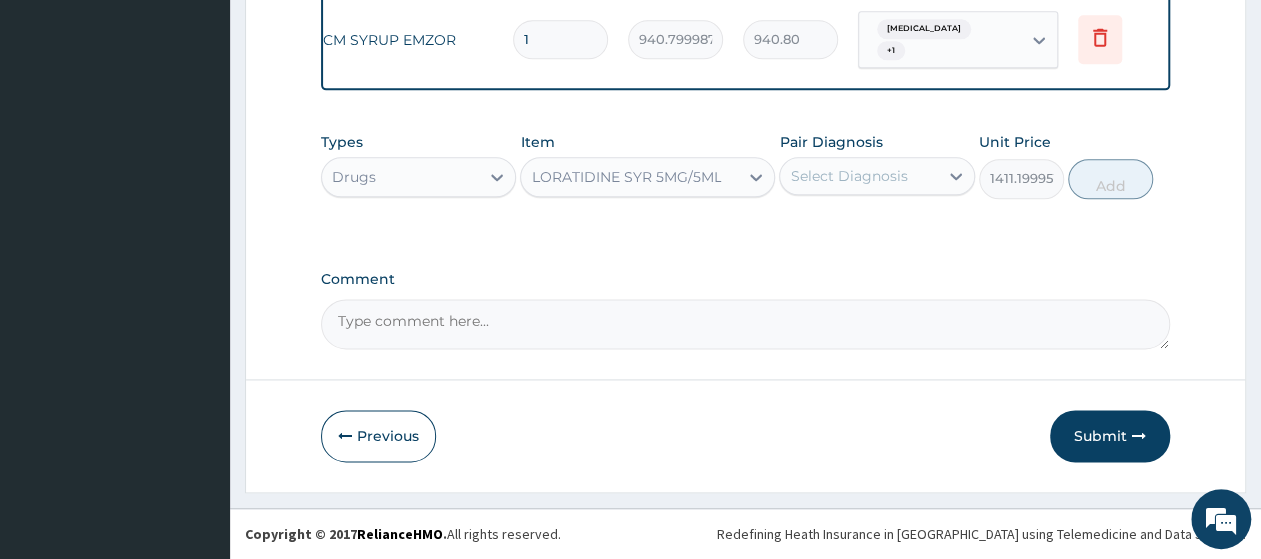 click on "Select Diagnosis" at bounding box center (848, 176) 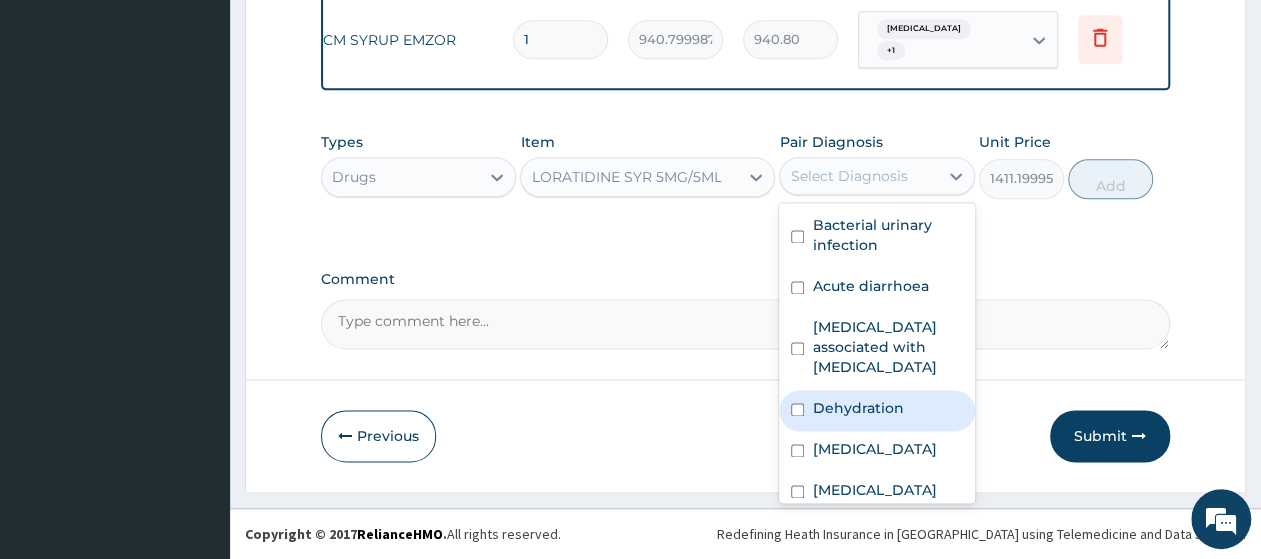 scroll, scrollTop: 95, scrollLeft: 0, axis: vertical 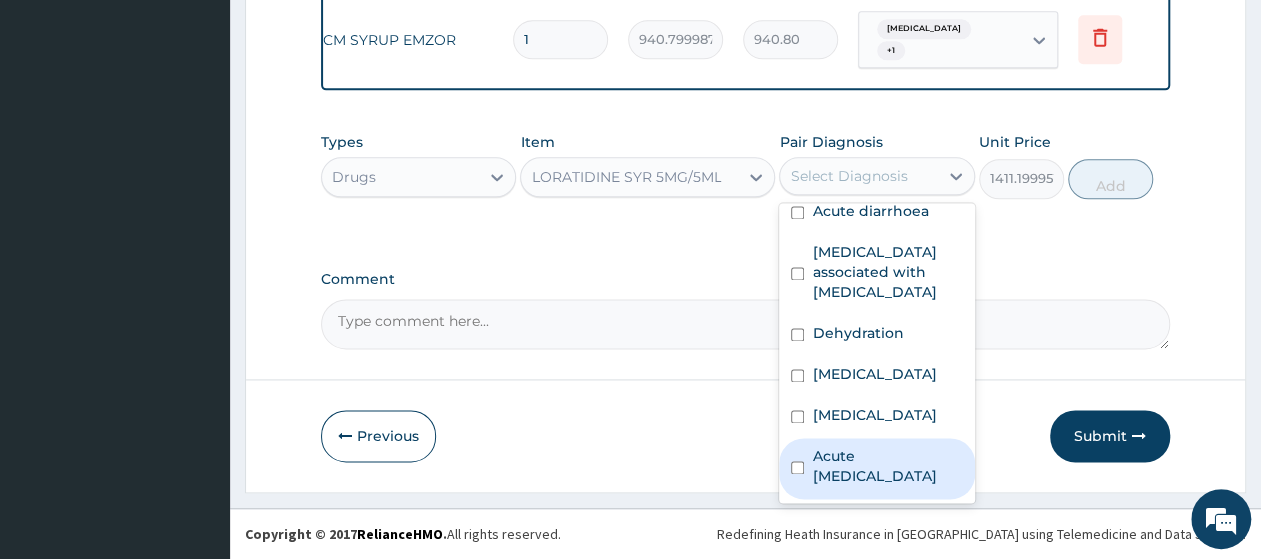 click on "Acute upper respiratory infection" at bounding box center [887, 466] 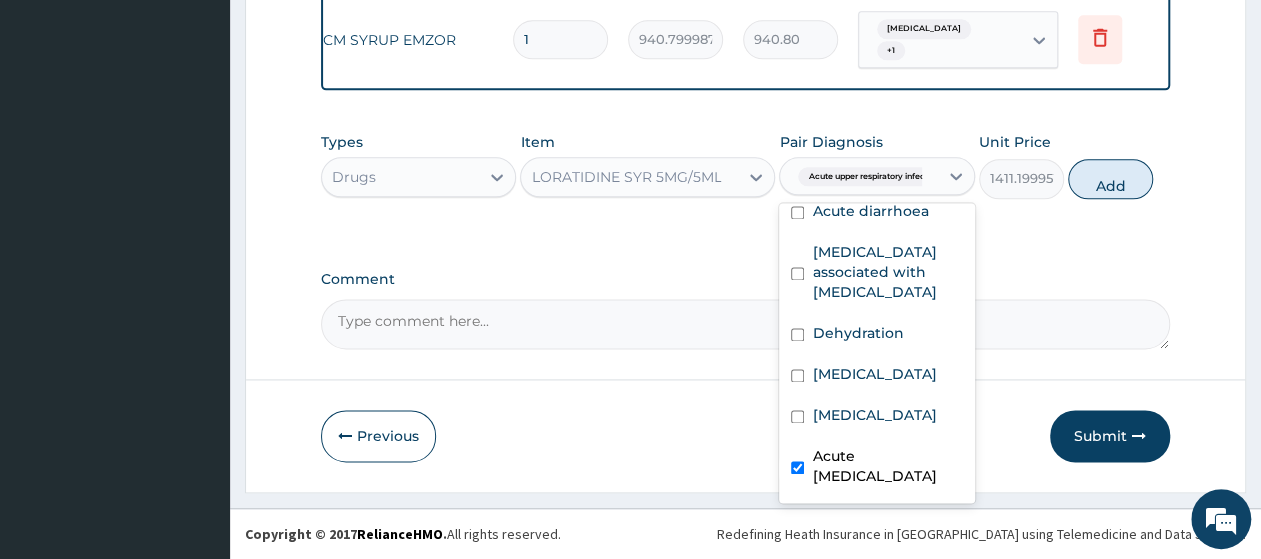 checkbox on "true" 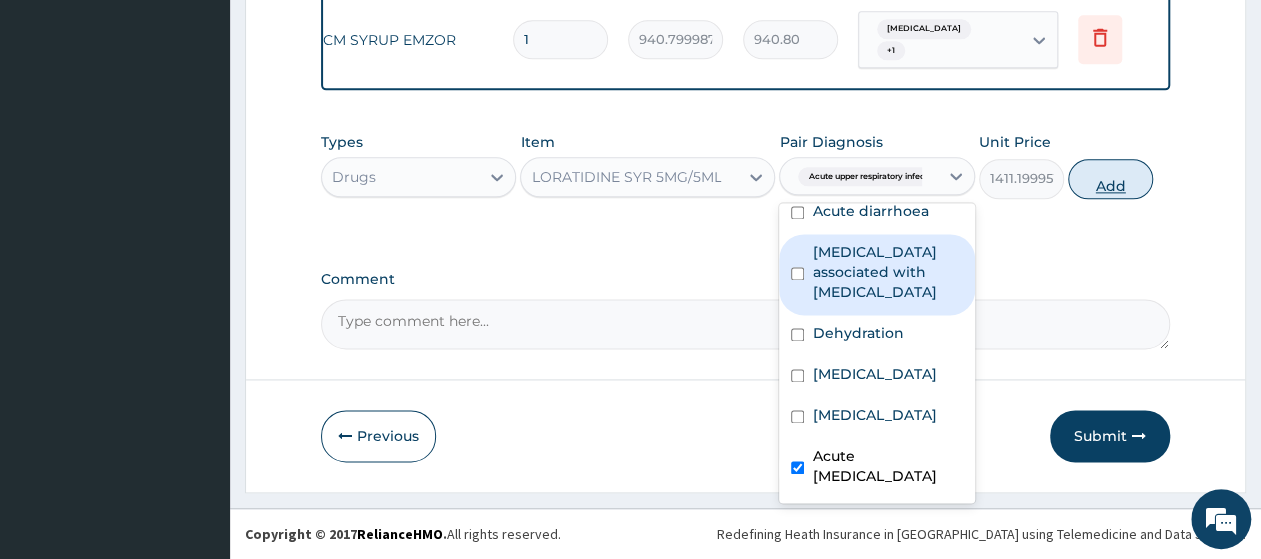 click on "Add" at bounding box center (1110, 179) 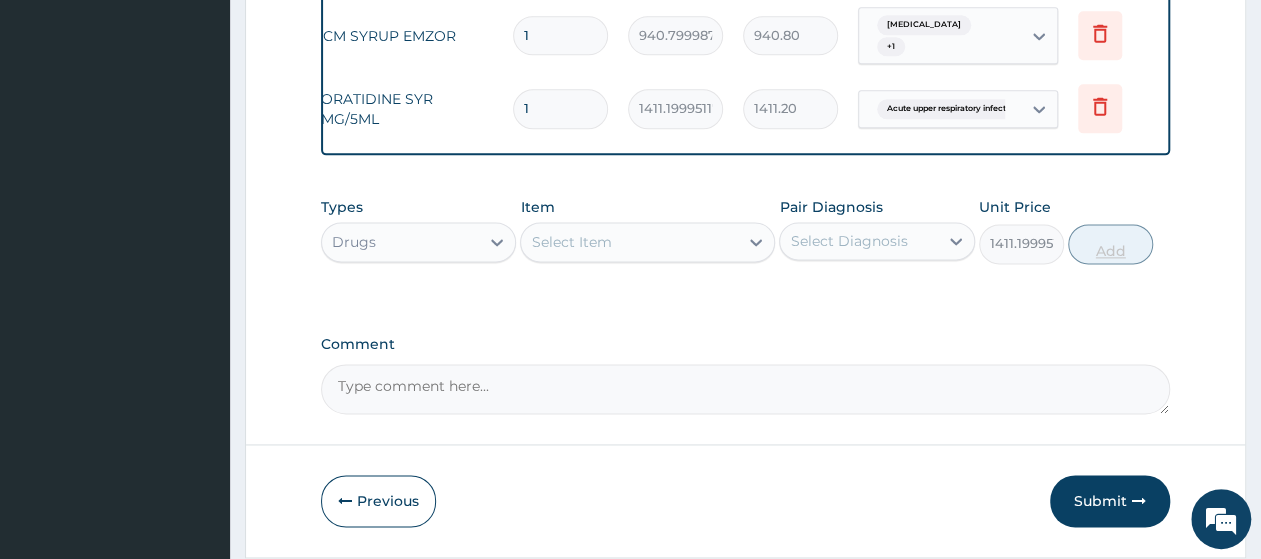 type on "0" 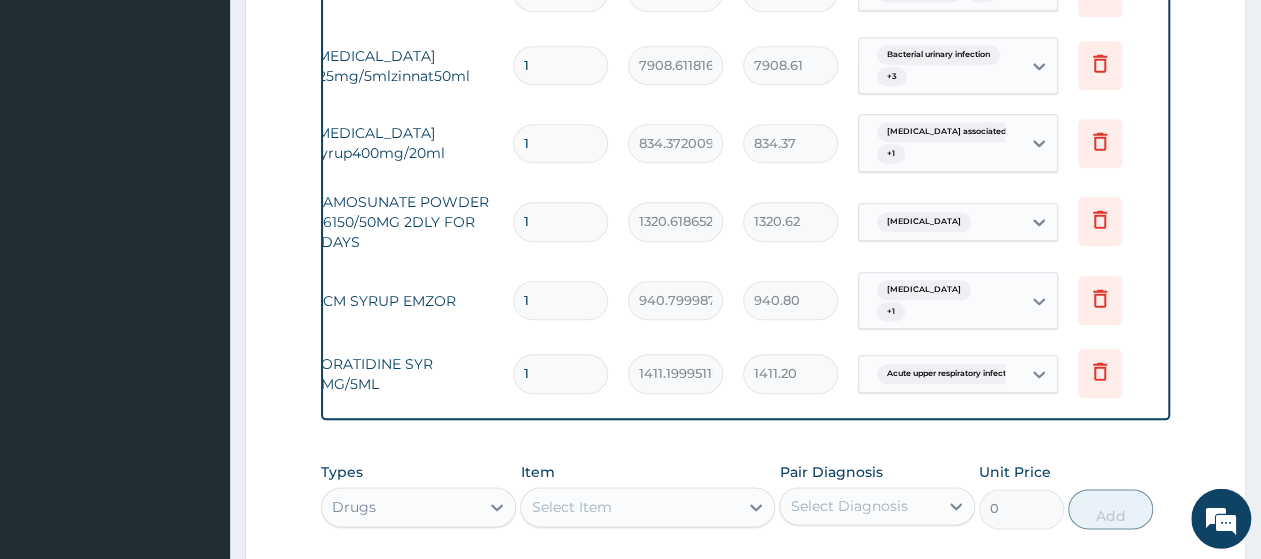 scroll, scrollTop: 908, scrollLeft: 0, axis: vertical 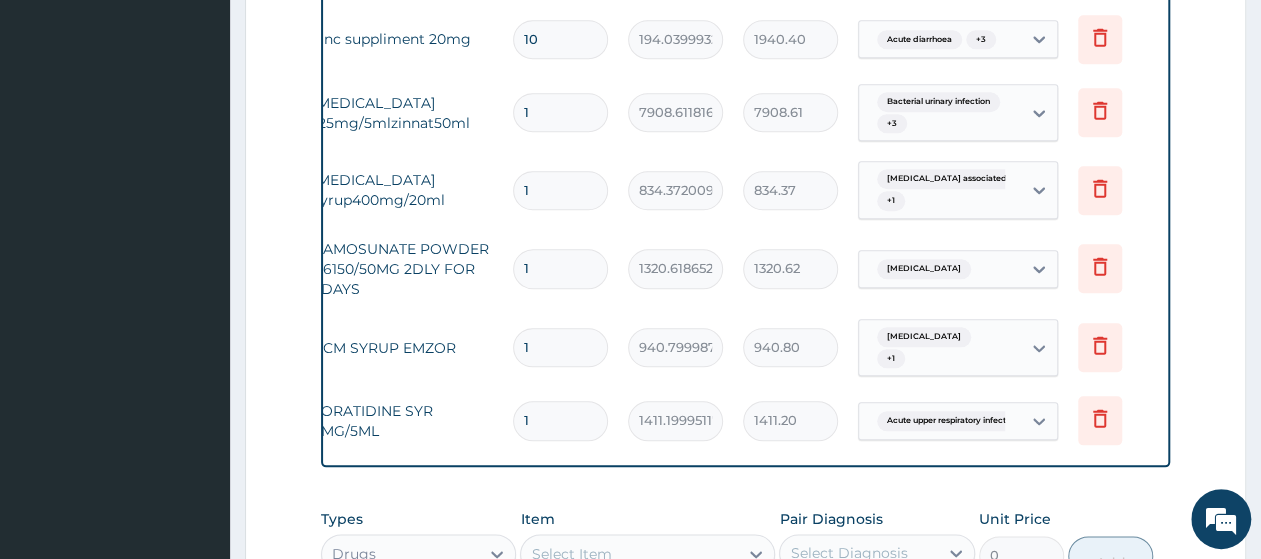click on "1" at bounding box center [560, 268] 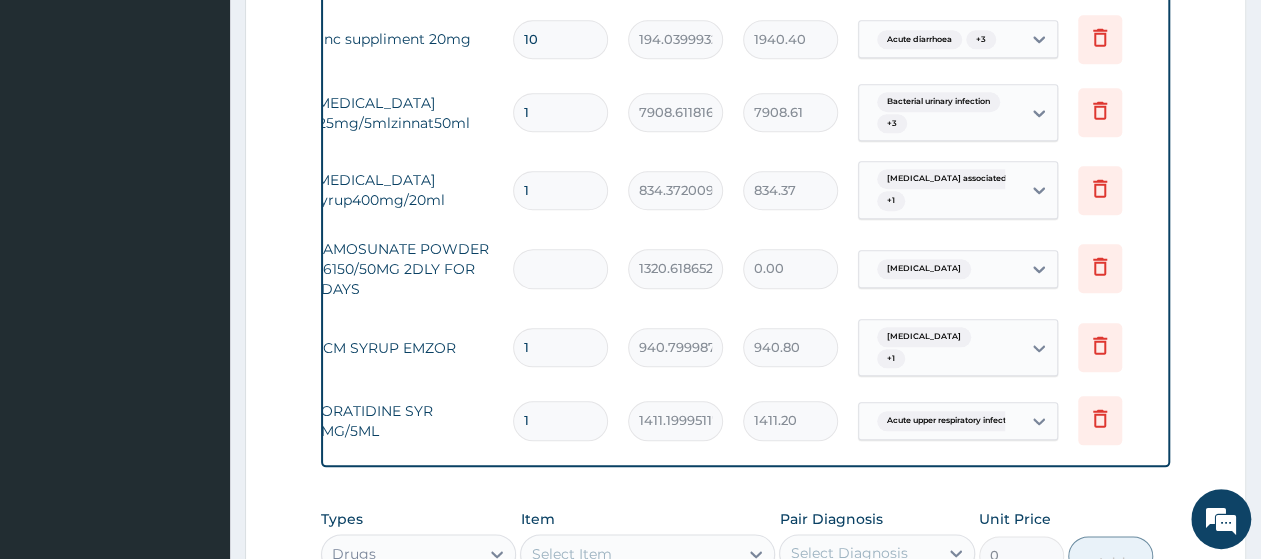 type on "3" 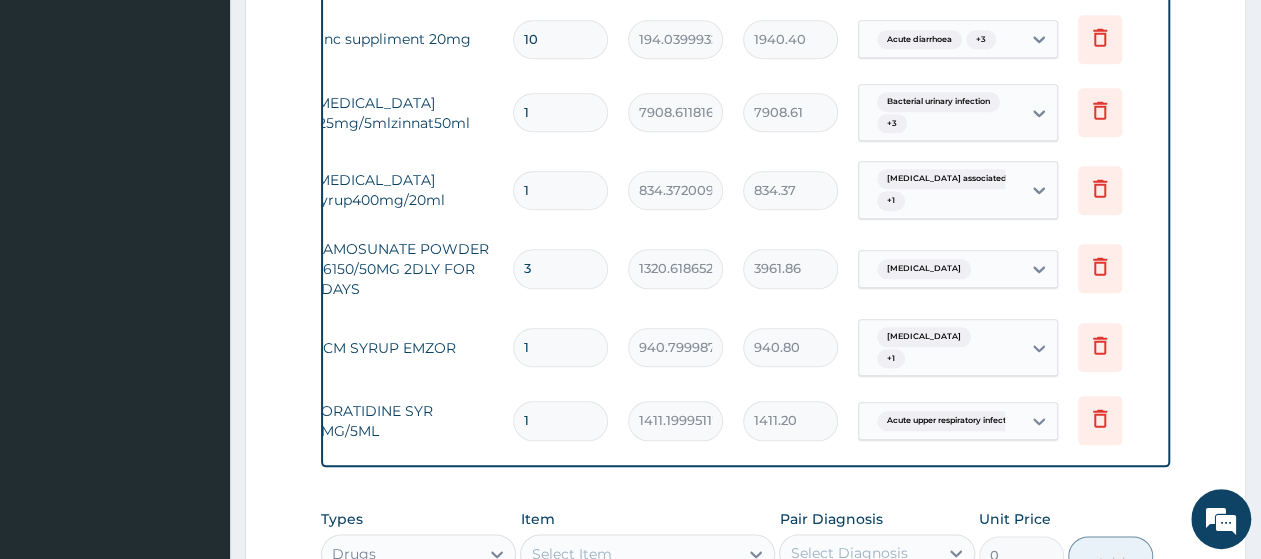 type on "3" 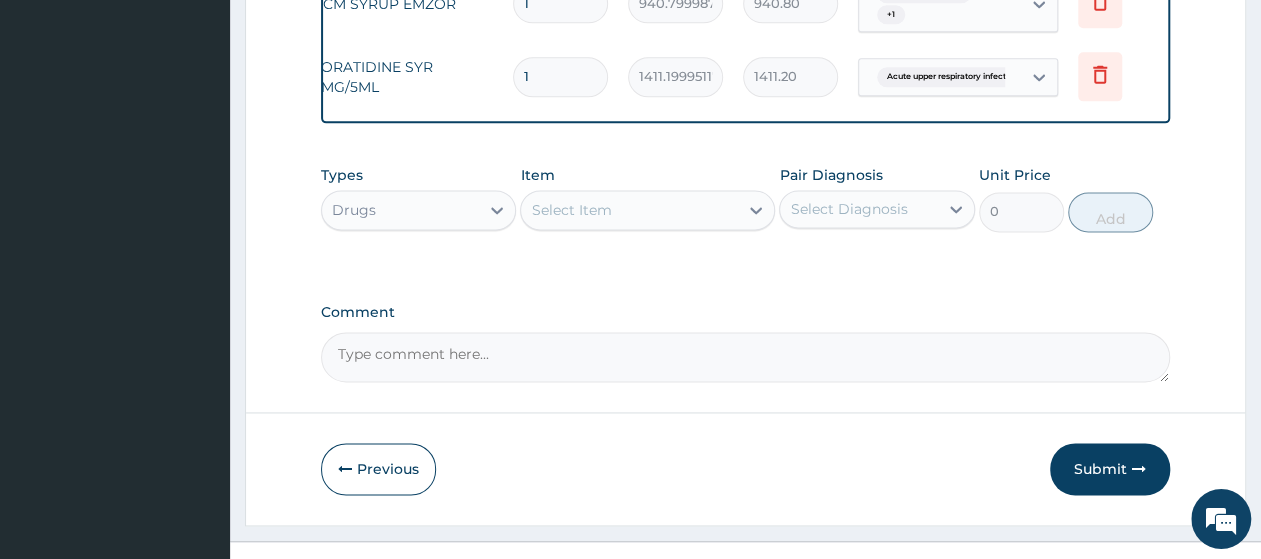 scroll, scrollTop: 1288, scrollLeft: 0, axis: vertical 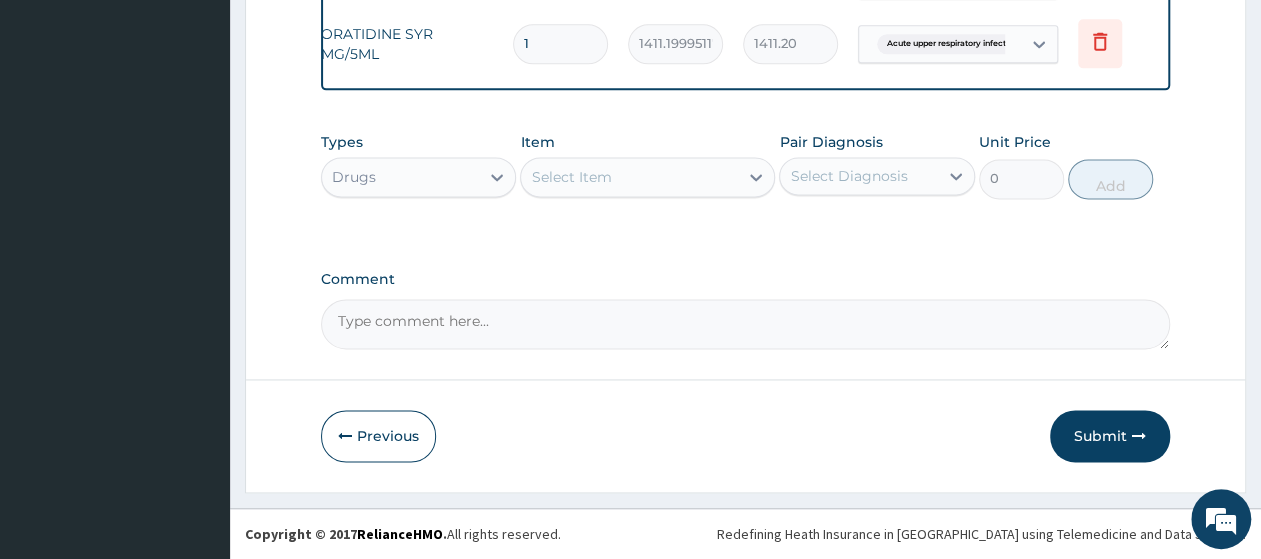 click on "Drugs" at bounding box center (400, 177) 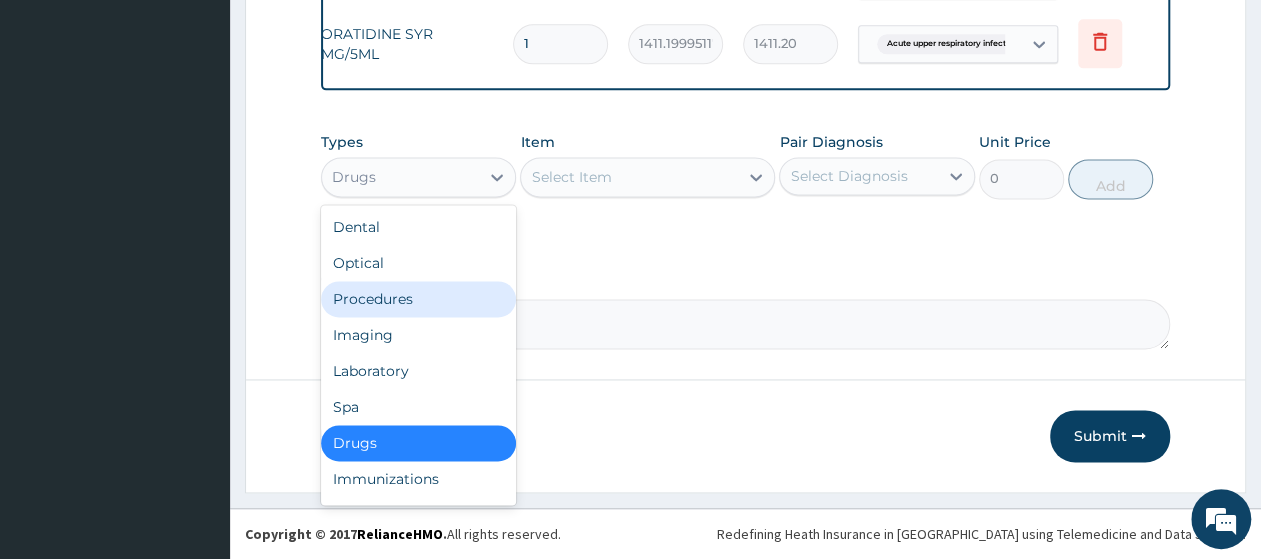 click on "Procedures" at bounding box center [418, 299] 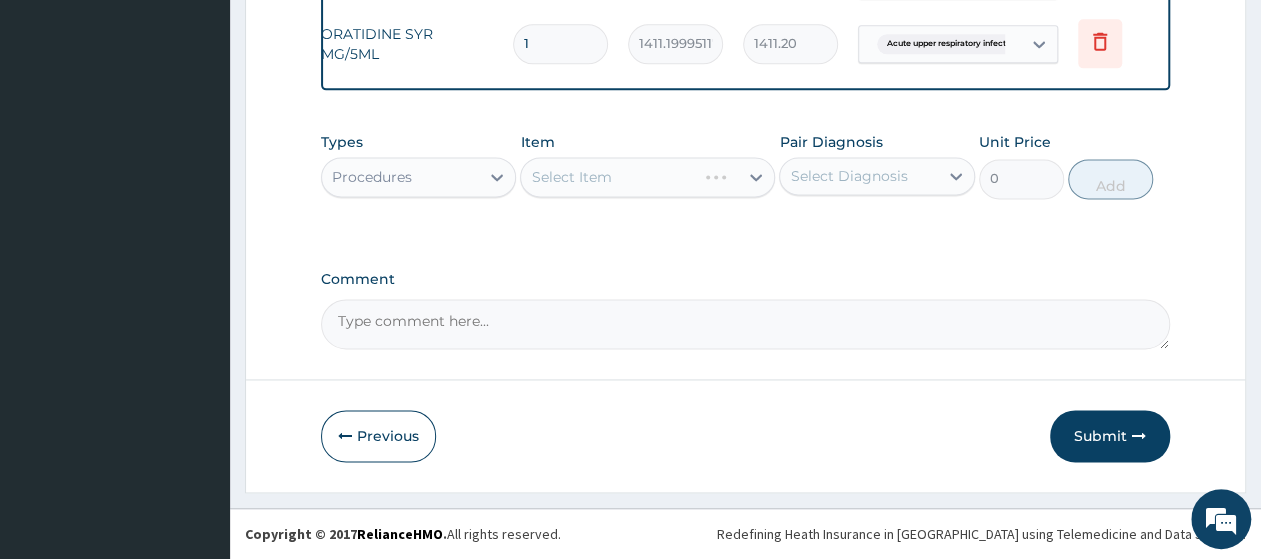 click on "Select Item" at bounding box center [647, 177] 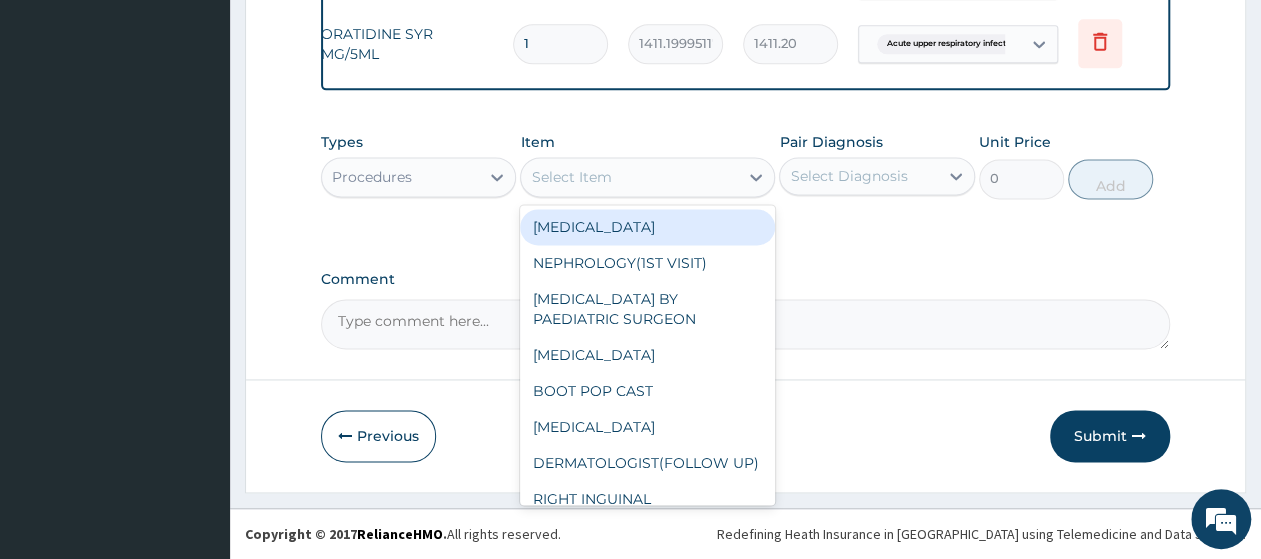 click on "Select Item" at bounding box center (629, 177) 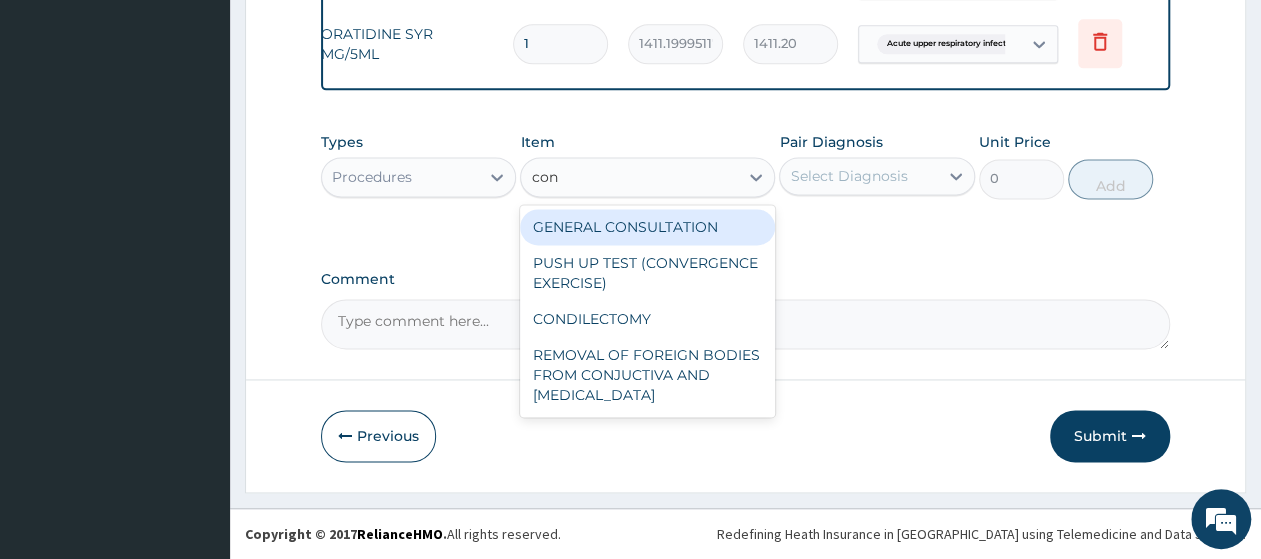 type on "cons" 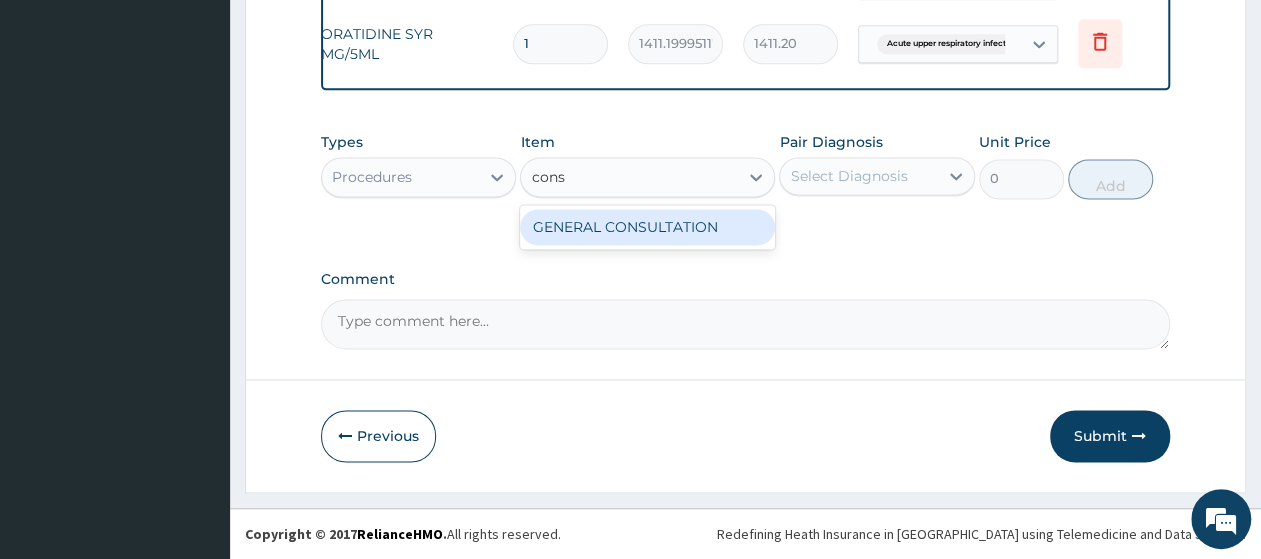 click on "GENERAL CONSULTATION" at bounding box center (647, 227) 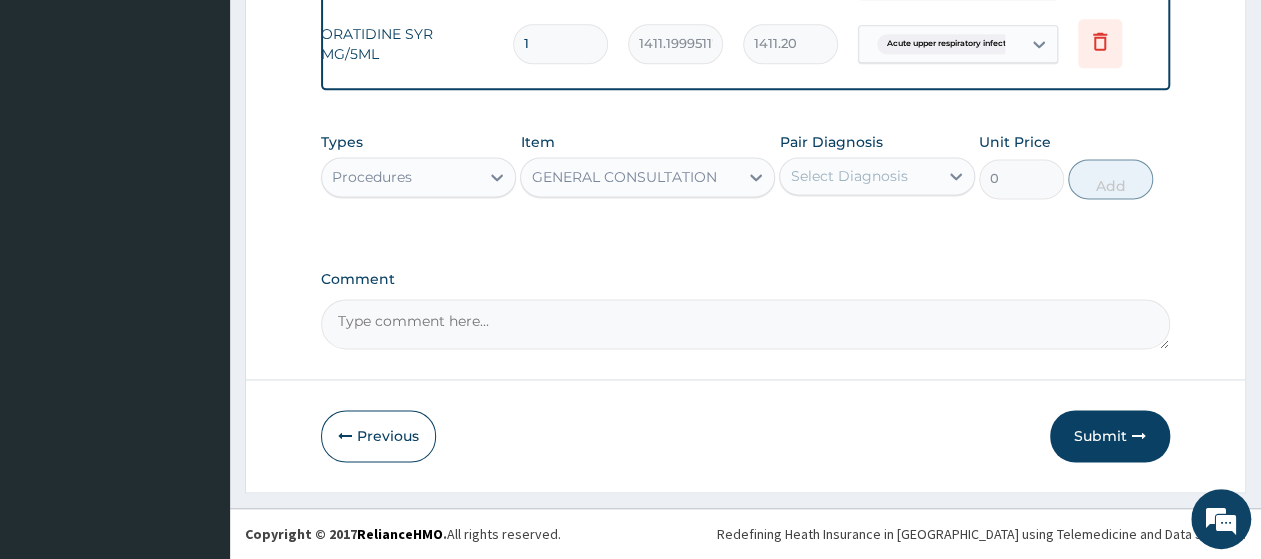 type 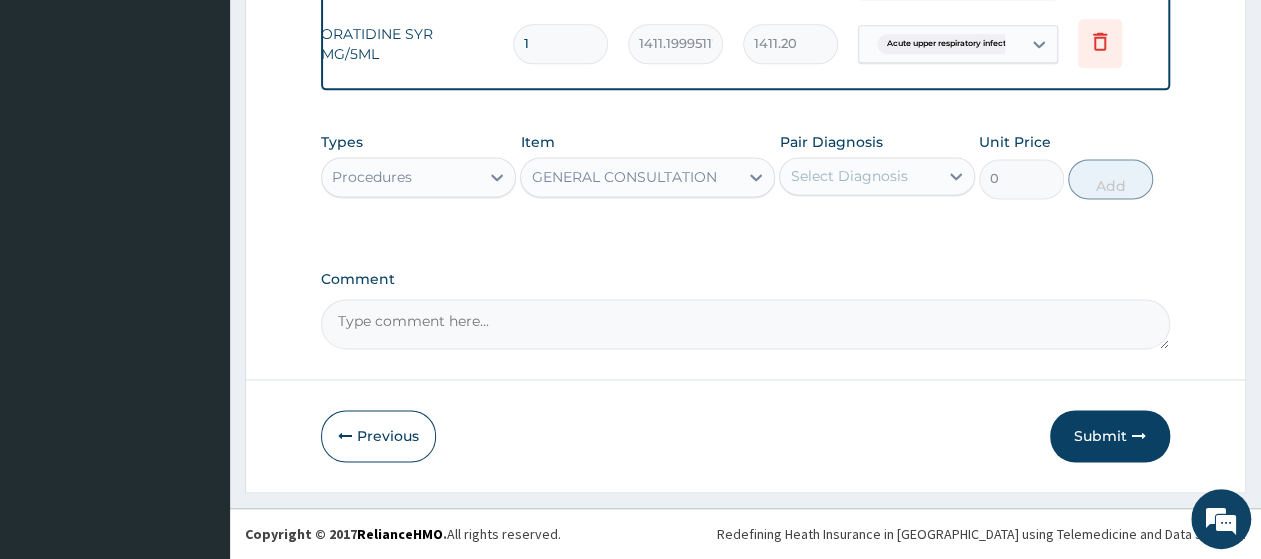 type on "3150" 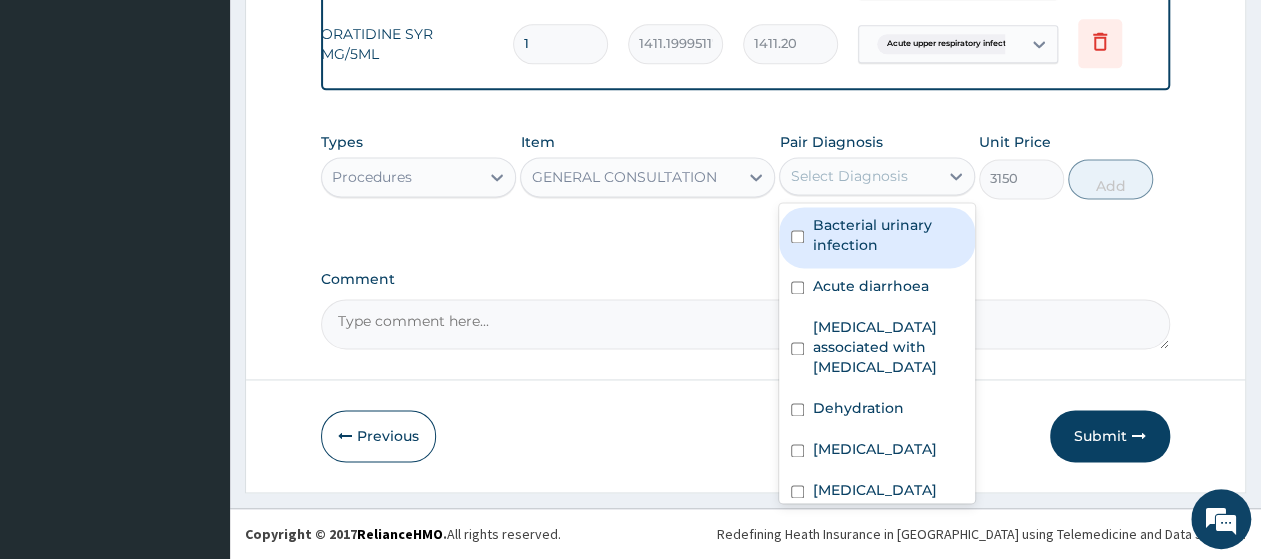 click on "Select Diagnosis" at bounding box center [848, 176] 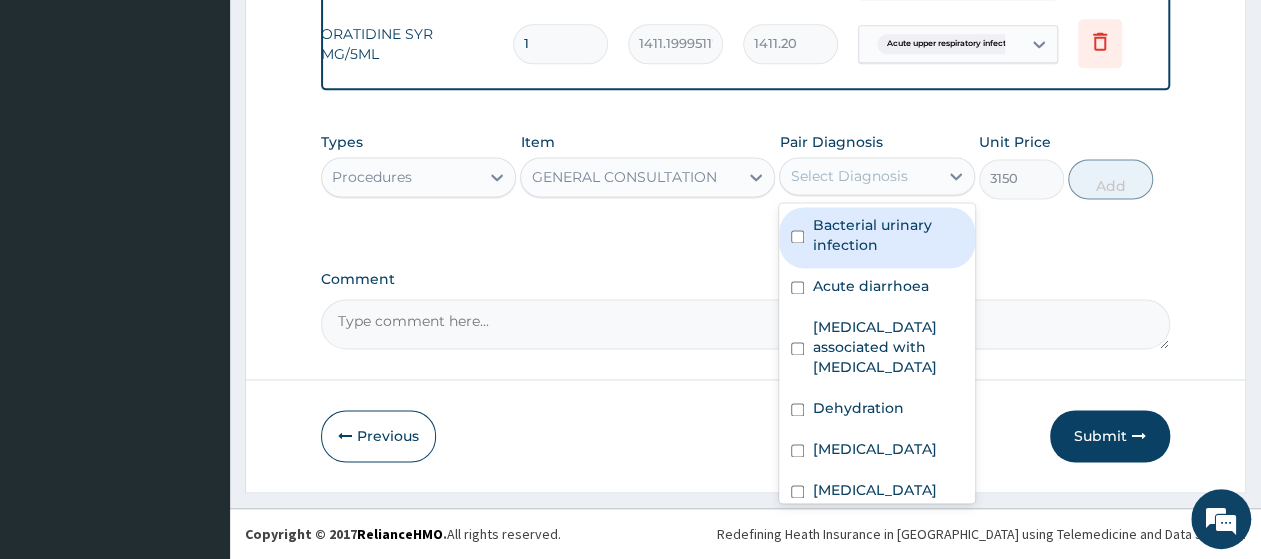 click on "Bacterial urinary infection" at bounding box center (876, 237) 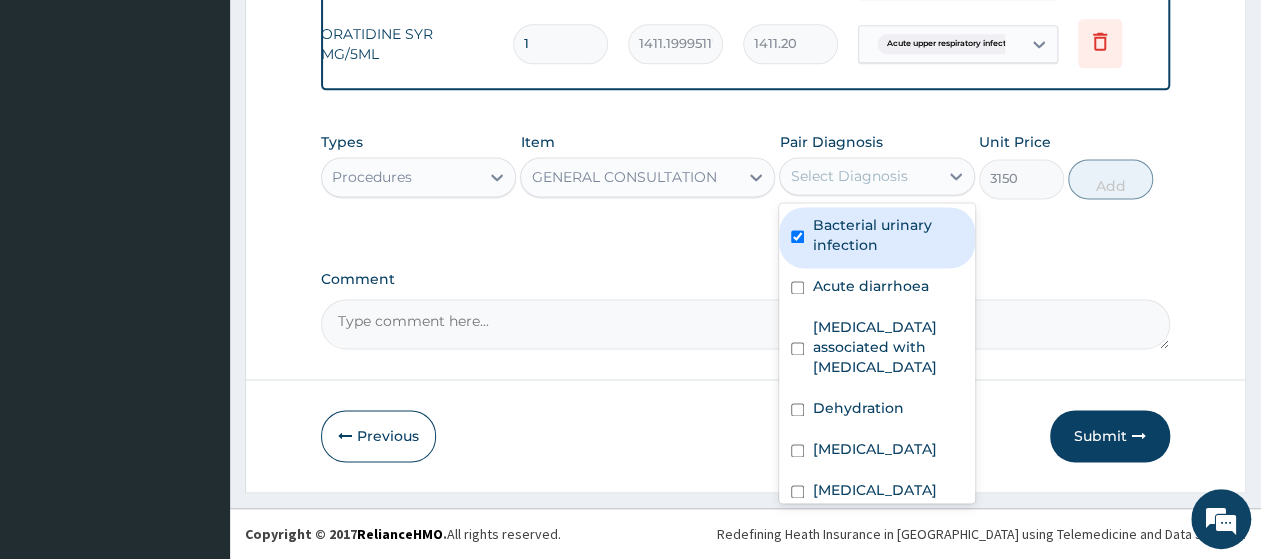 checkbox on "true" 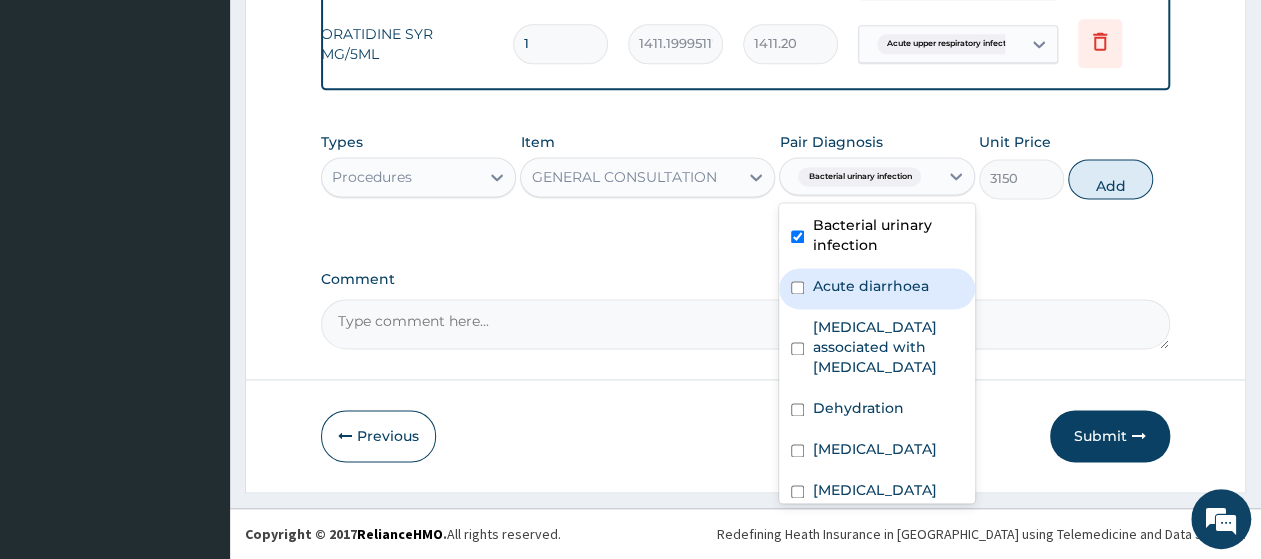 click on "Acute diarrhoea" at bounding box center (870, 286) 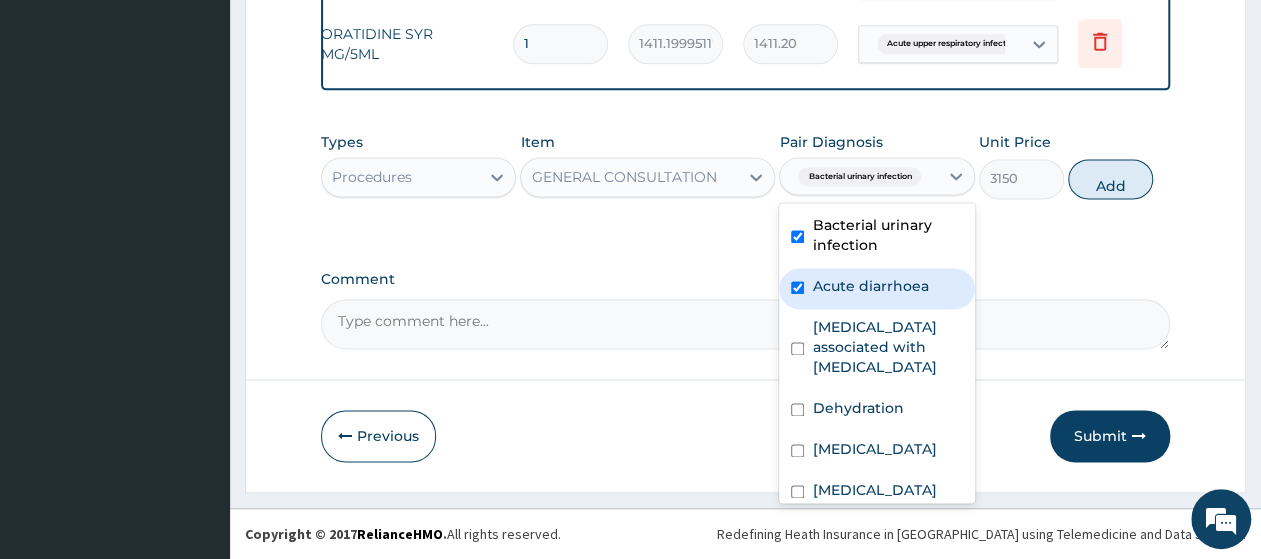 checkbox on "true" 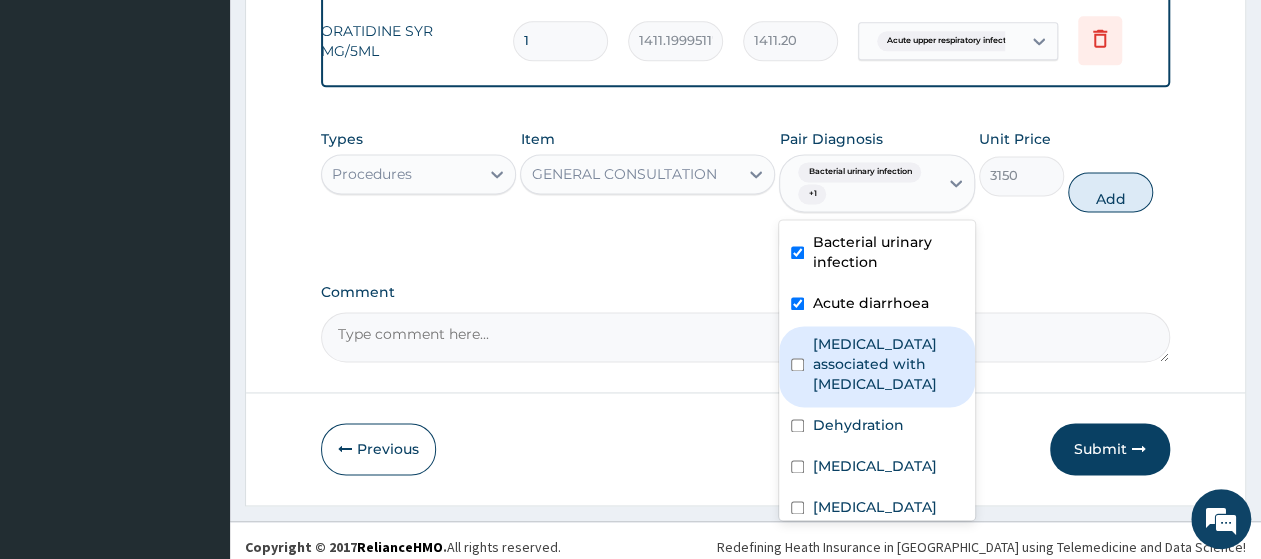click on "Arthropathy associated with helminthiasis" at bounding box center [887, 364] 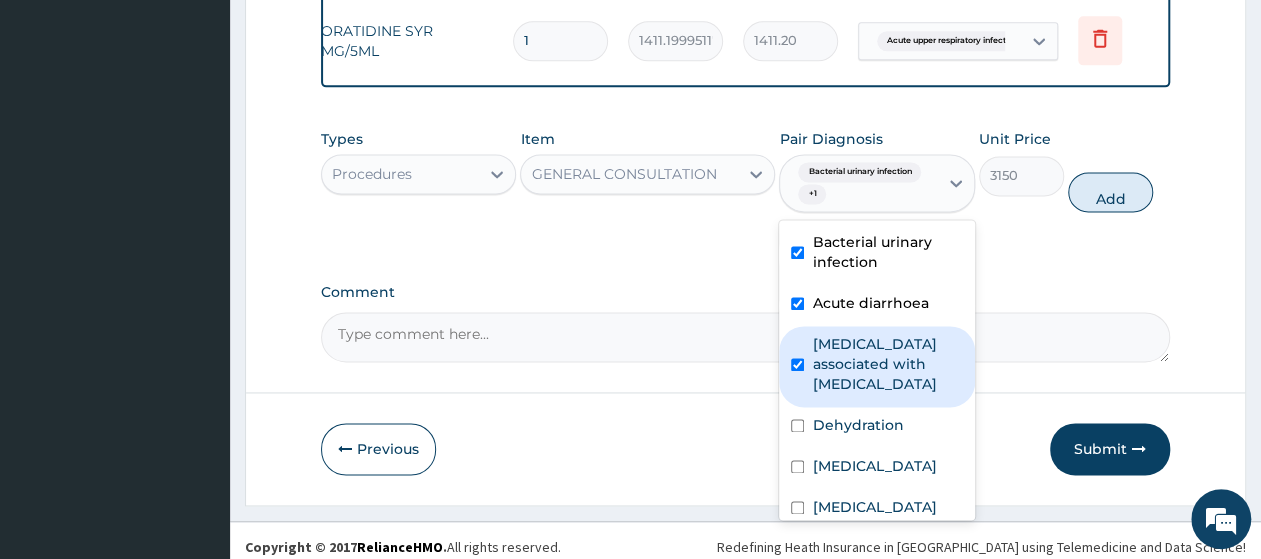 checkbox on "true" 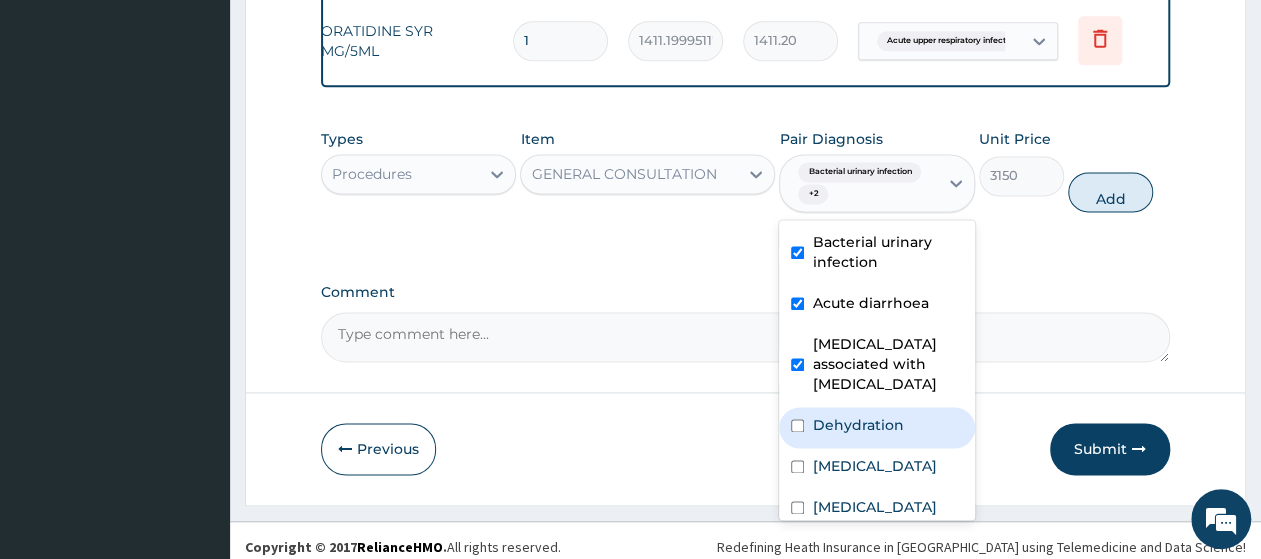 click on "Dehydration" at bounding box center (857, 425) 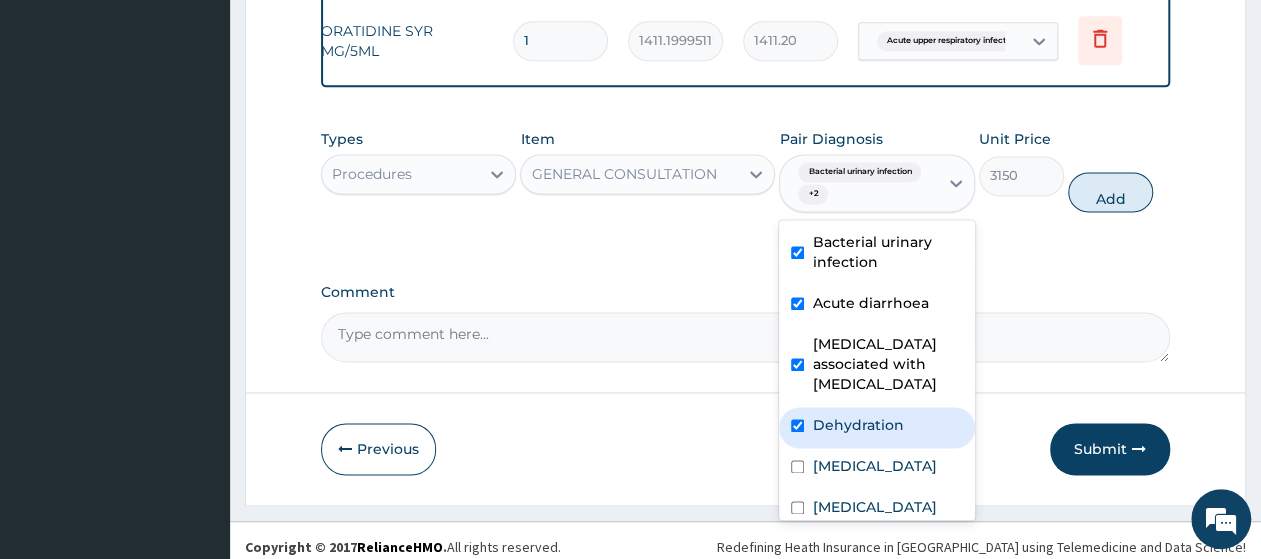 checkbox on "true" 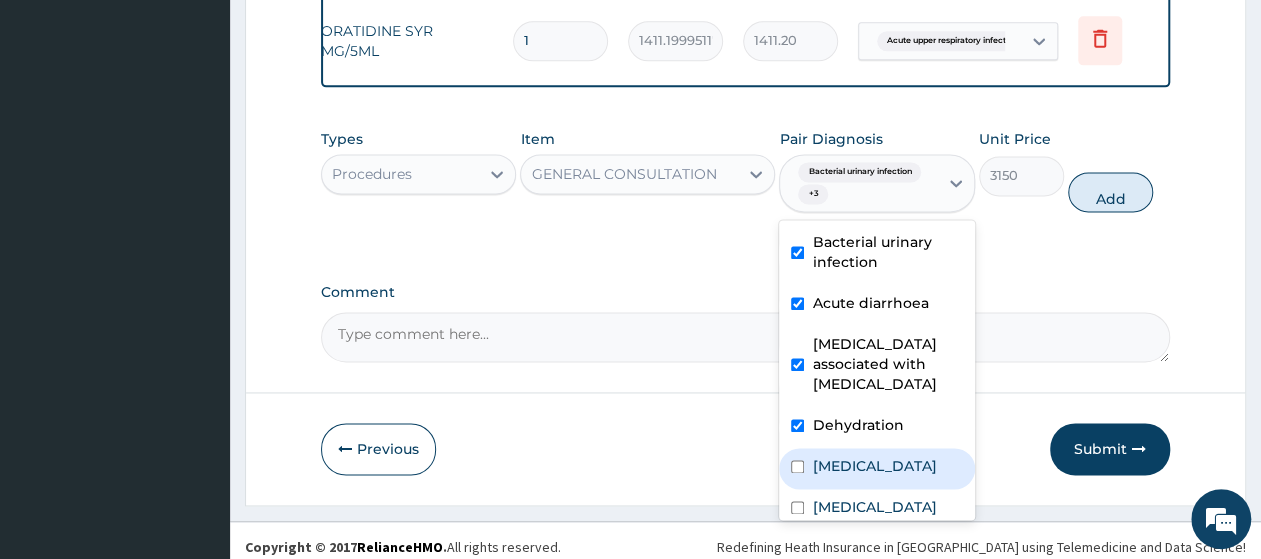 click on "Malaria" at bounding box center [874, 466] 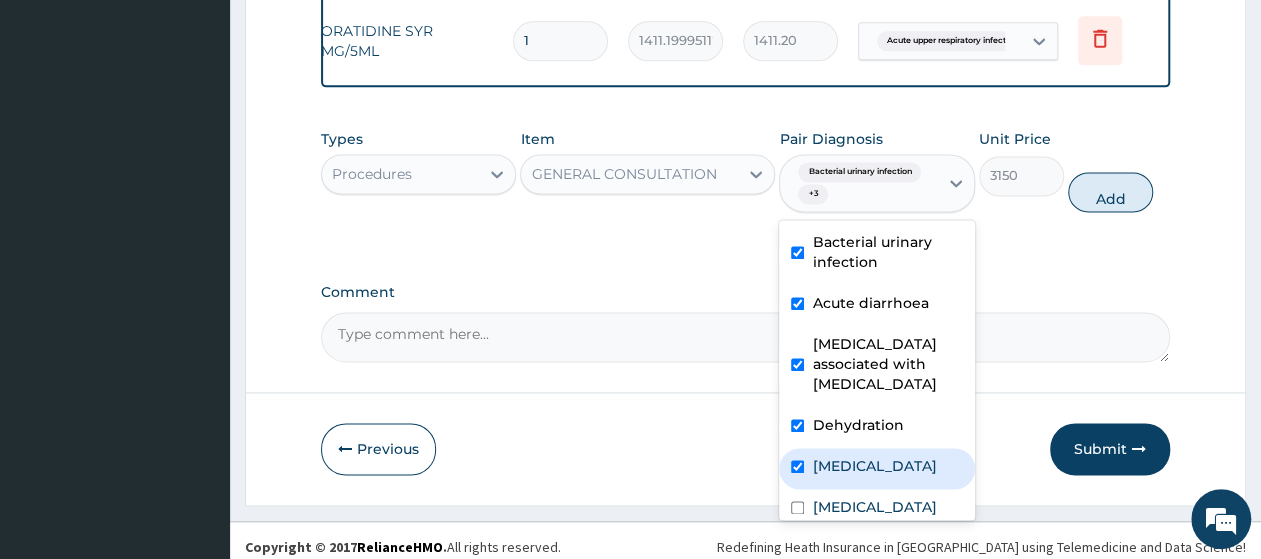 checkbox on "true" 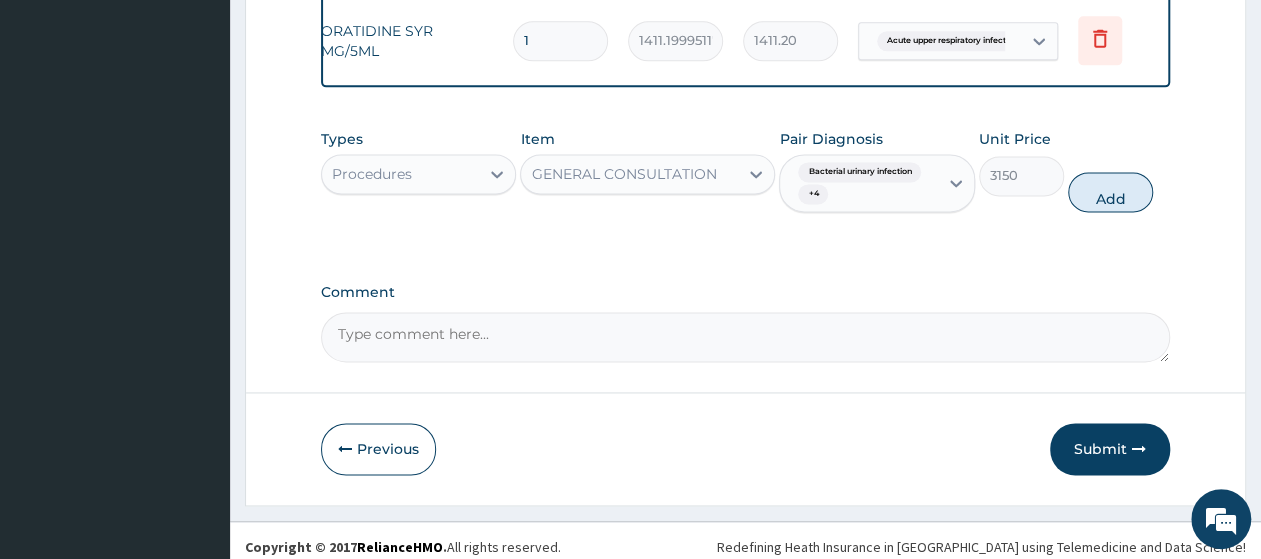 drag, startPoint x: 847, startPoint y: 527, endPoint x: 848, endPoint y: 511, distance: 16.03122 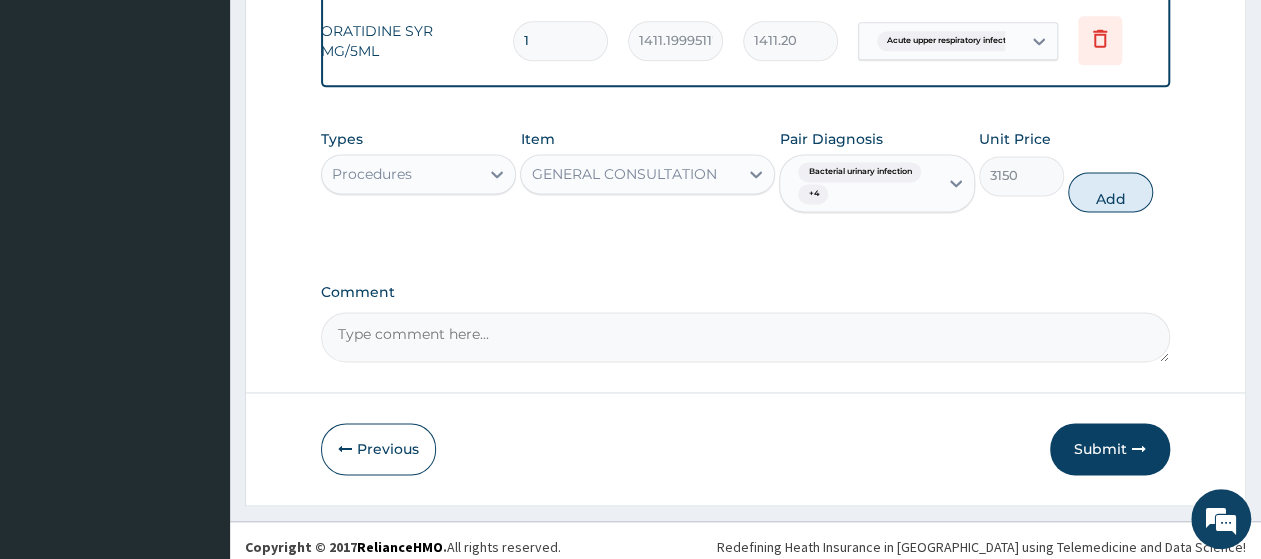 click on "R EL
Toggle navigation
isalu hospitals isalu hospitals - [EMAIL_ADDRESS][DOMAIN_NAME] Member since  [DATE] 1:08:01 AM   Profile Sign out" at bounding box center (630, -358) 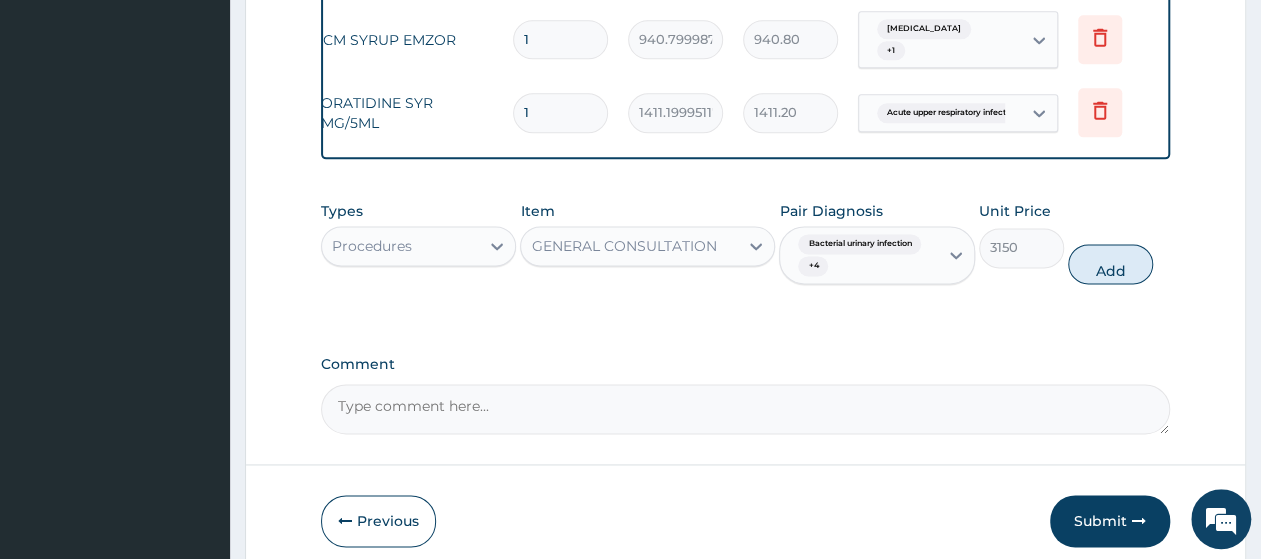 scroll, scrollTop: 1184, scrollLeft: 0, axis: vertical 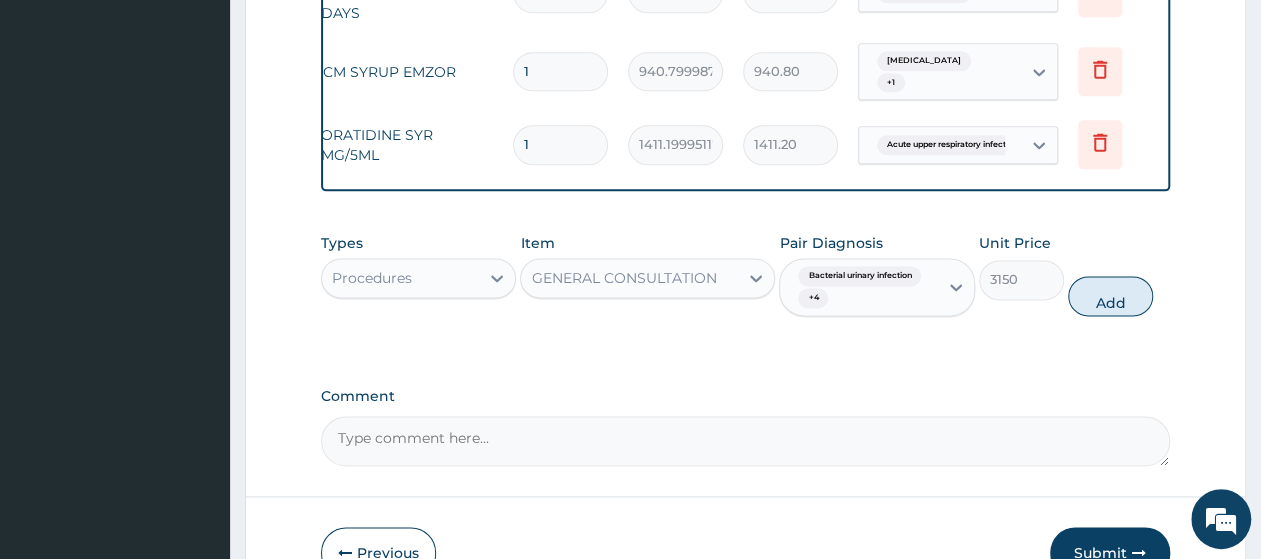 click on "Types Procedures Item GENERAL CONSULTATION Pair Diagnosis Bacterial urinary infection  + 4 Unit Price 3150 Add" at bounding box center (745, 289) 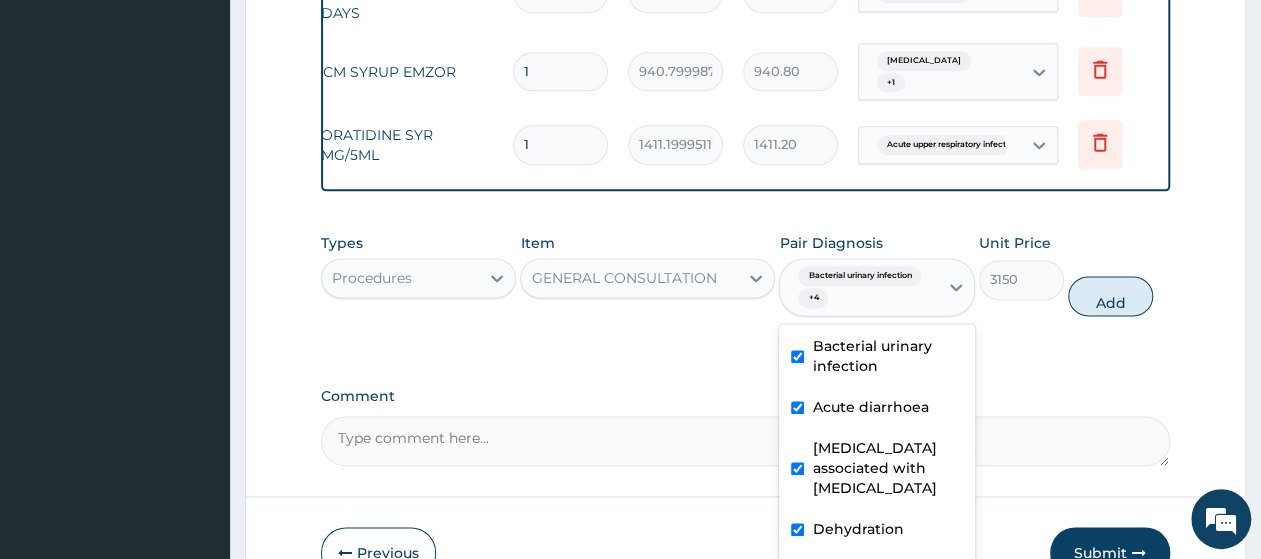 click on "Bacterial urinary infection  + 4" at bounding box center (855, 287) 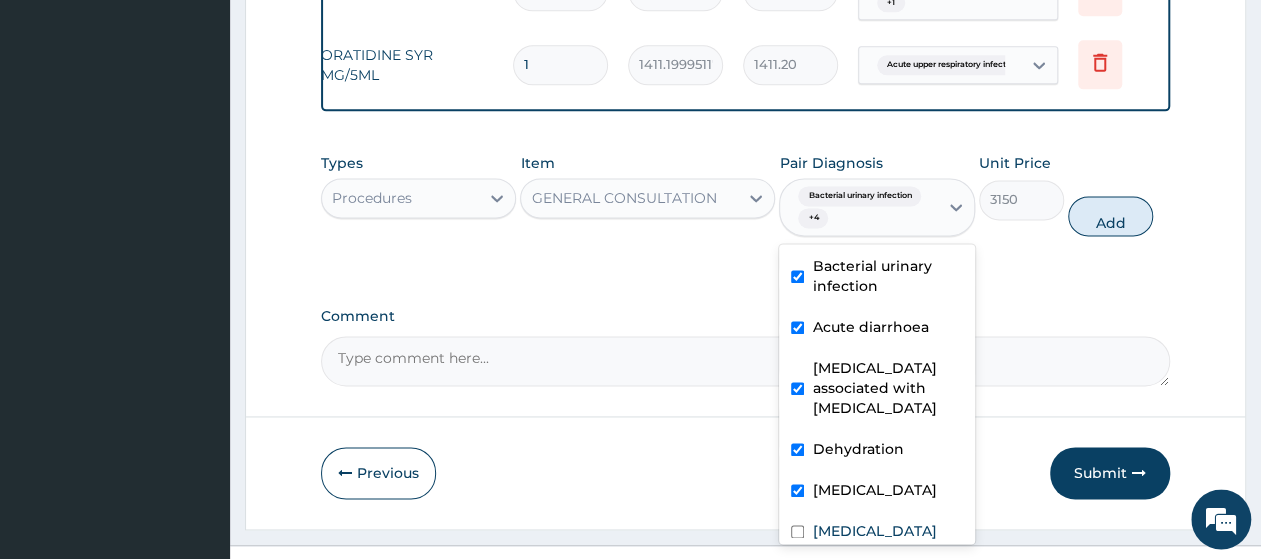 scroll, scrollTop: 1305, scrollLeft: 0, axis: vertical 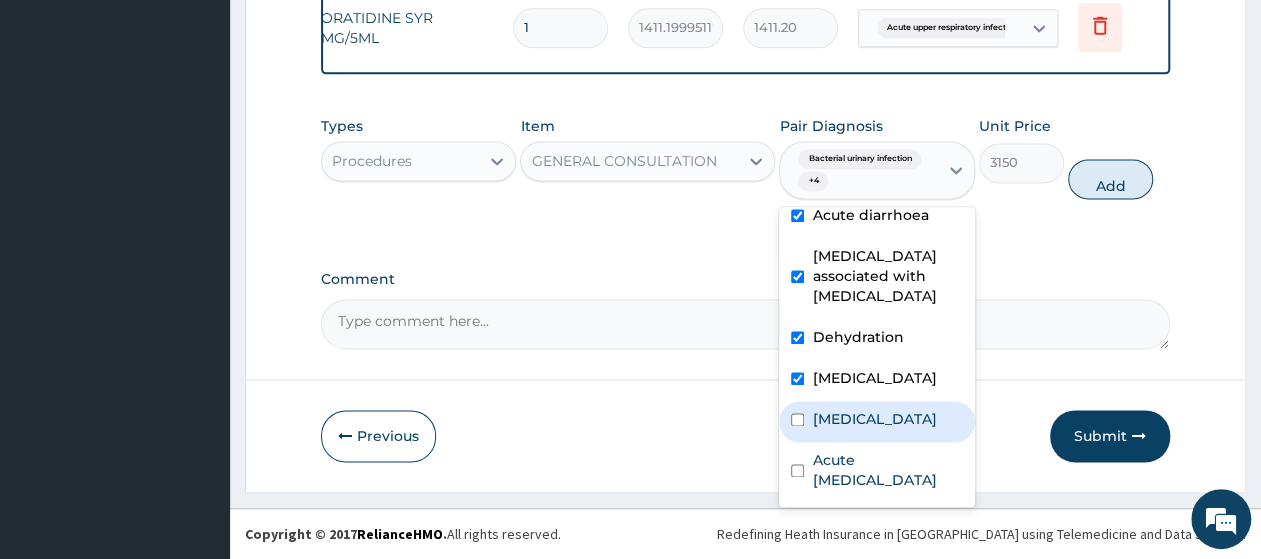 click on "Sepsis" at bounding box center (876, 421) 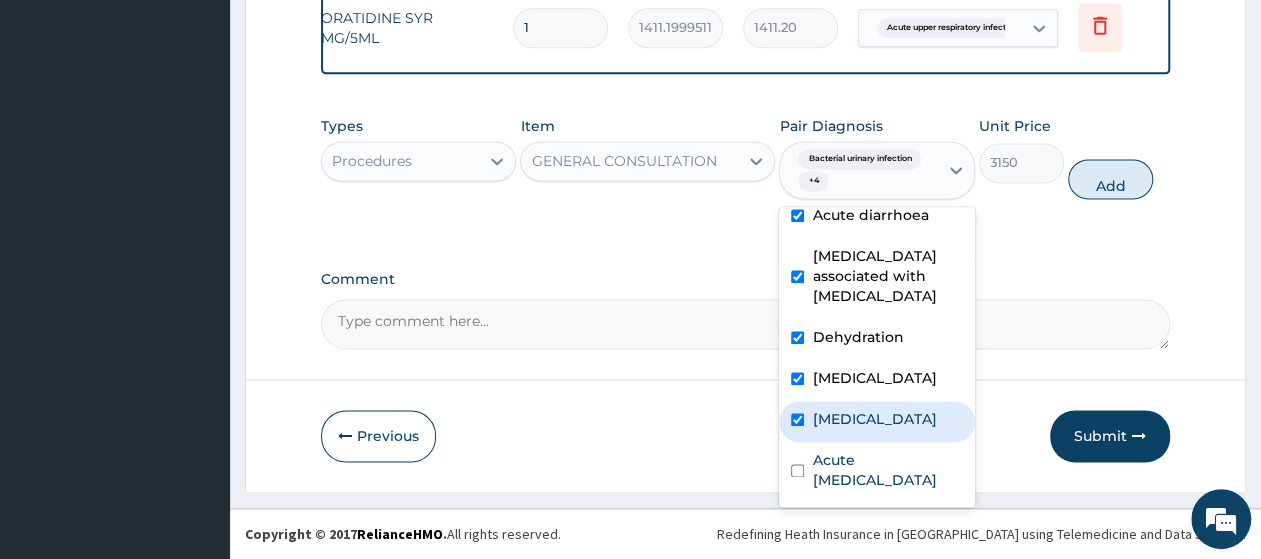 checkbox on "true" 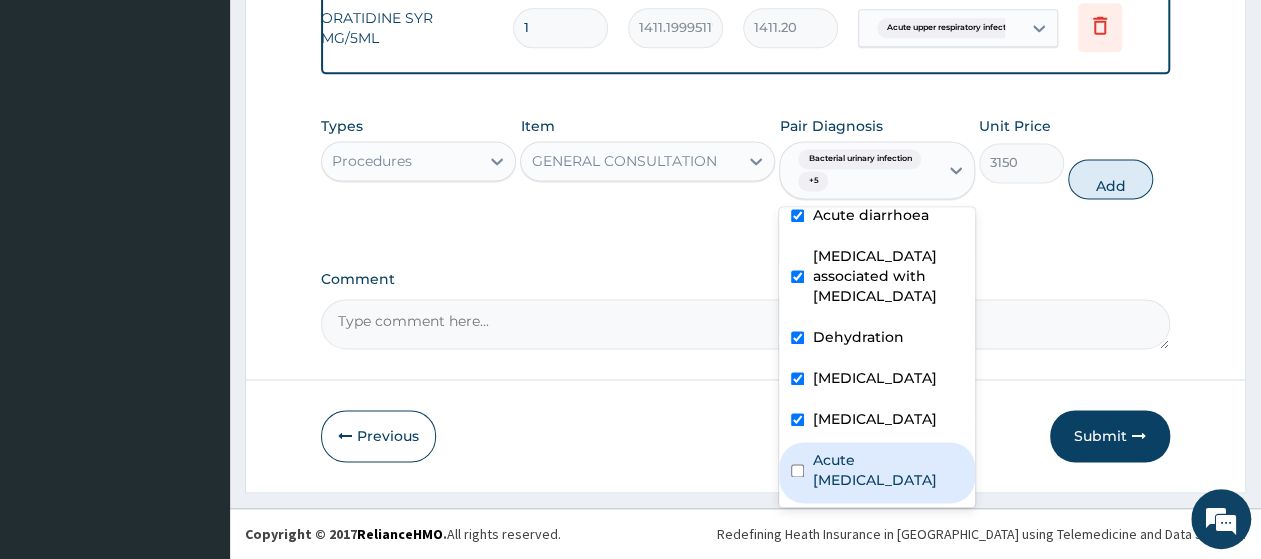 click on "Acute upper respiratory infection" at bounding box center [887, 470] 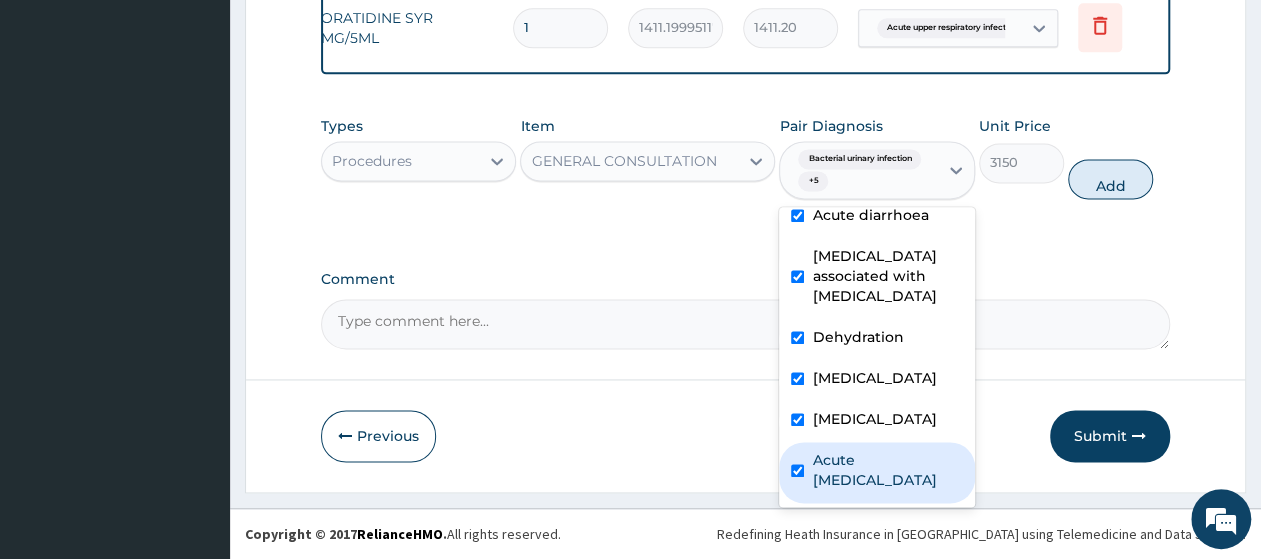 checkbox on "true" 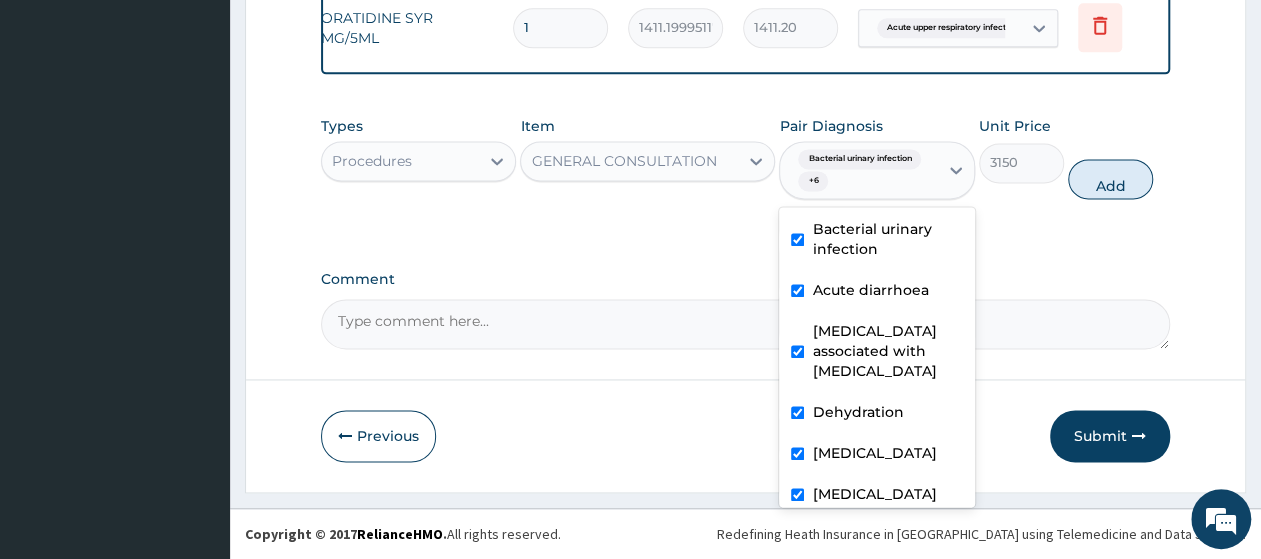 scroll, scrollTop: 95, scrollLeft: 0, axis: vertical 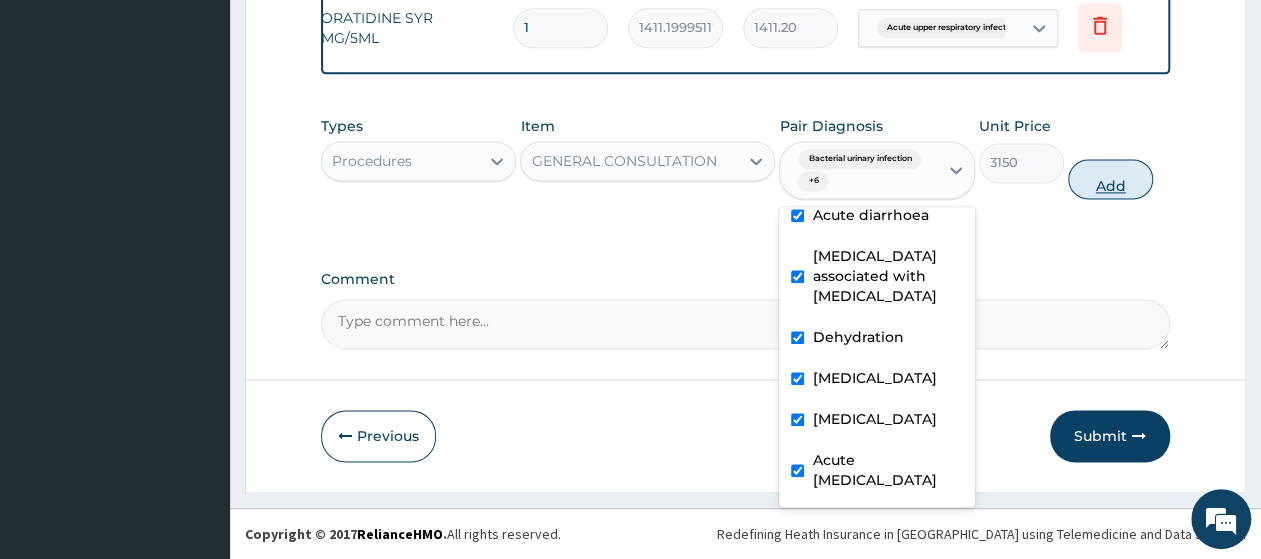 click on "Add" at bounding box center (1110, 179) 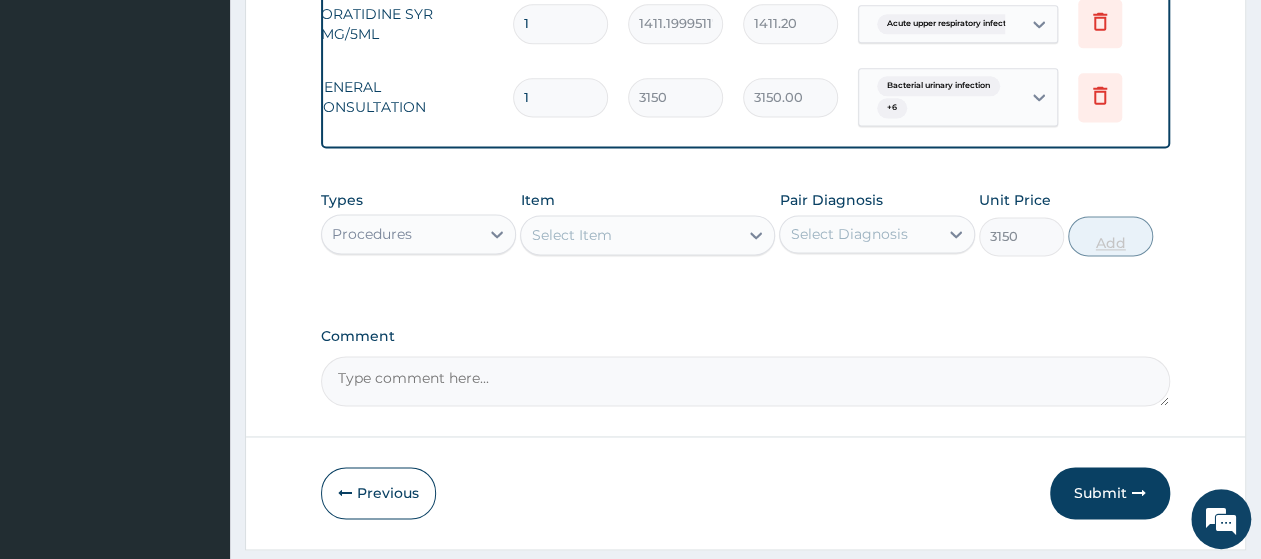 type on "0" 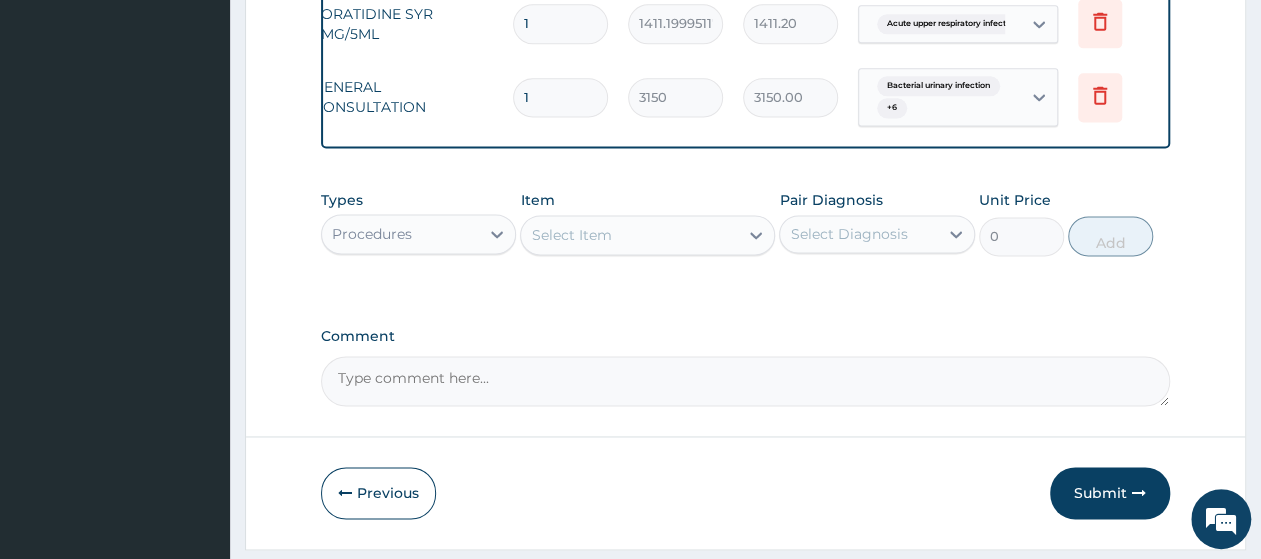 scroll, scrollTop: 0, scrollLeft: 15, axis: horizontal 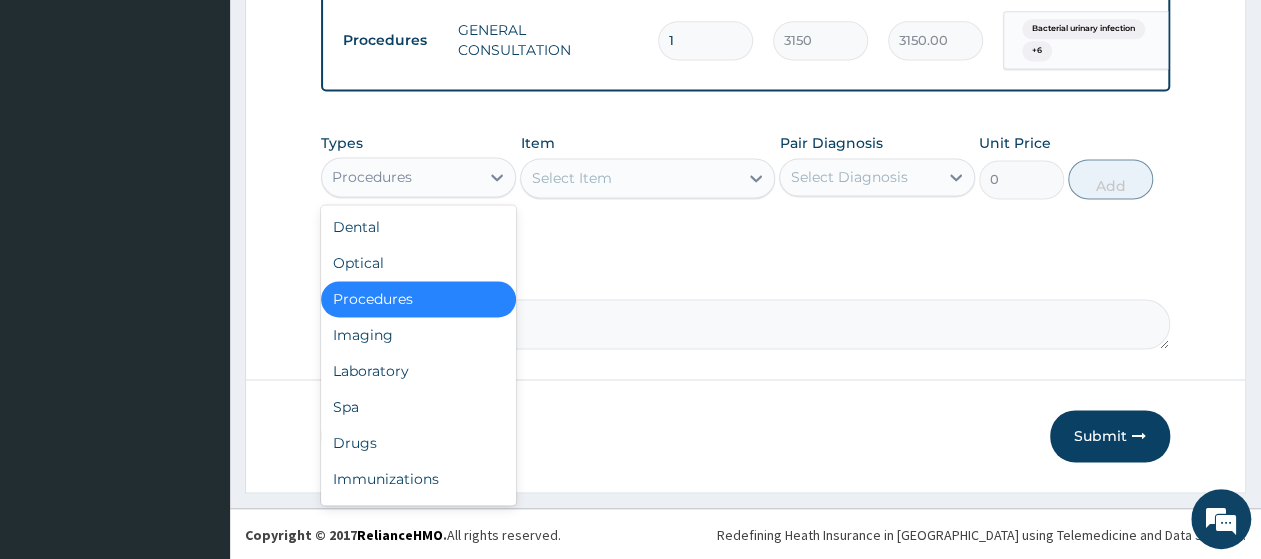 click on "Procedures" at bounding box center [400, 177] 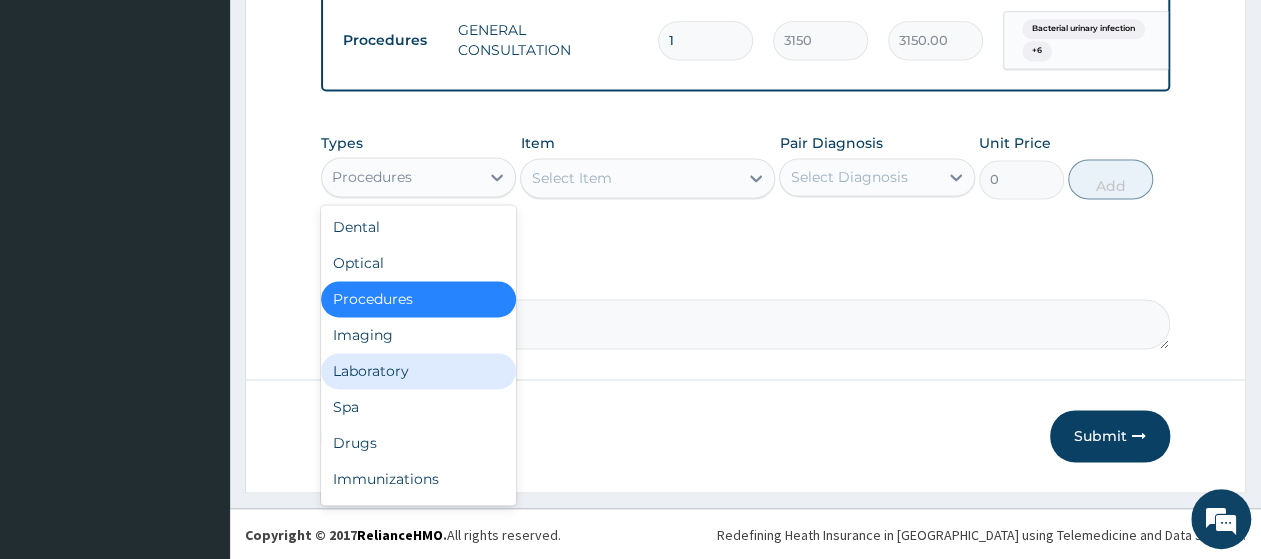 click on "Laboratory" at bounding box center (418, 371) 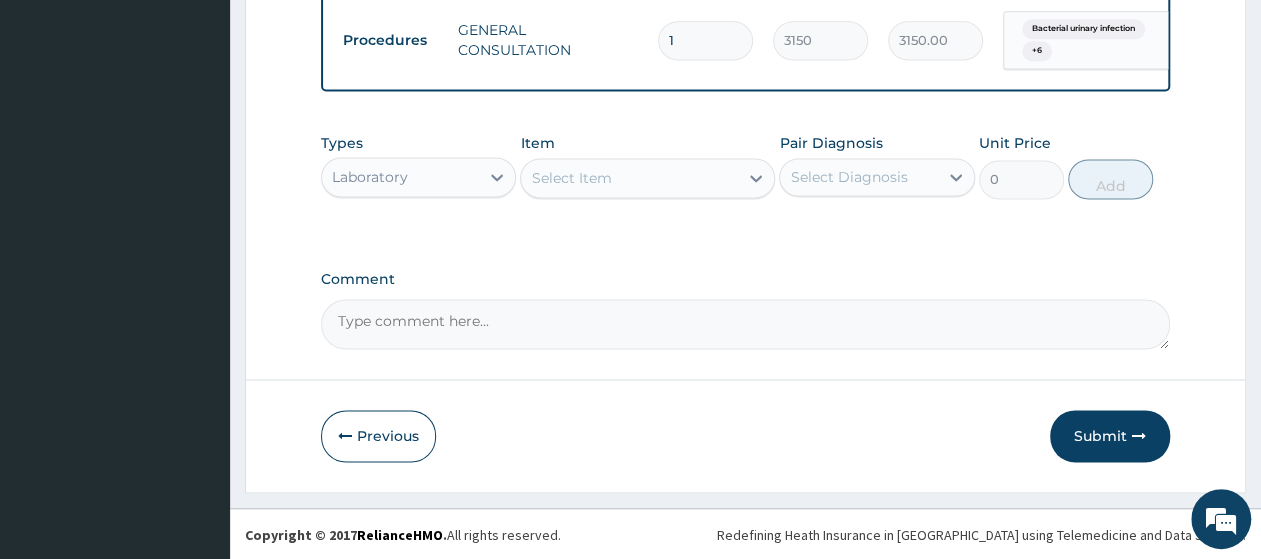 click on "Select Item" at bounding box center [629, 178] 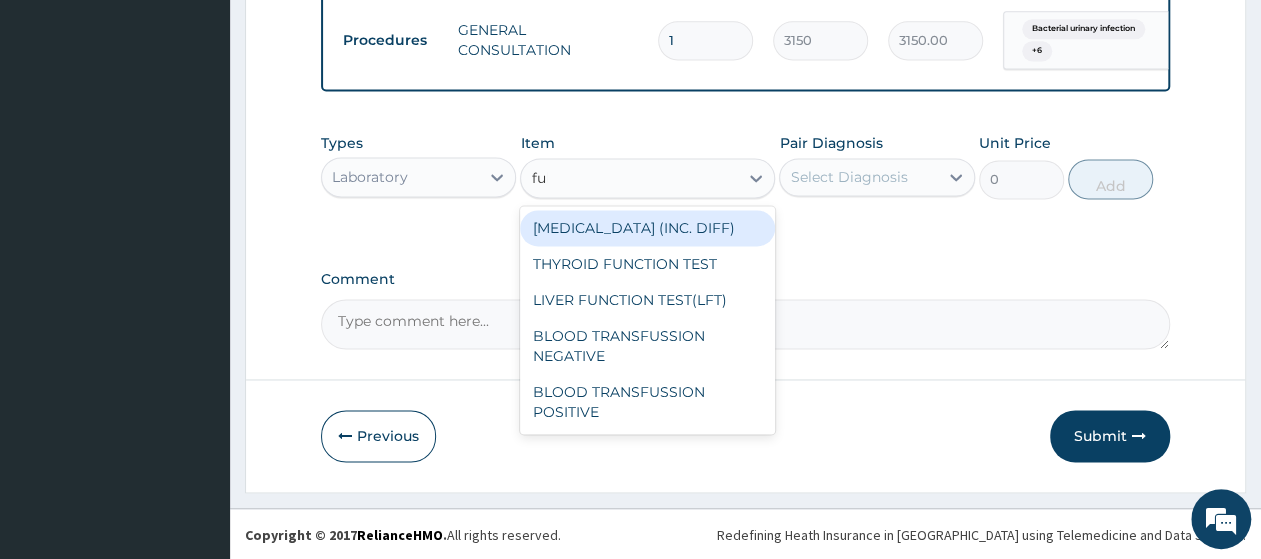 type on "full" 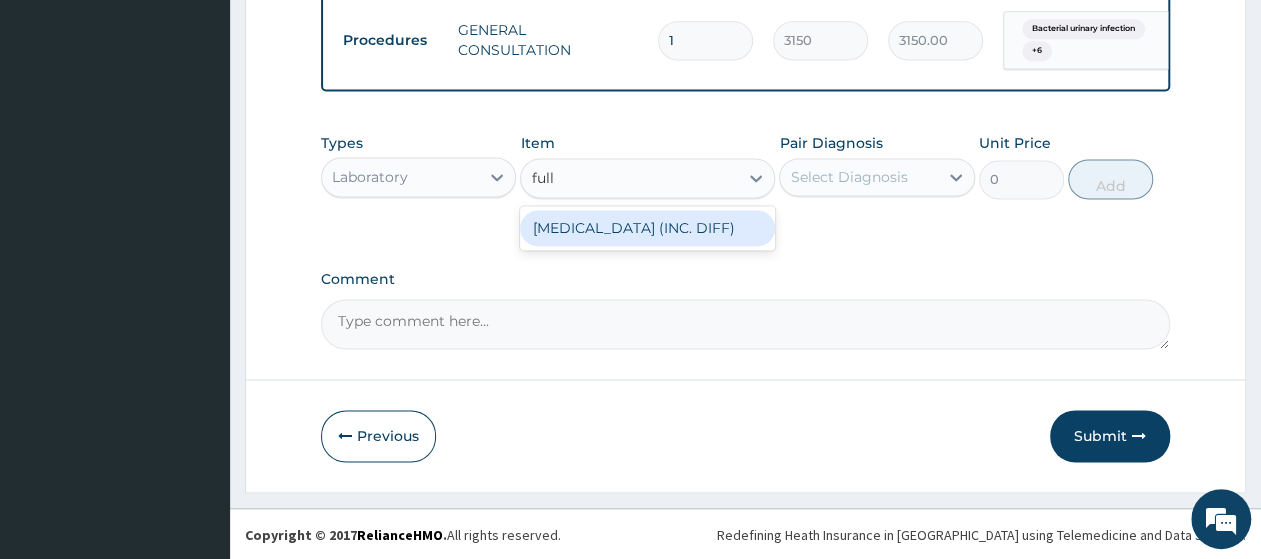 click on "FULL BLOOD COUNT (INC. DIFF)" at bounding box center [647, 228] 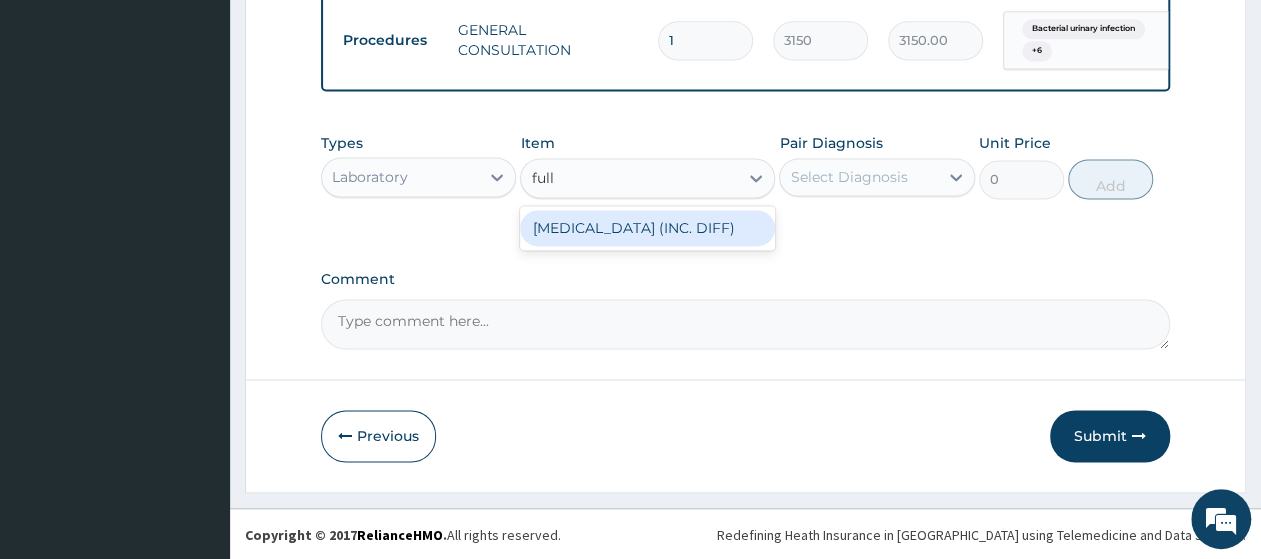 type 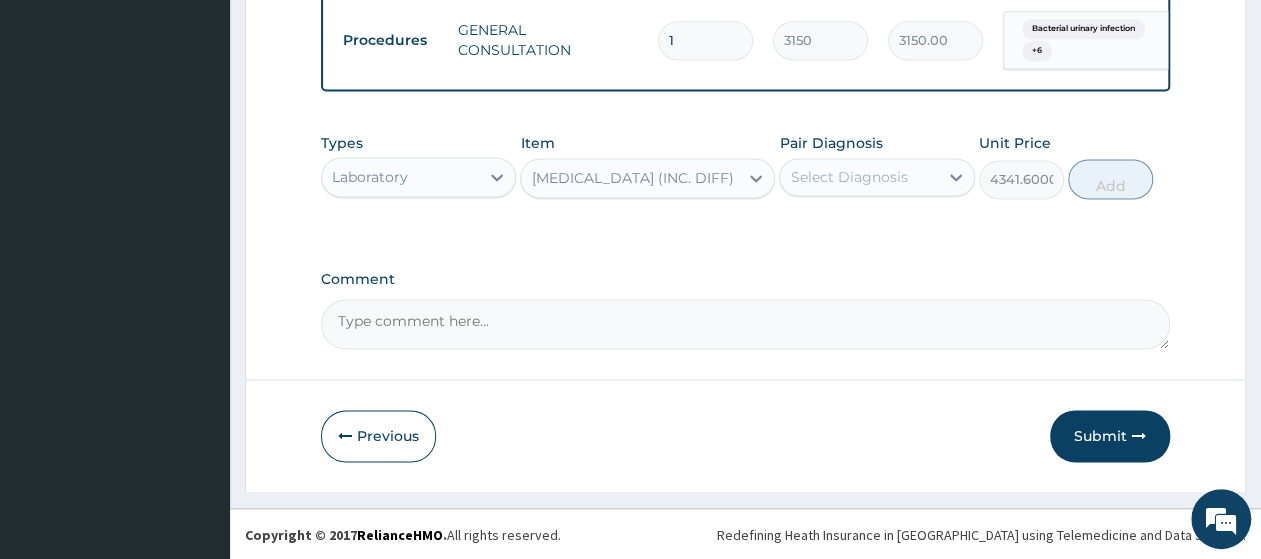 click on "Select Diagnosis" at bounding box center [848, 177] 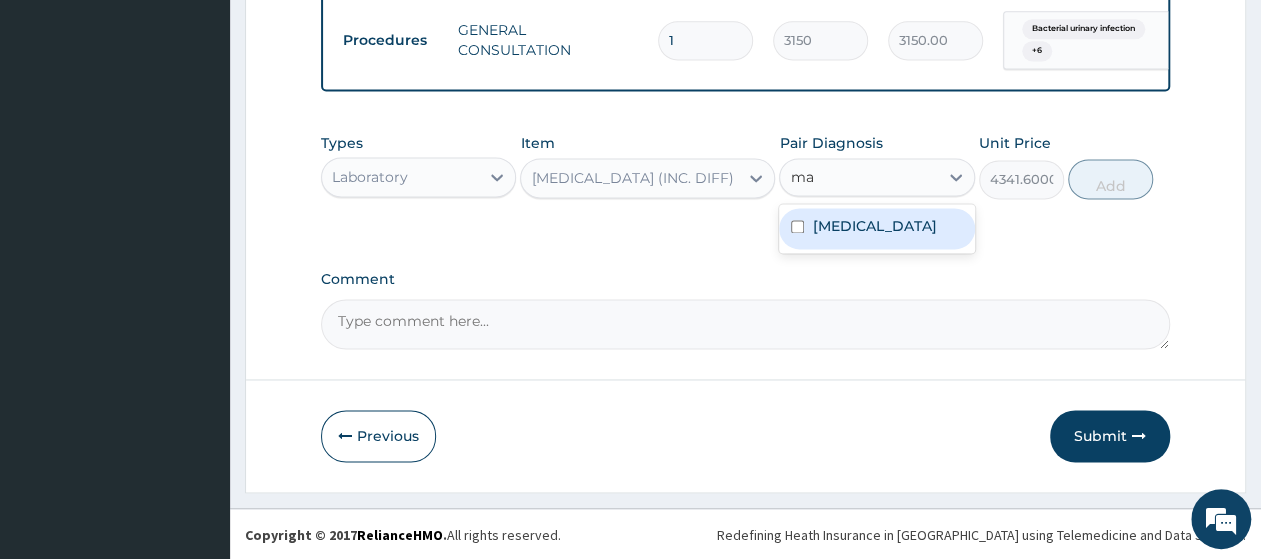 type on "m" 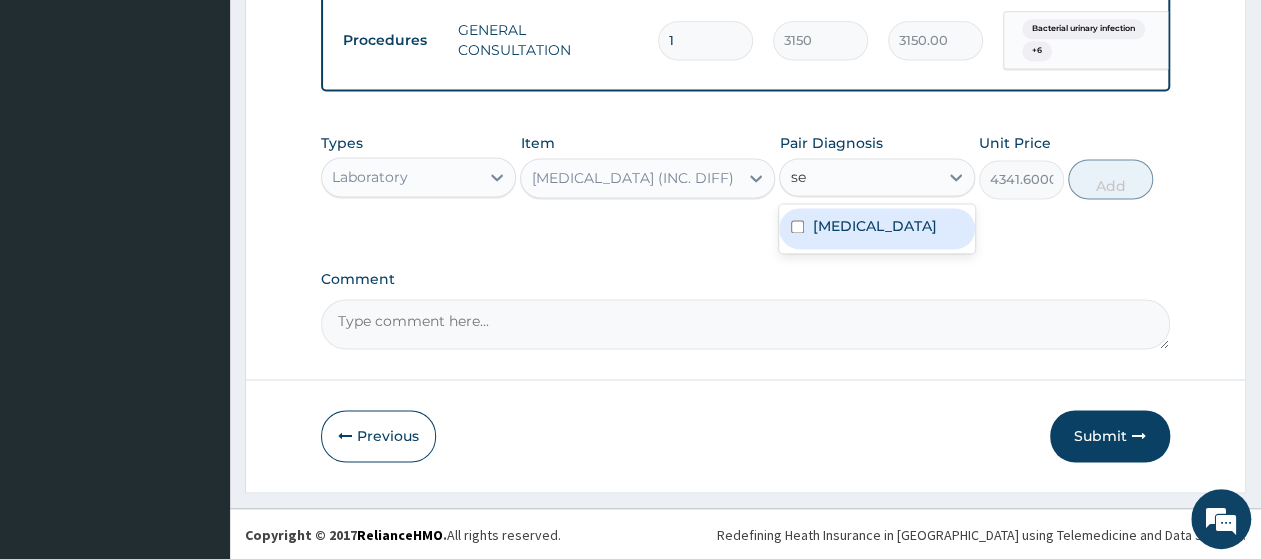 type on "sep" 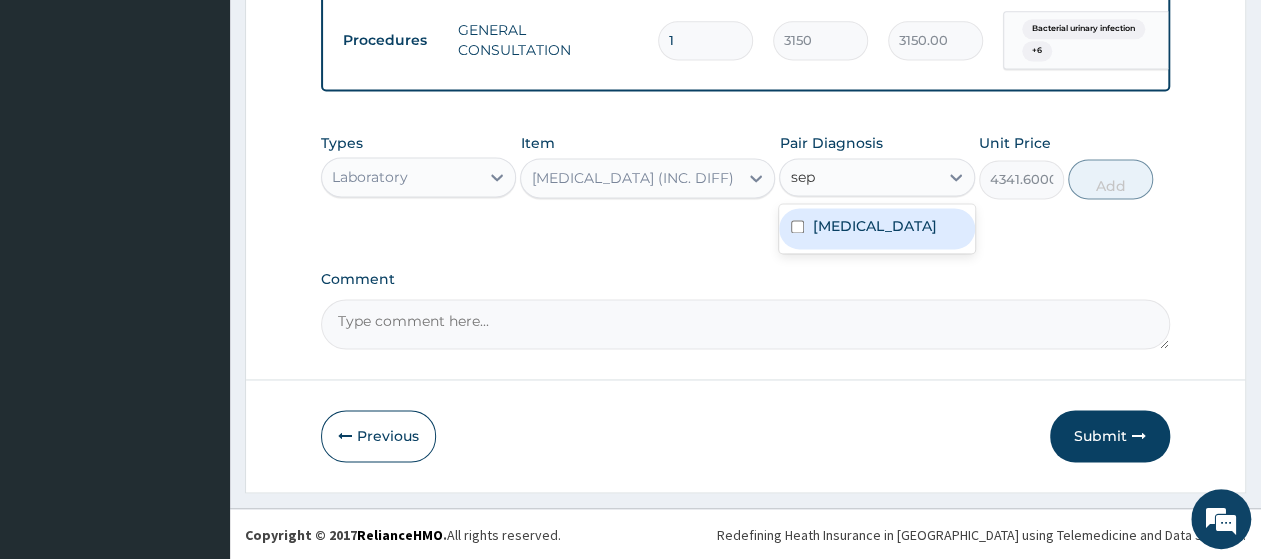 click on "Sepsis" at bounding box center (874, 226) 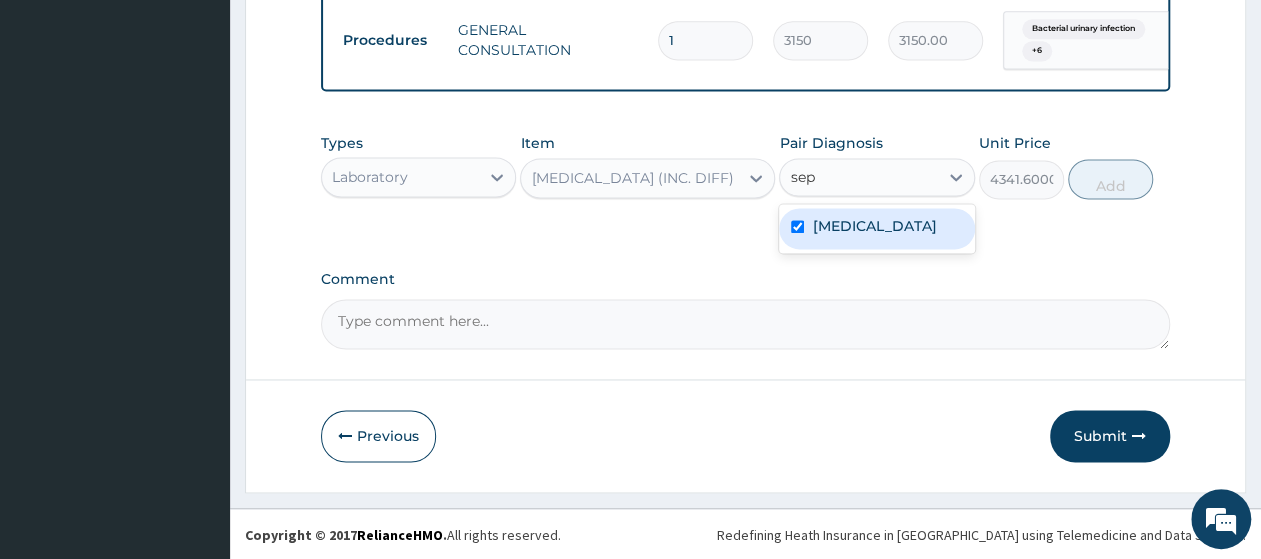 type 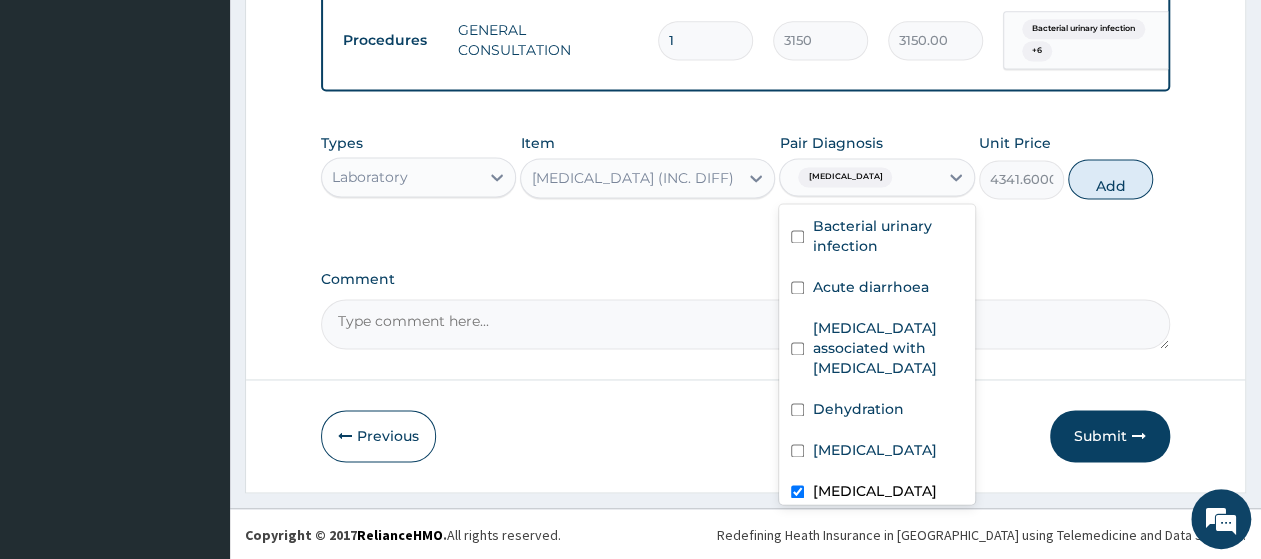 click on "Sepsis" at bounding box center [874, 491] 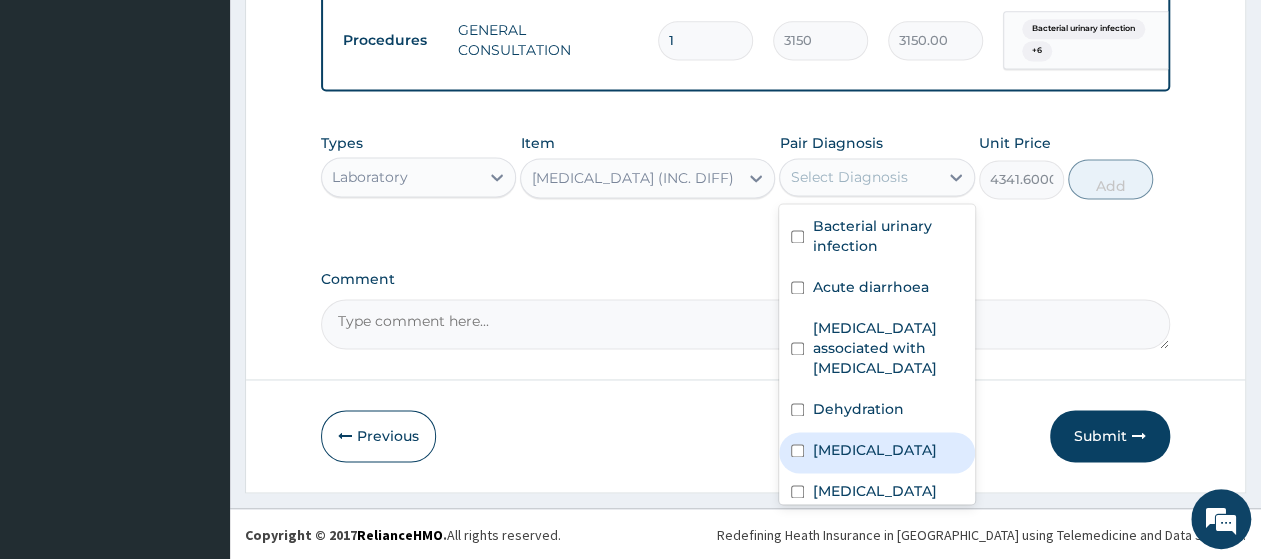 scroll, scrollTop: 95, scrollLeft: 0, axis: vertical 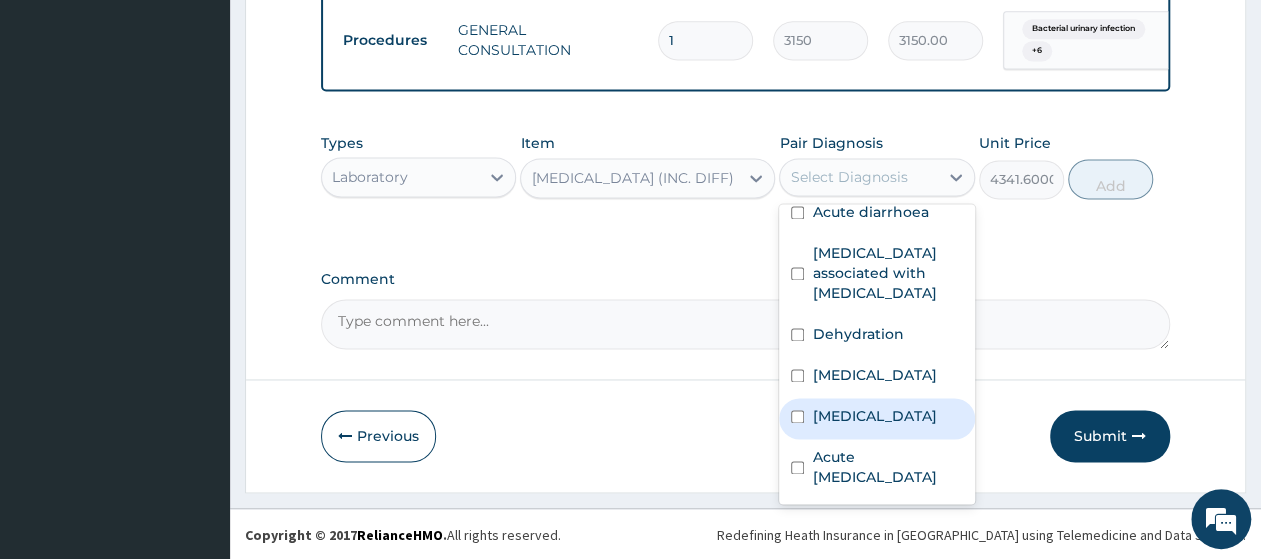 click on "Sepsis" at bounding box center [876, 418] 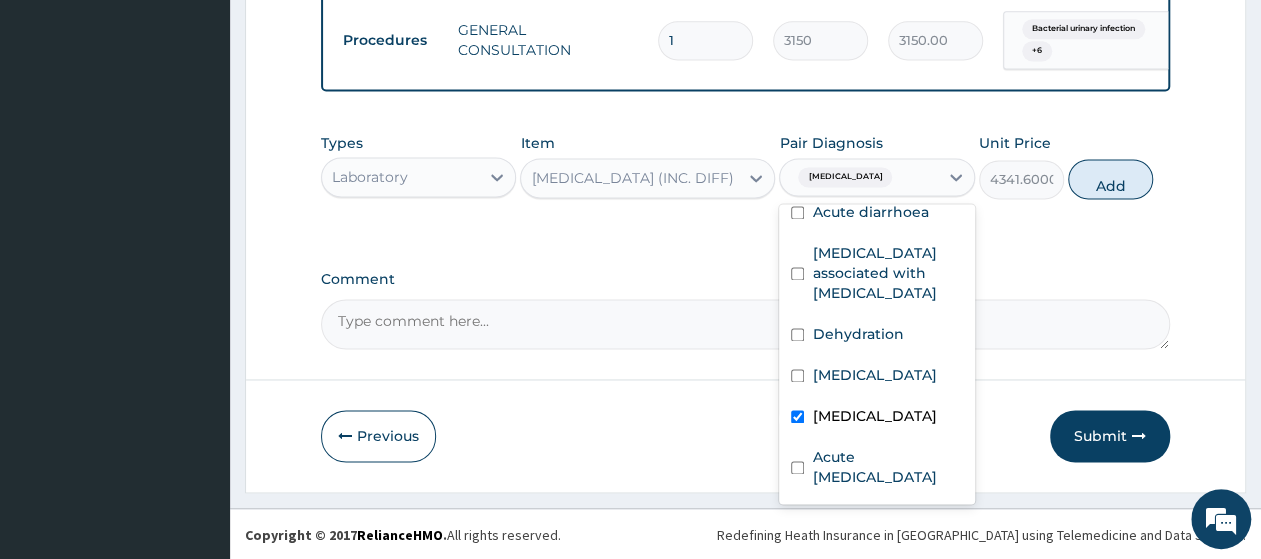 checkbox on "true" 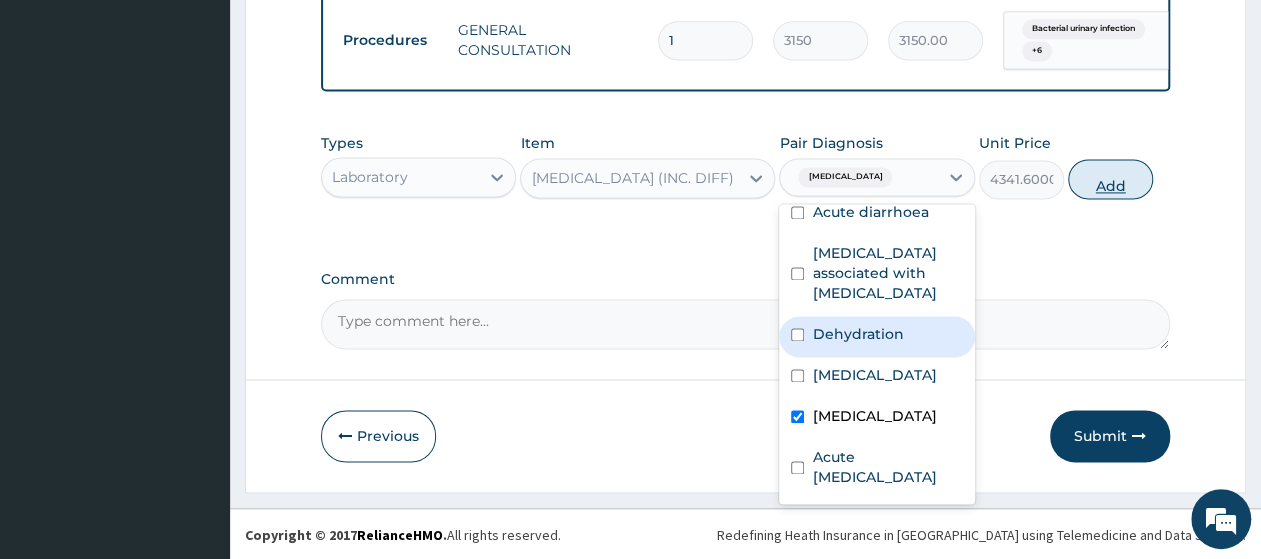 click on "Add" at bounding box center (1110, 179) 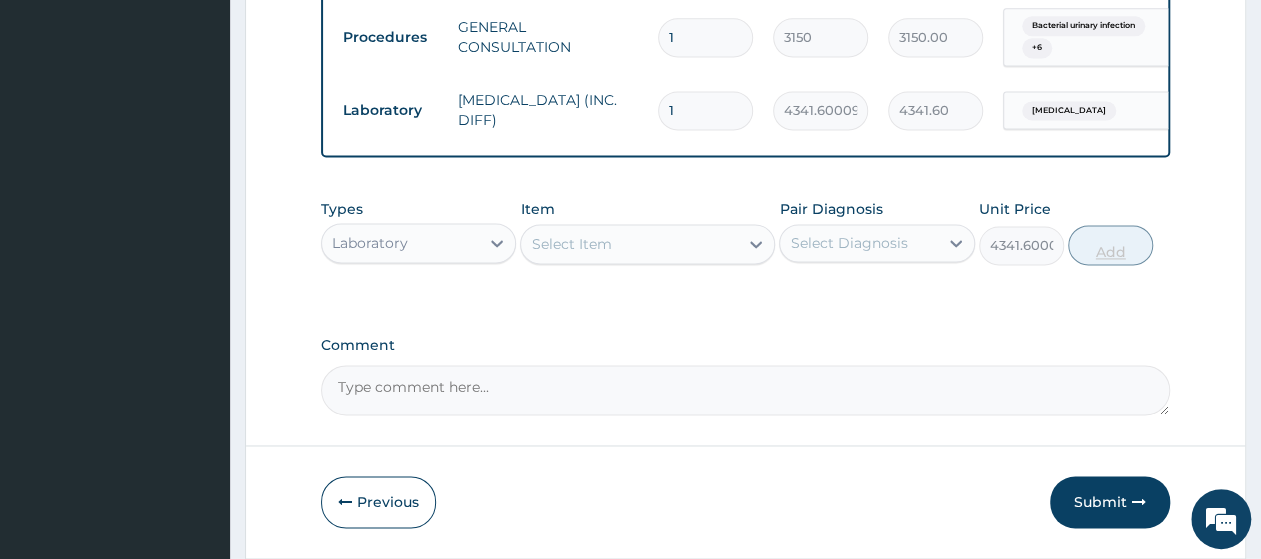 type on "0" 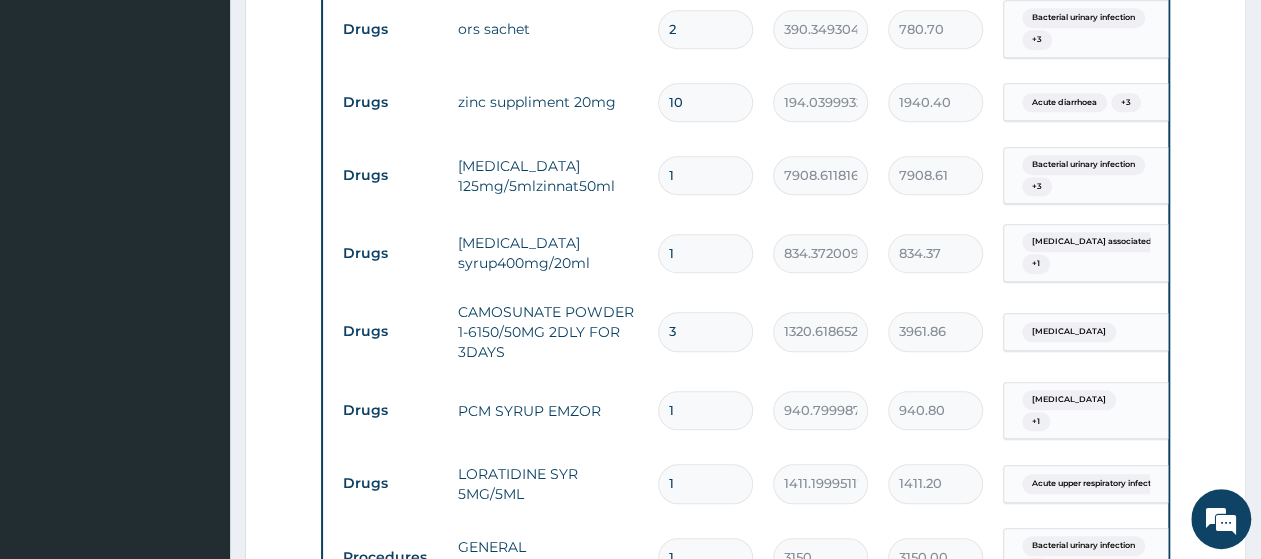 scroll, scrollTop: 741, scrollLeft: 0, axis: vertical 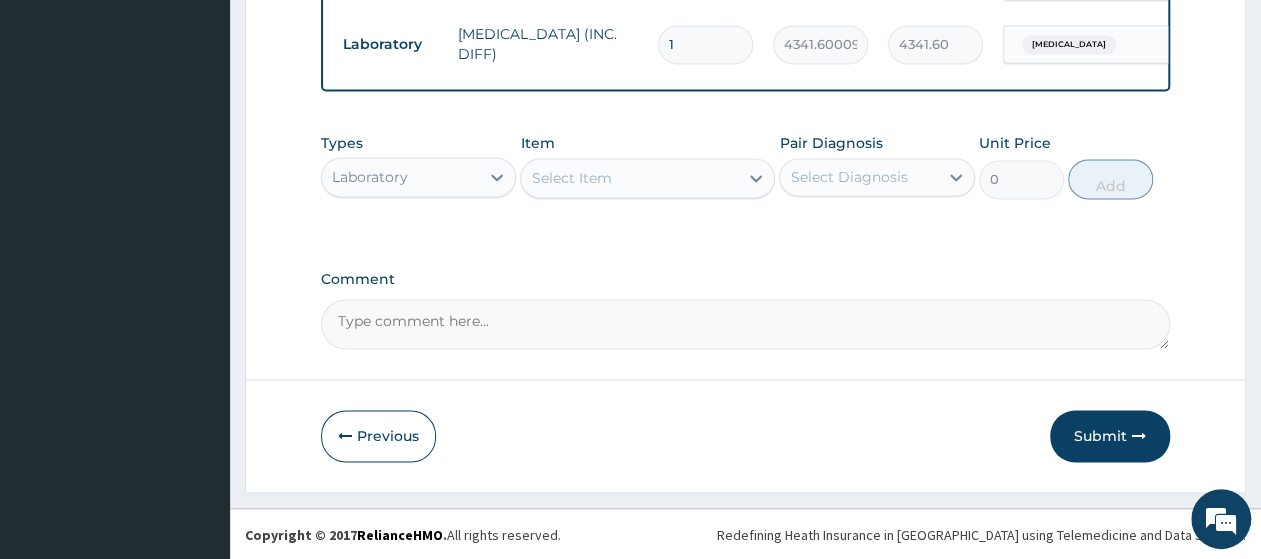 click on "Select Item" at bounding box center (629, 178) 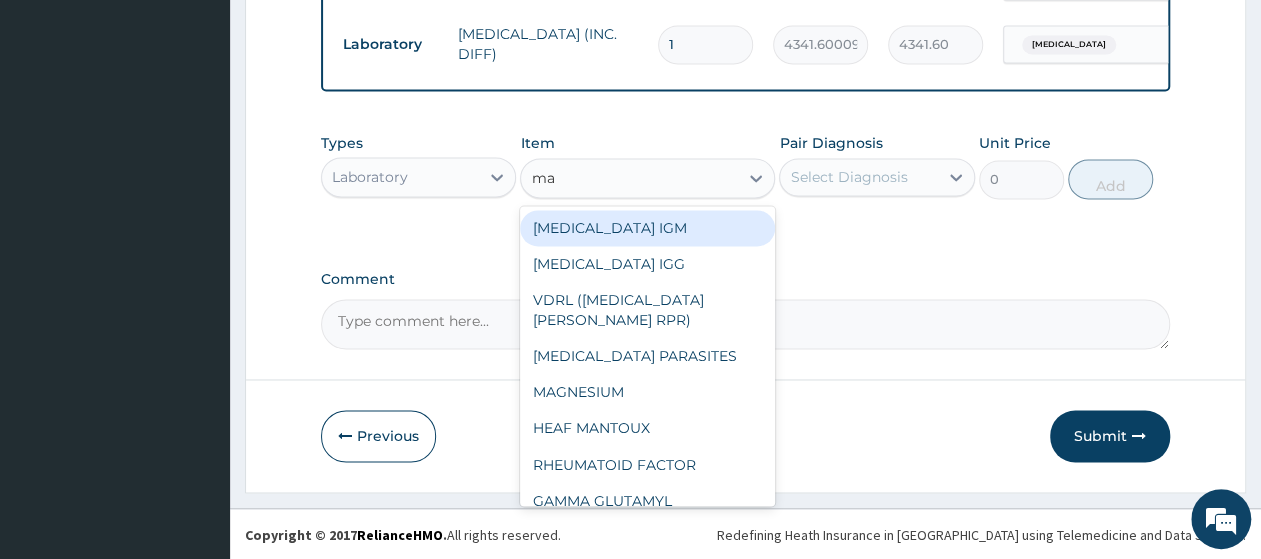 type on "mal" 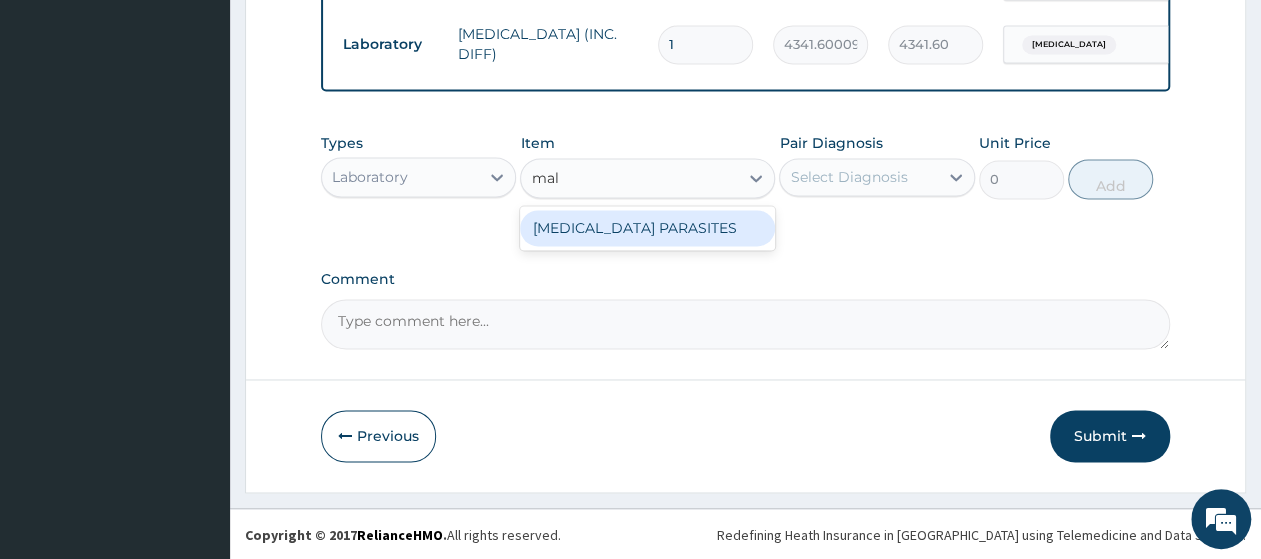 click on "MALARIA PARASITES" at bounding box center [647, 228] 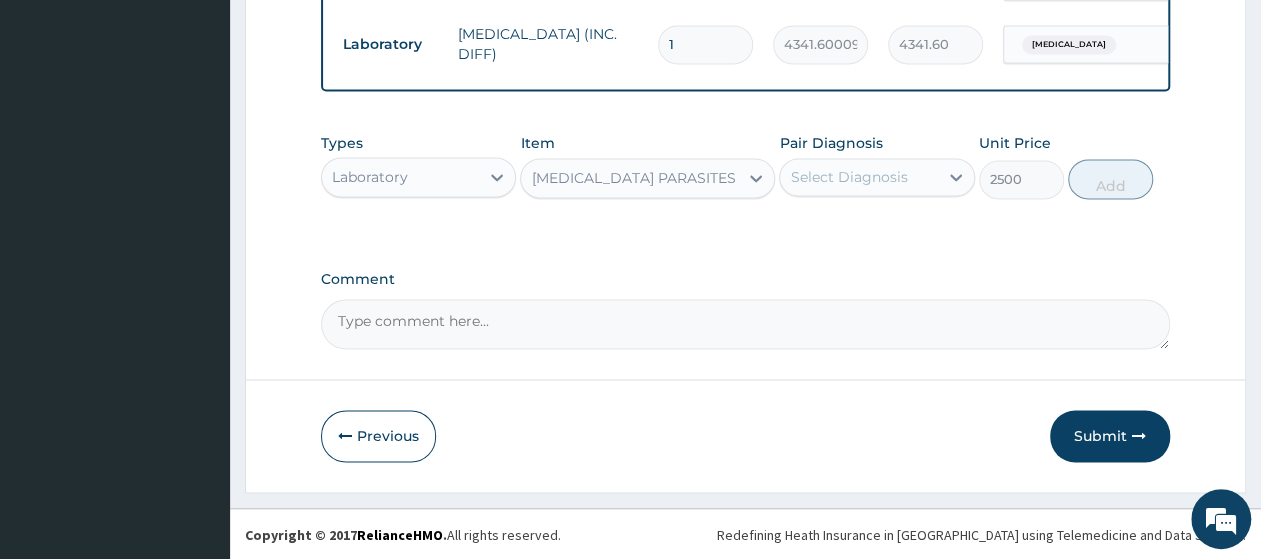 click on "Select Diagnosis" at bounding box center (858, 177) 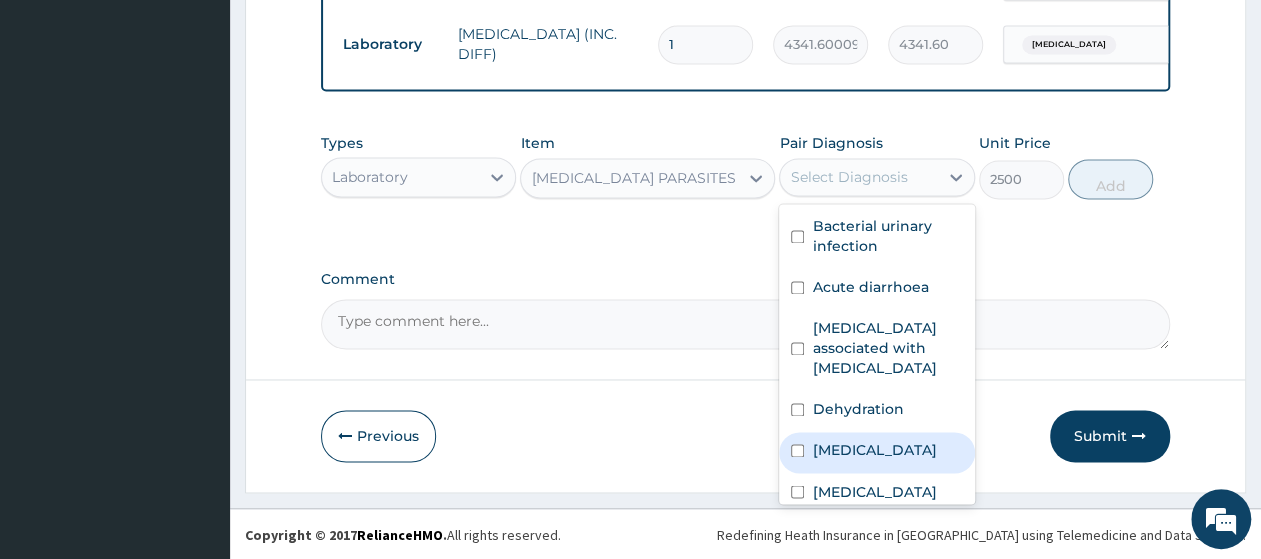click on "Malaria" at bounding box center [874, 450] 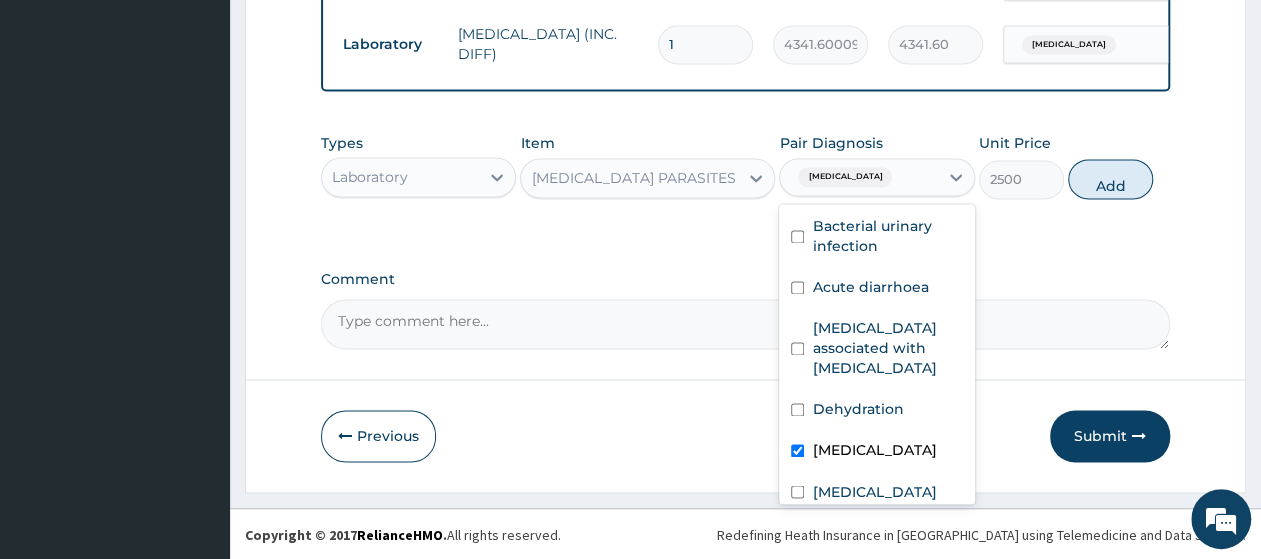 checkbox on "true" 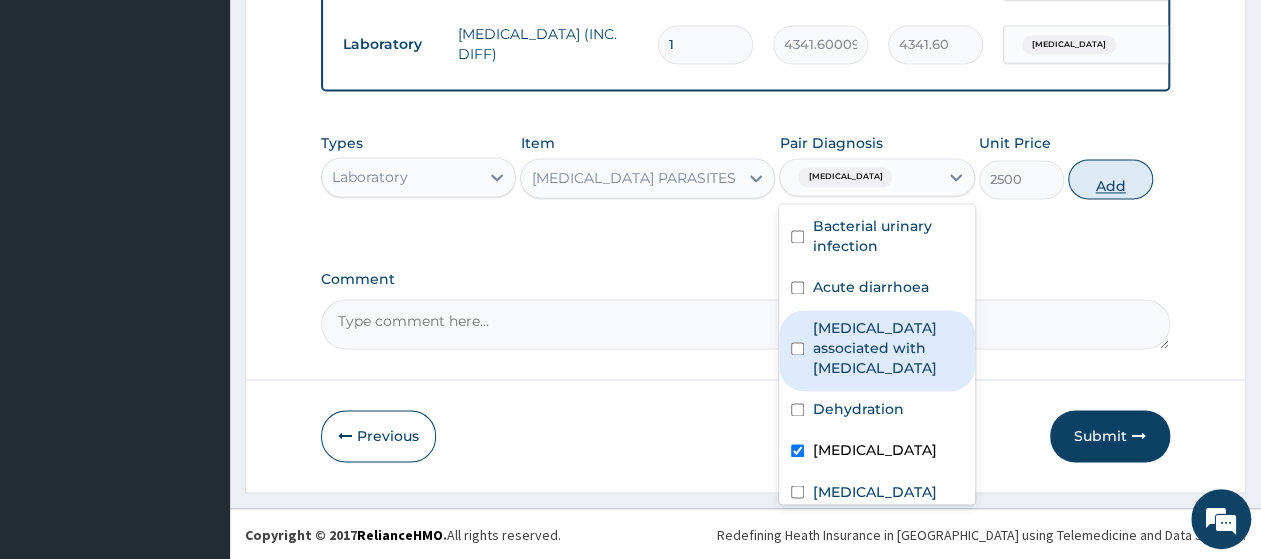 click on "Add" at bounding box center (1110, 179) 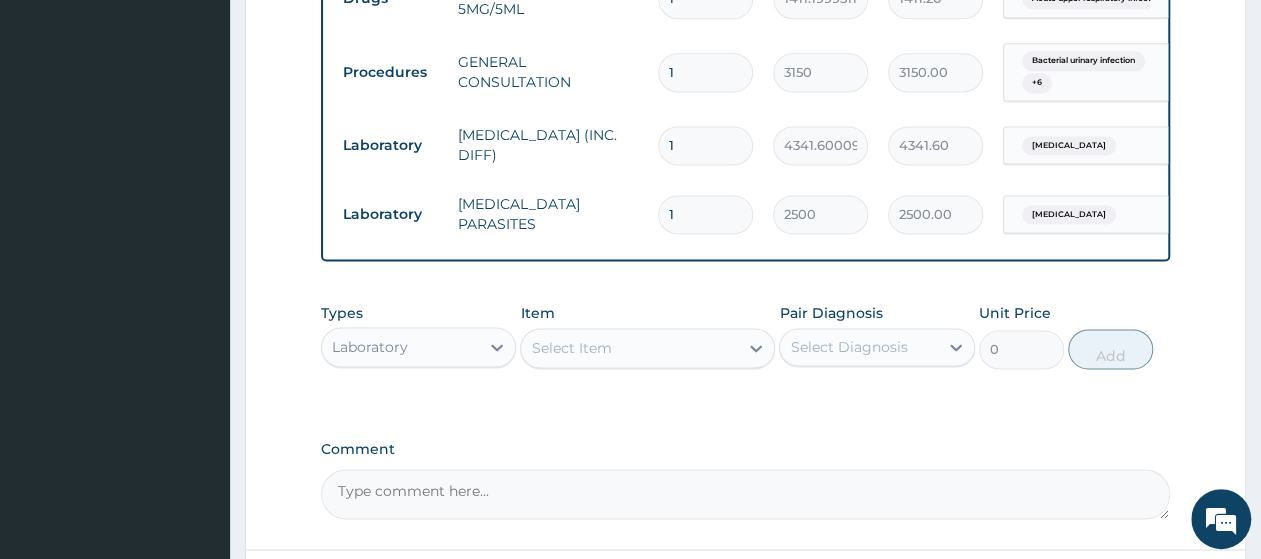 scroll, scrollTop: 1503, scrollLeft: 0, axis: vertical 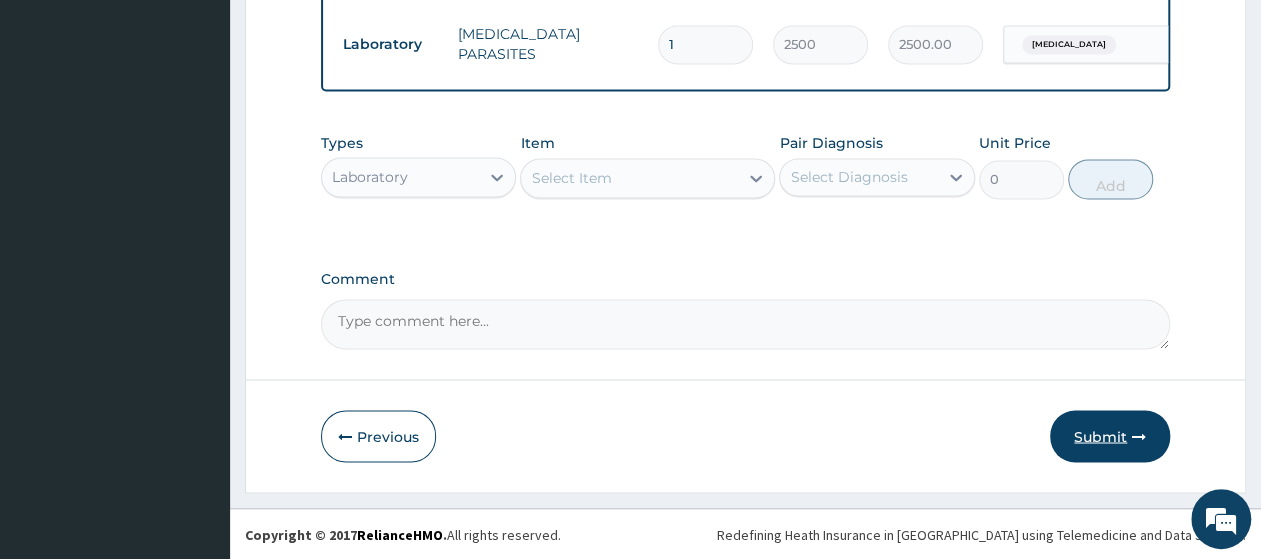 click on "Submit" at bounding box center [1110, 436] 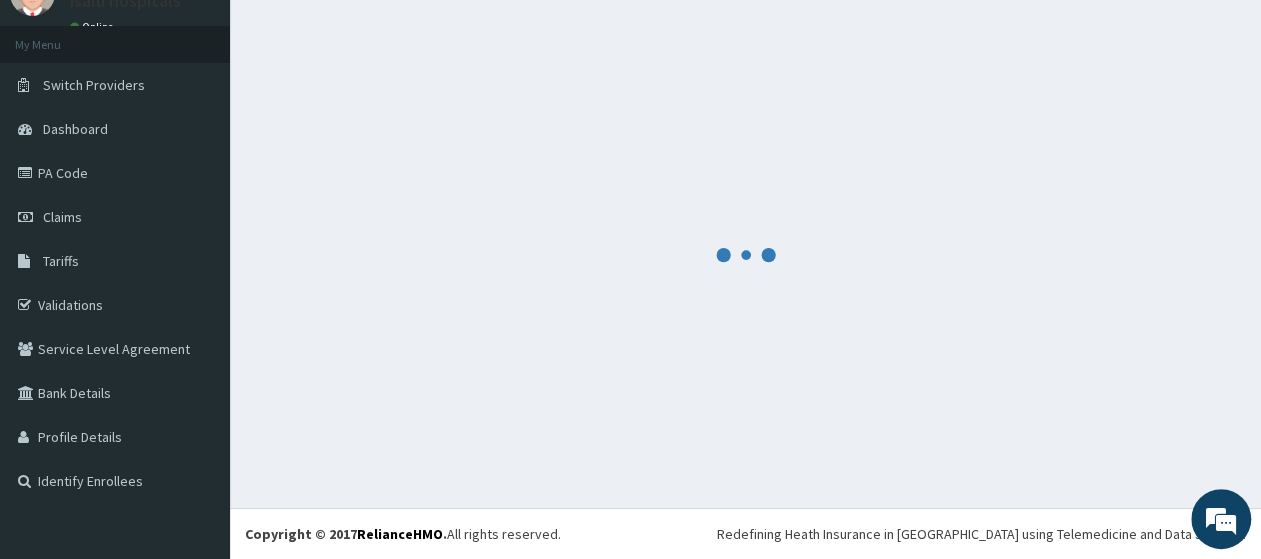 scroll, scrollTop: 88, scrollLeft: 0, axis: vertical 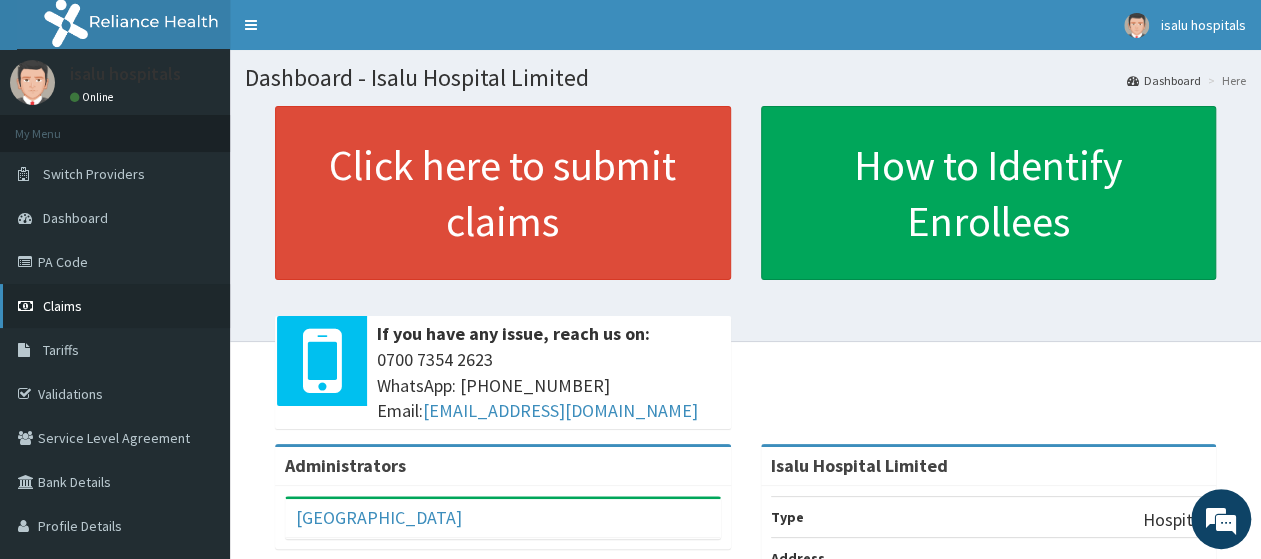 click on "Claims" at bounding box center (115, 306) 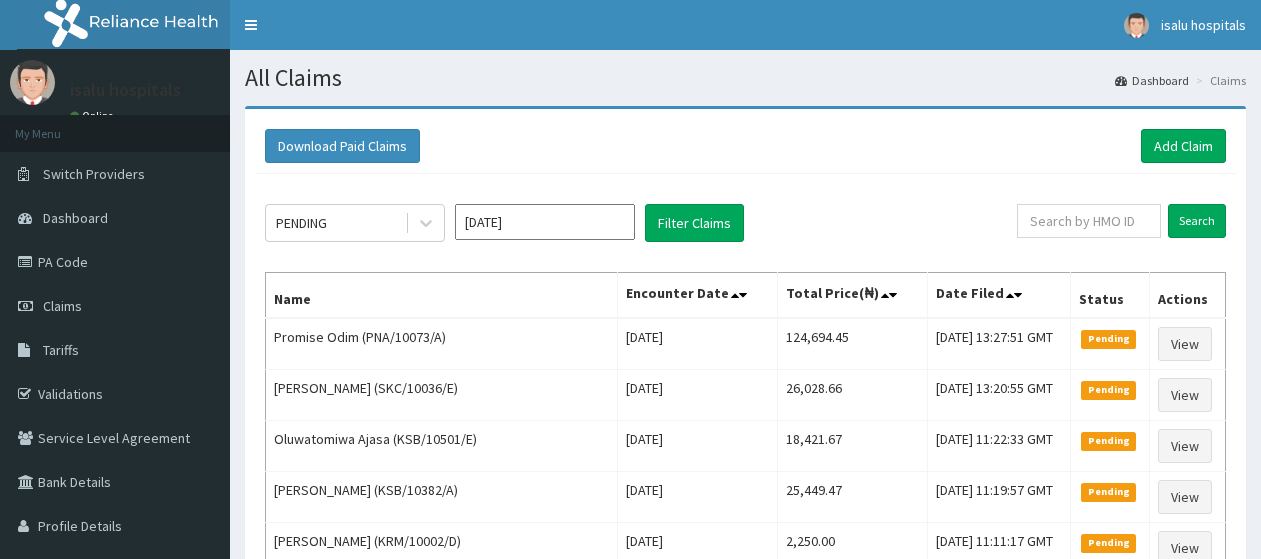 scroll, scrollTop: 0, scrollLeft: 0, axis: both 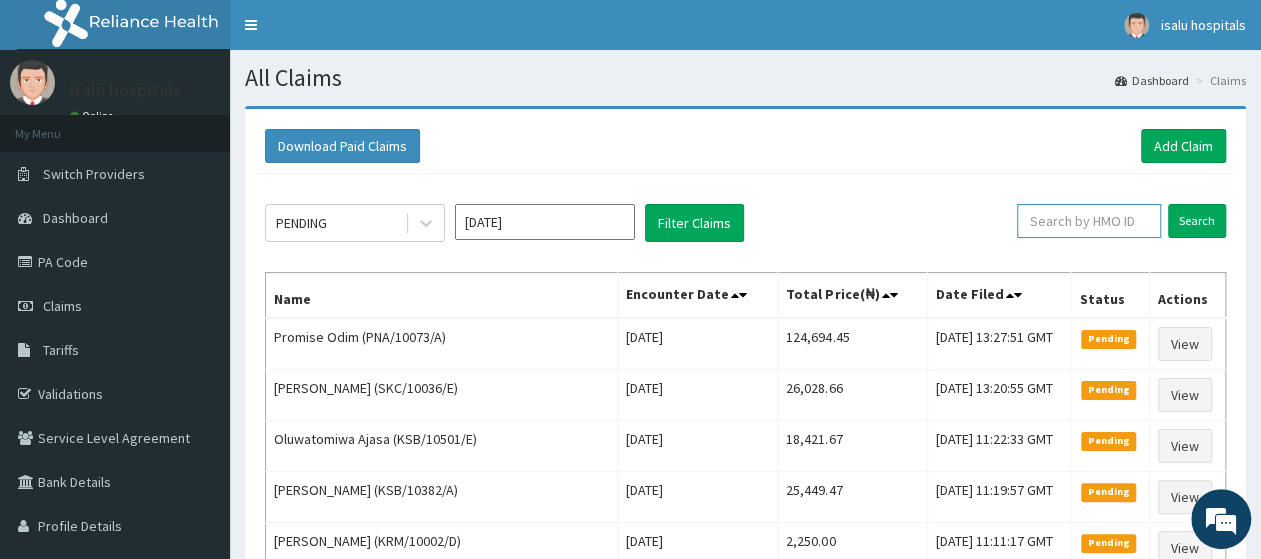 paste on "SPR/10019/D" 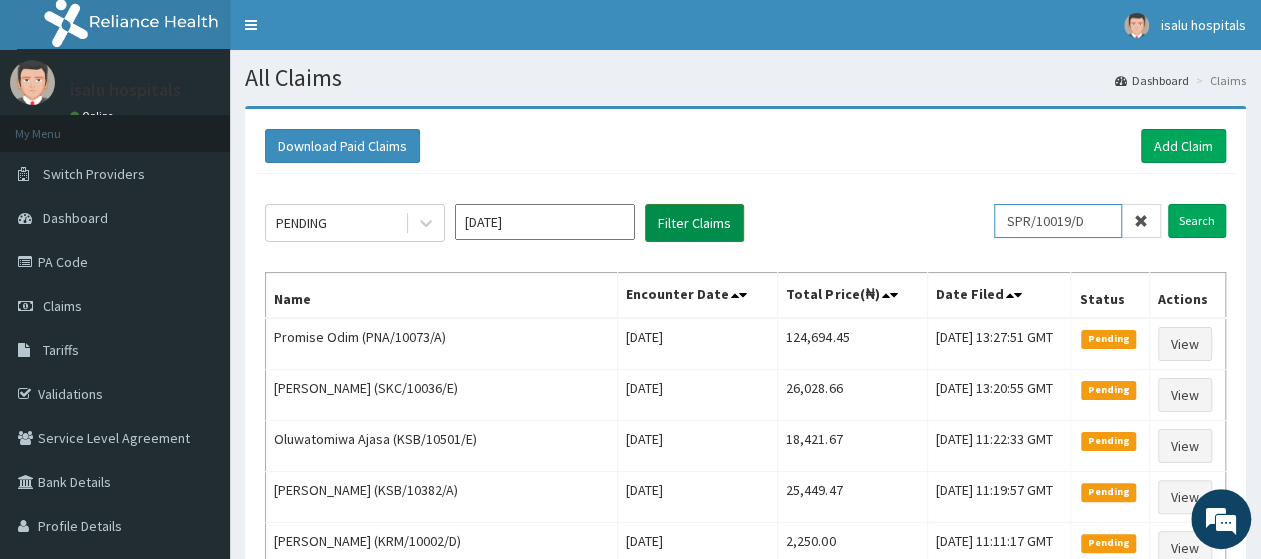 type on "SPR/10019/D" 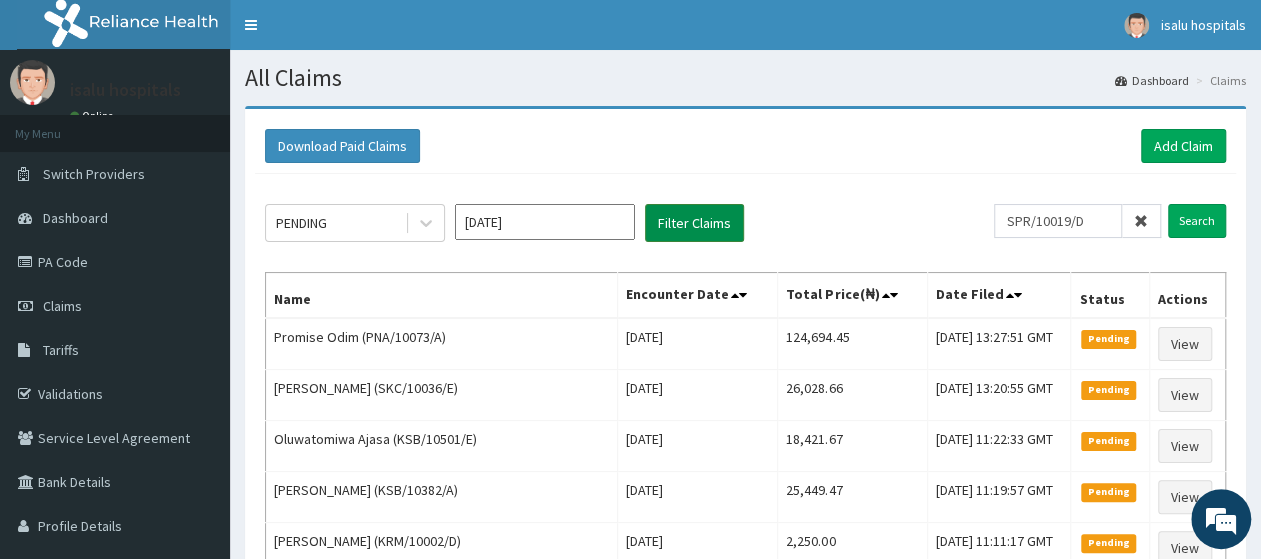 click on "Filter Claims" at bounding box center (694, 223) 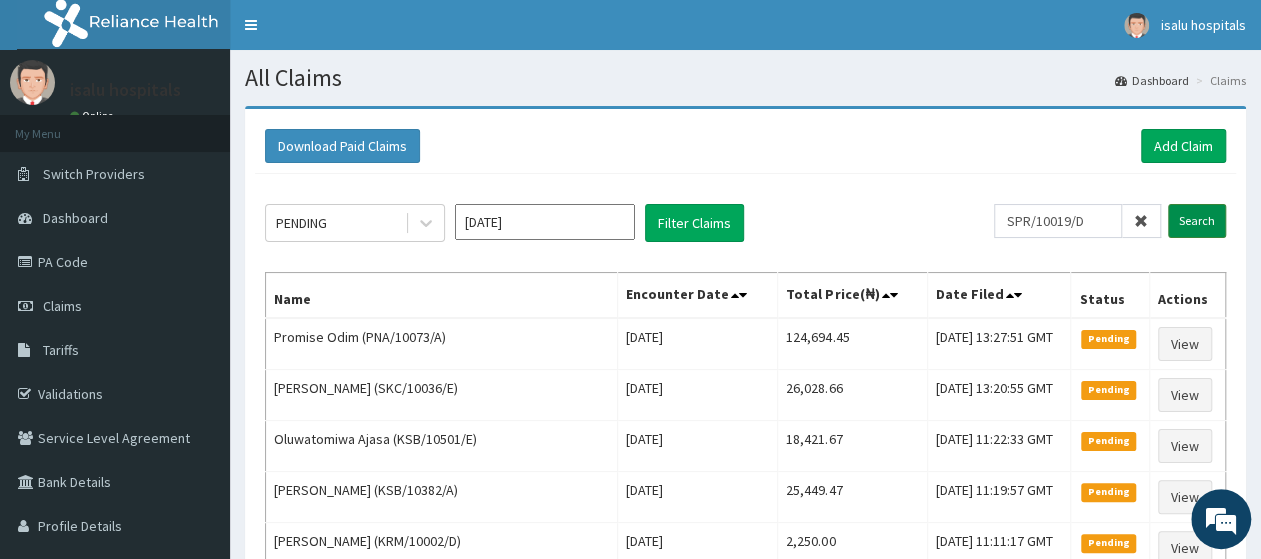 click on "Search" at bounding box center (1197, 221) 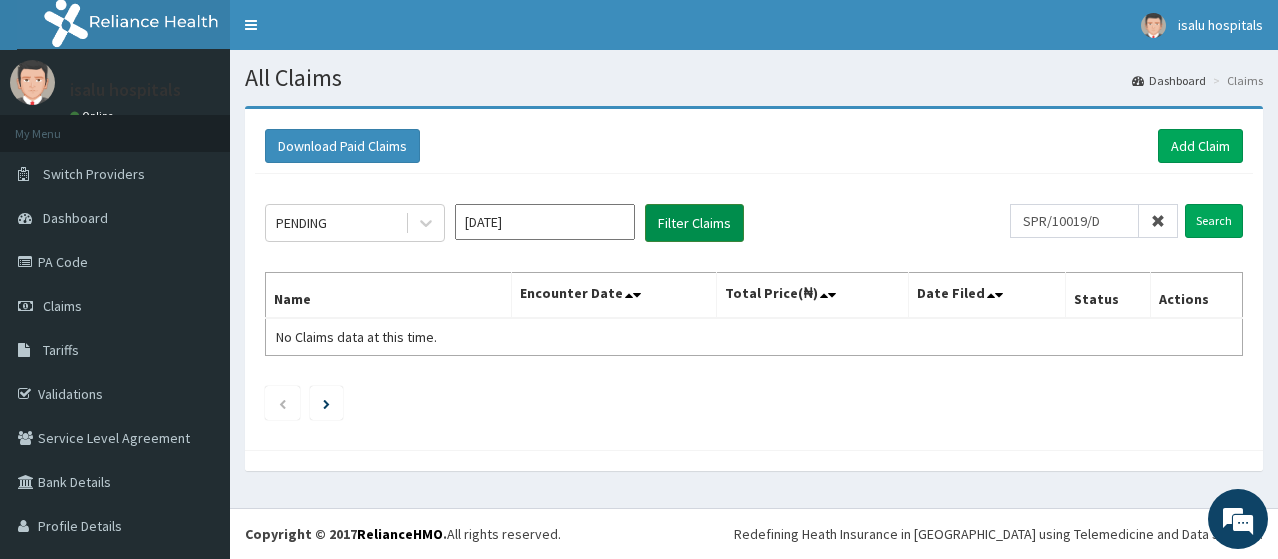 click on "Filter Claims" at bounding box center [694, 223] 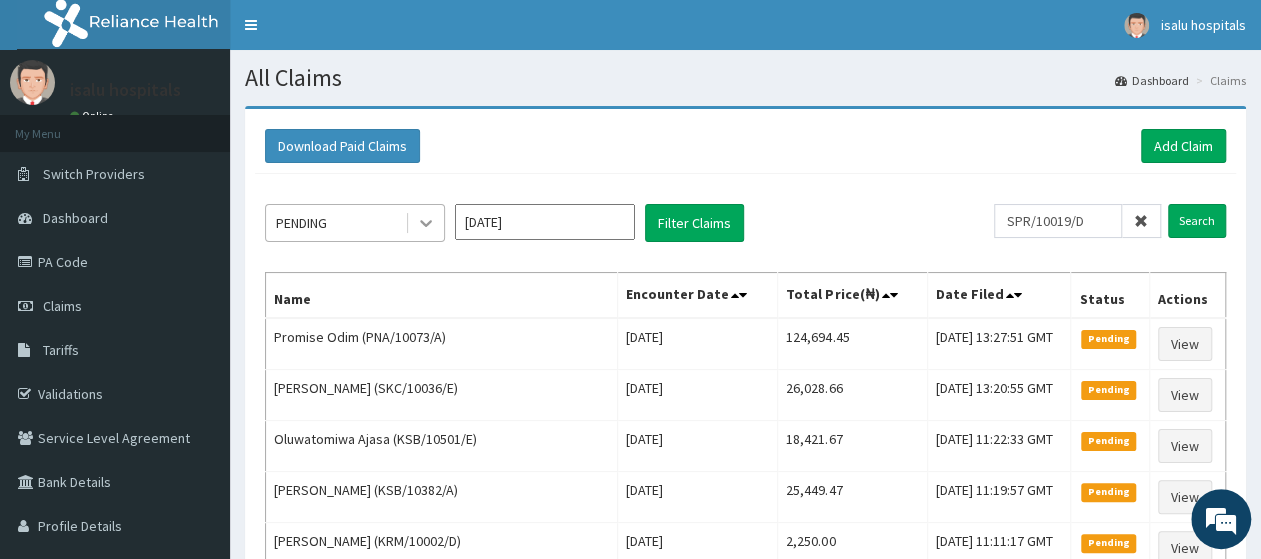 click 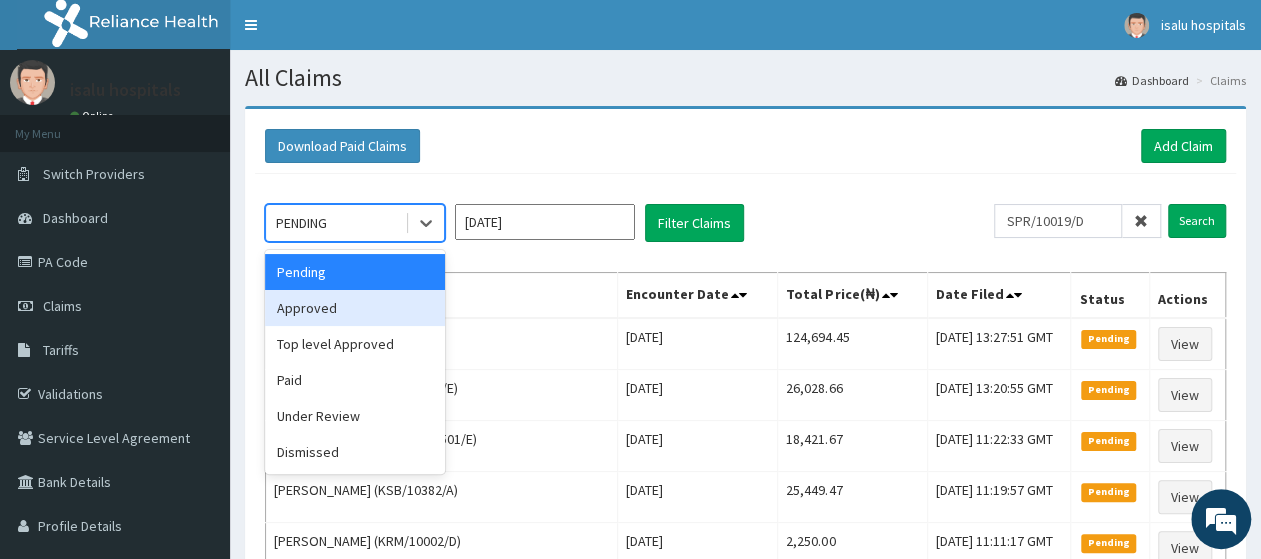 click on "Approved" at bounding box center [355, 308] 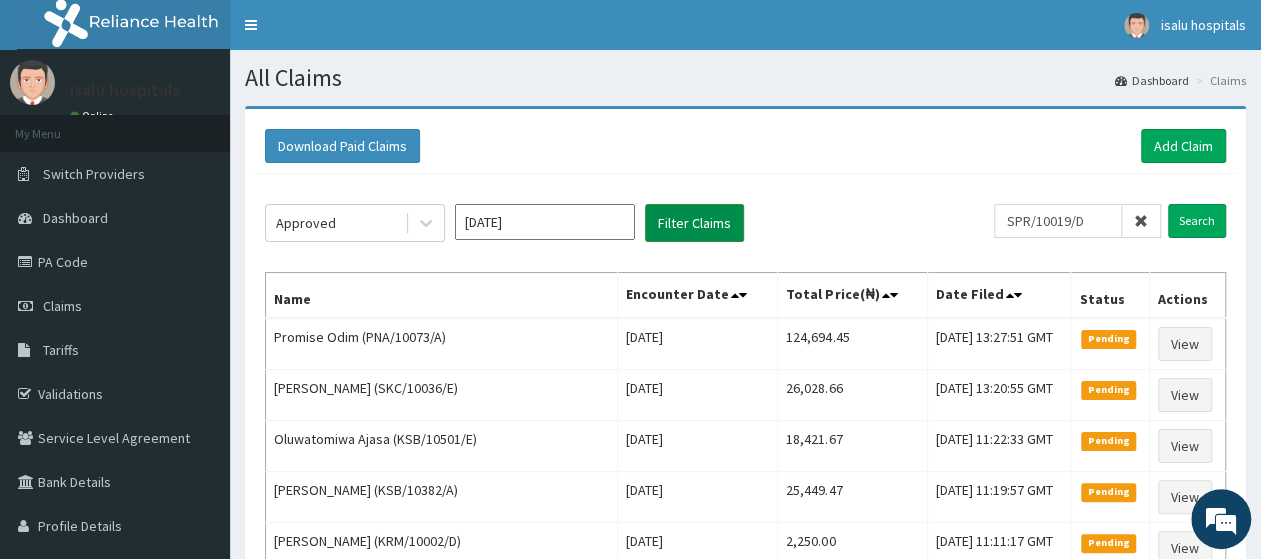 click on "Filter Claims" at bounding box center [694, 223] 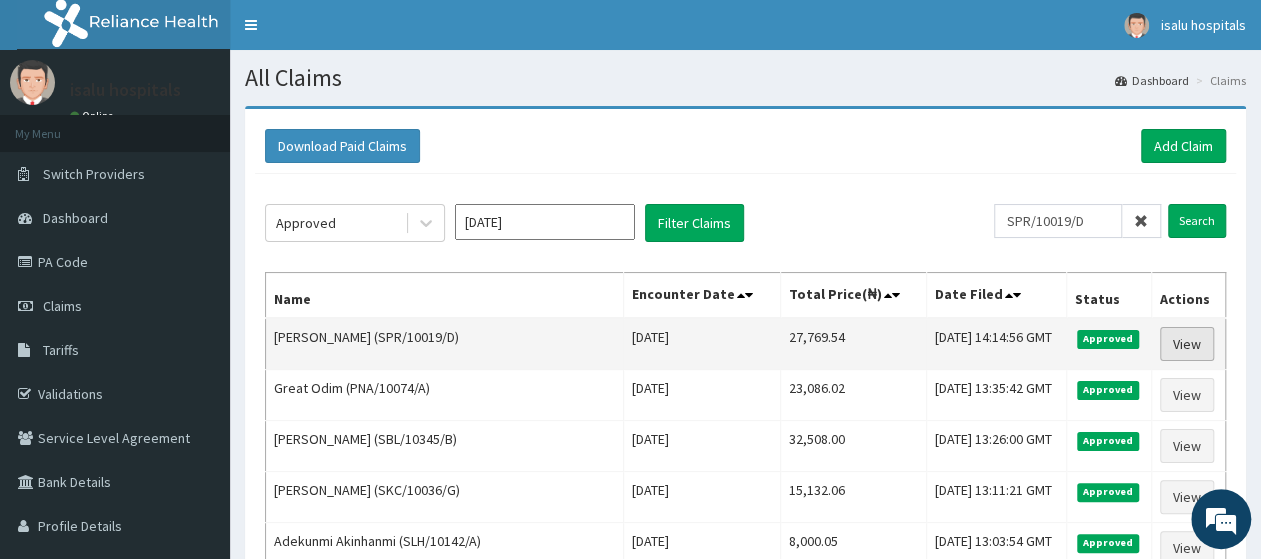 click on "View" at bounding box center (1187, 344) 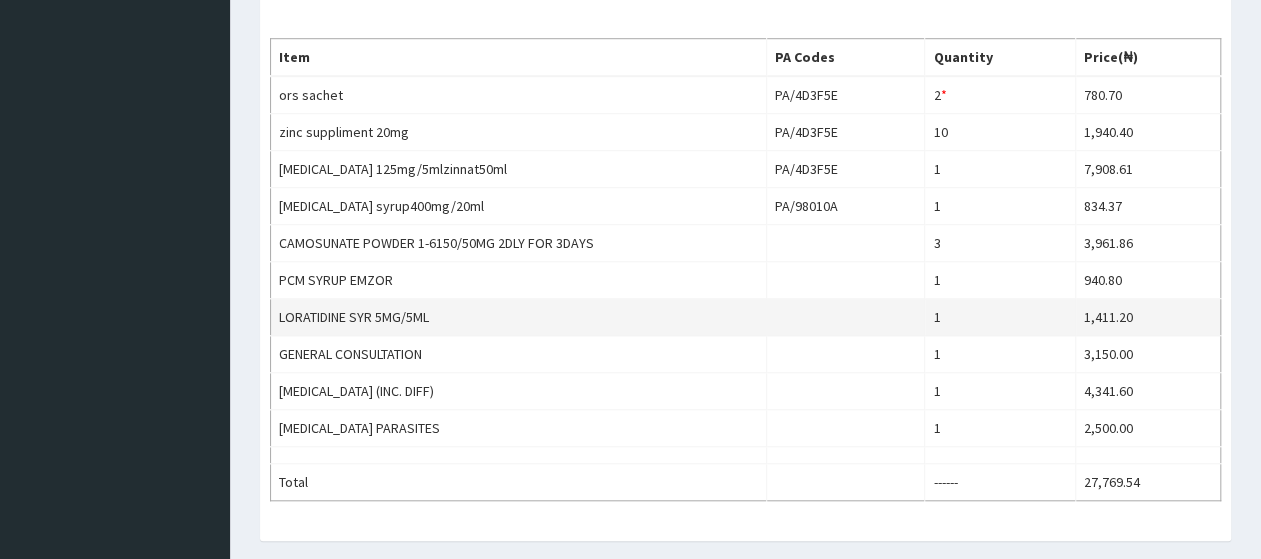 scroll, scrollTop: 728, scrollLeft: 0, axis: vertical 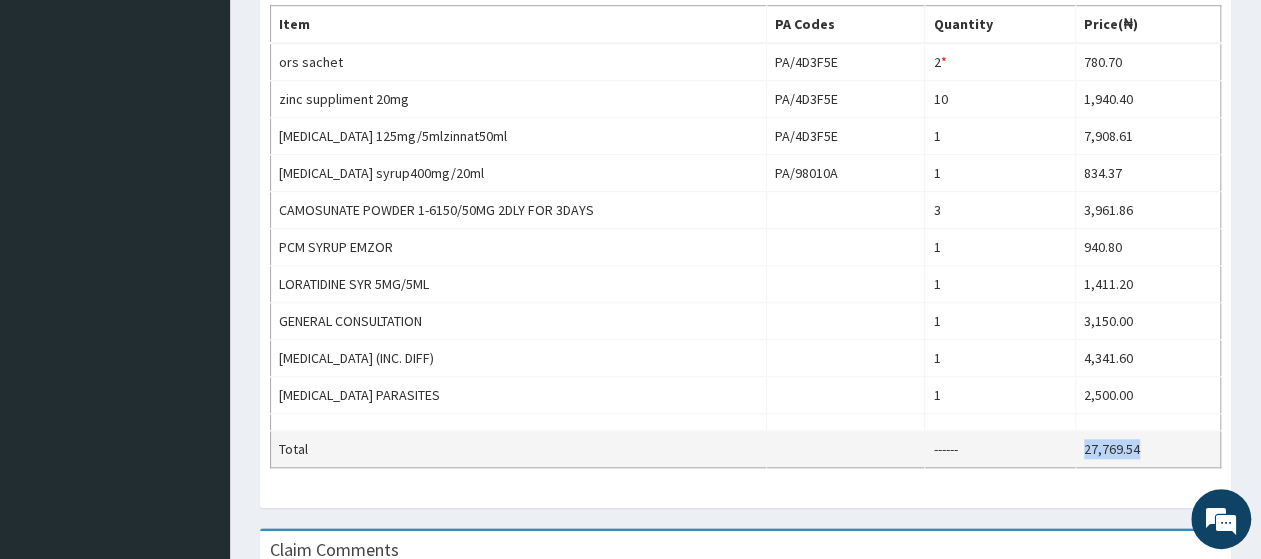 drag, startPoint x: 1085, startPoint y: 443, endPoint x: 1148, endPoint y: 443, distance: 63 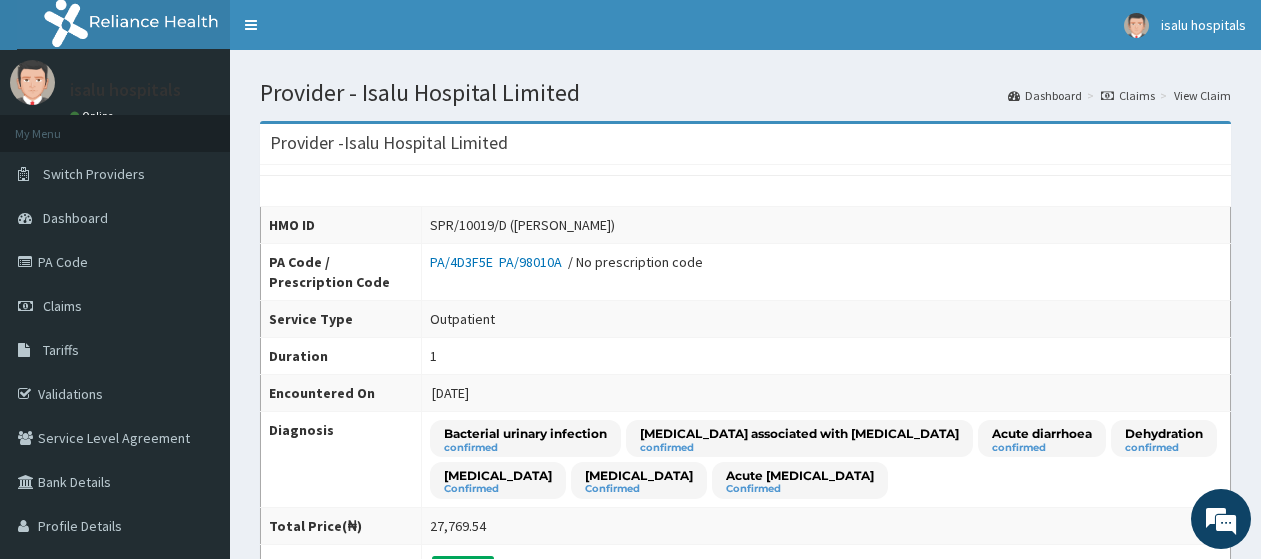 scroll, scrollTop: 728, scrollLeft: 0, axis: vertical 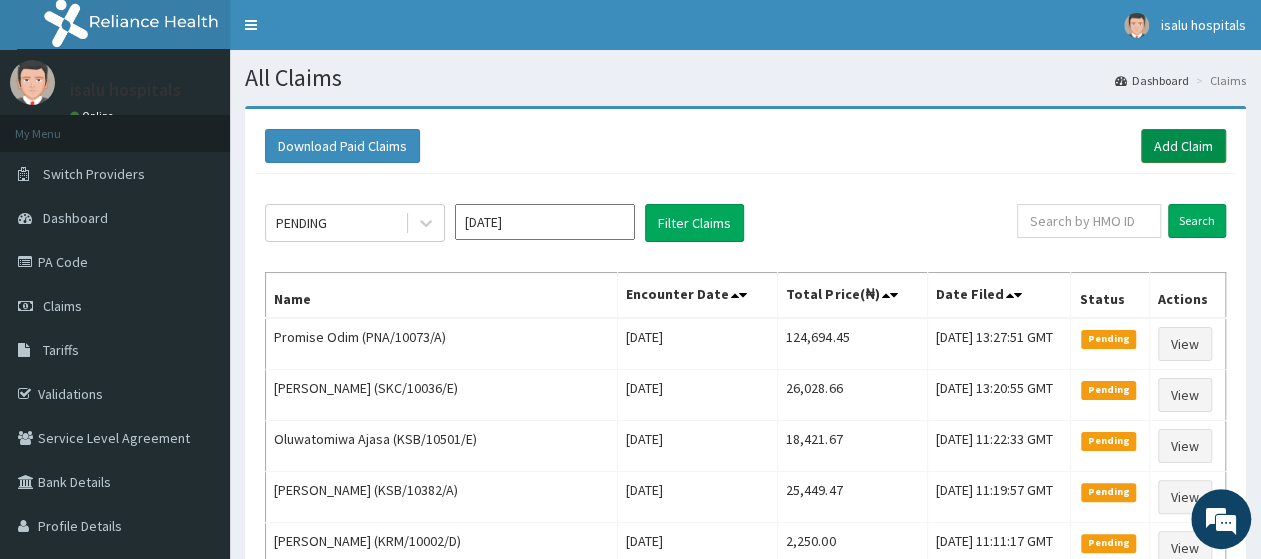 click on "Add Claim" at bounding box center [1183, 146] 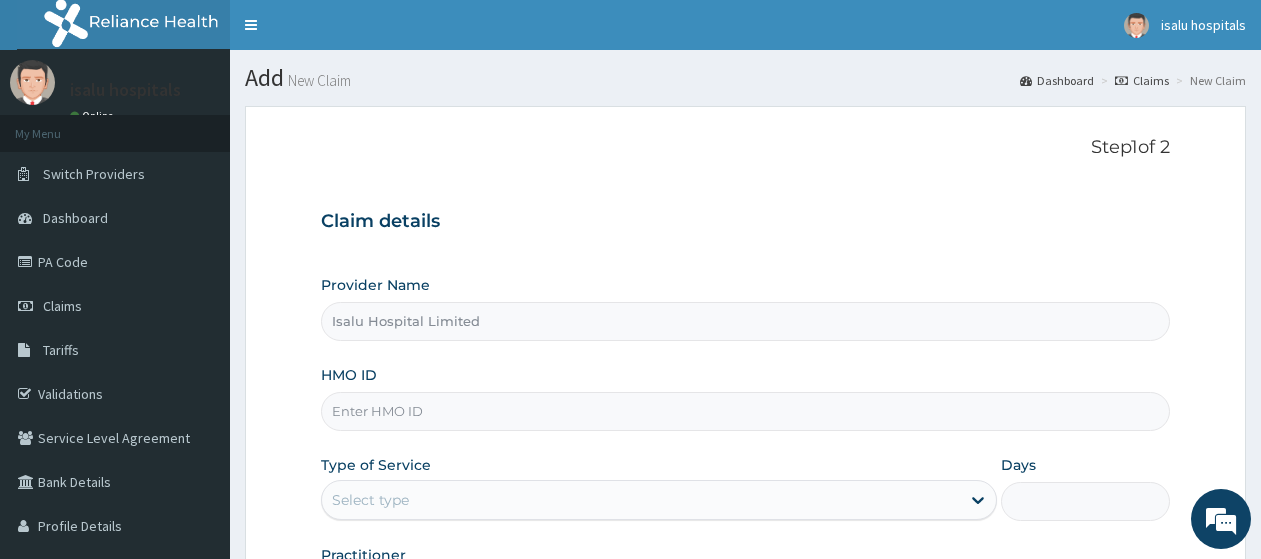 scroll, scrollTop: 0, scrollLeft: 0, axis: both 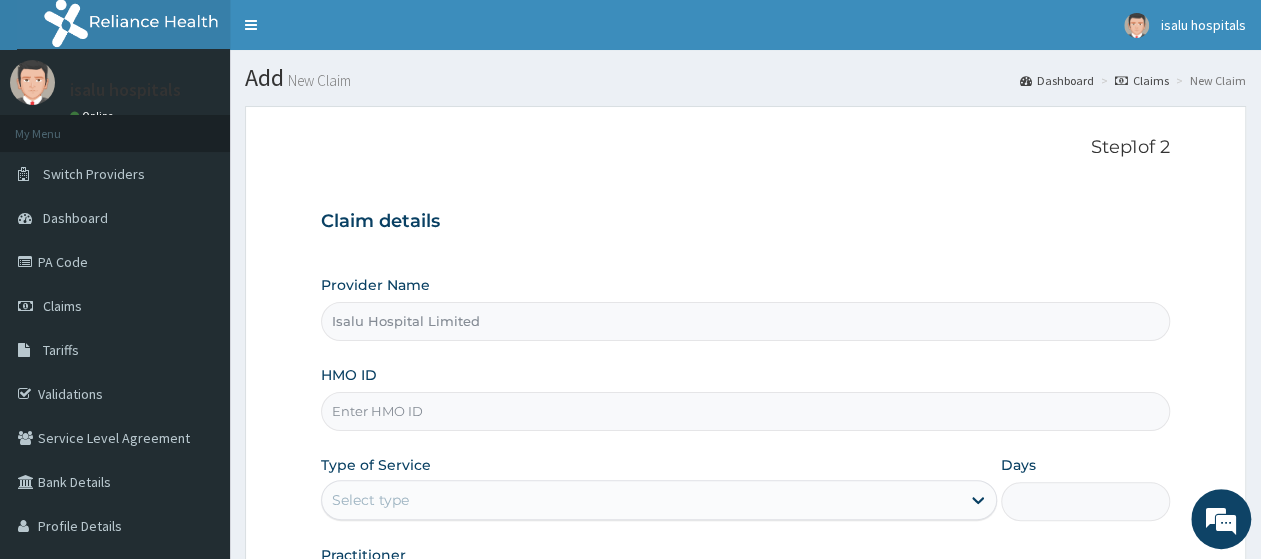 paste on "SVL/10021/A" 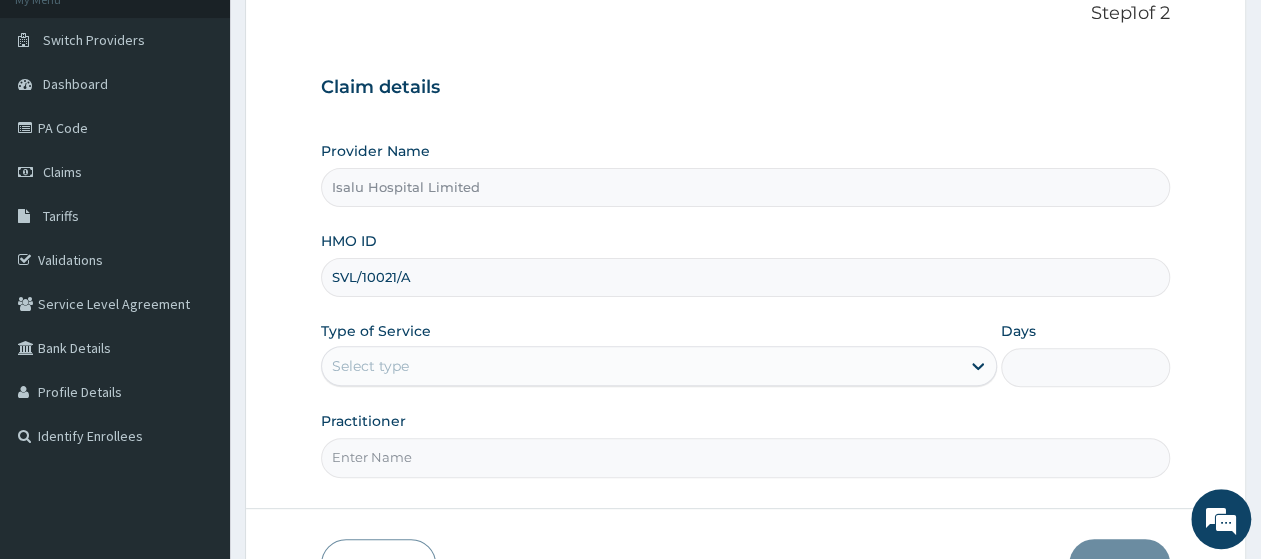 scroll, scrollTop: 208, scrollLeft: 0, axis: vertical 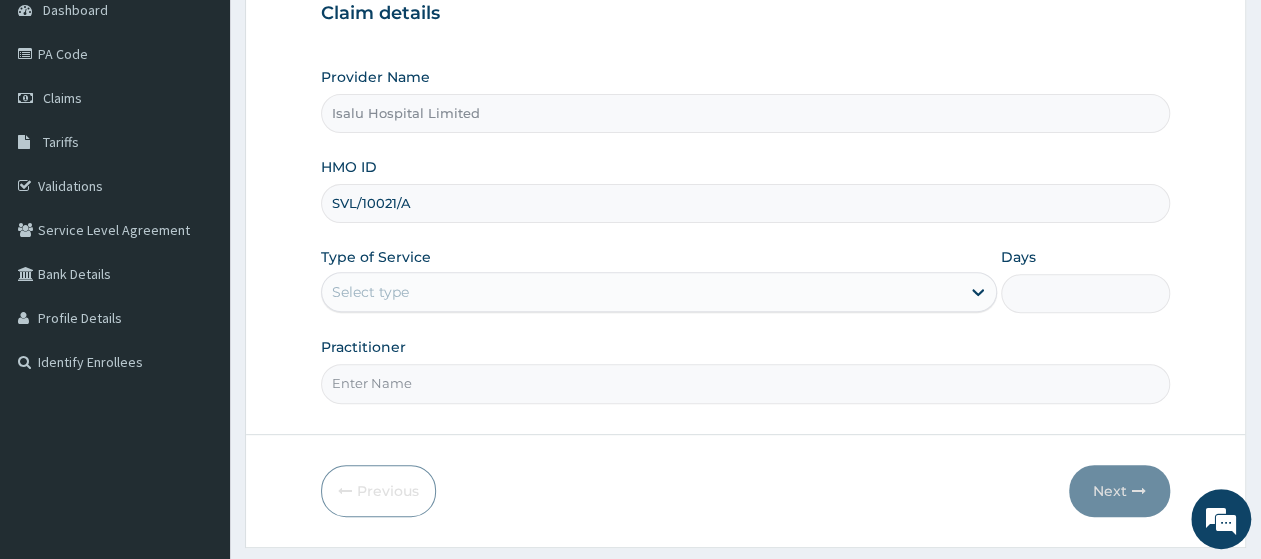 type on "SVL/10021/A" 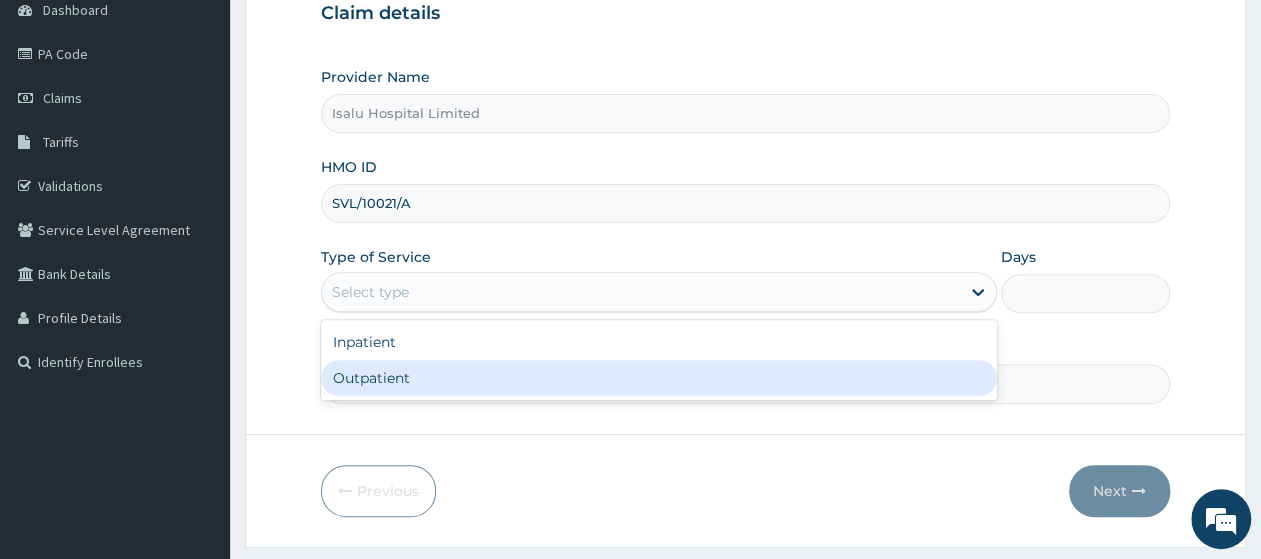 click on "Outpatient" at bounding box center [659, 378] 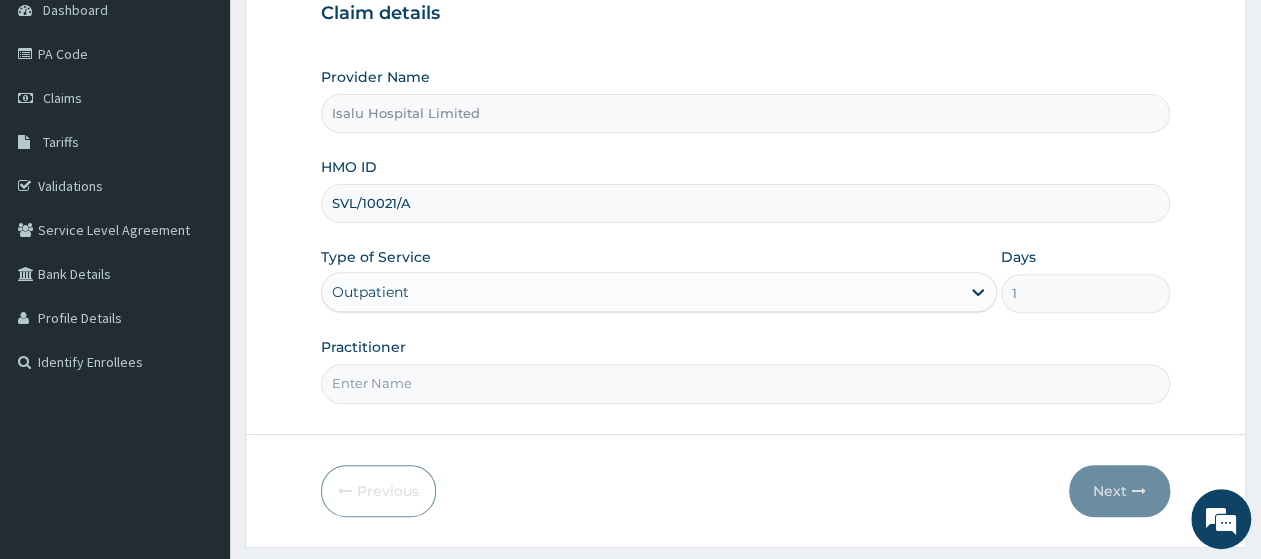 scroll, scrollTop: 0, scrollLeft: 0, axis: both 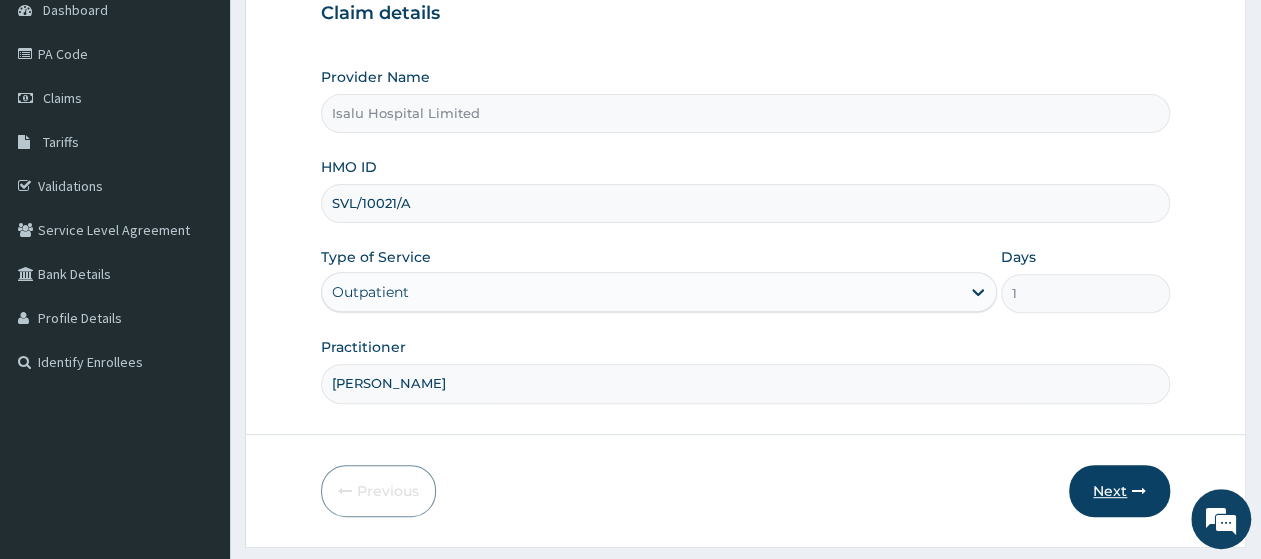 type on "DR ADJEI" 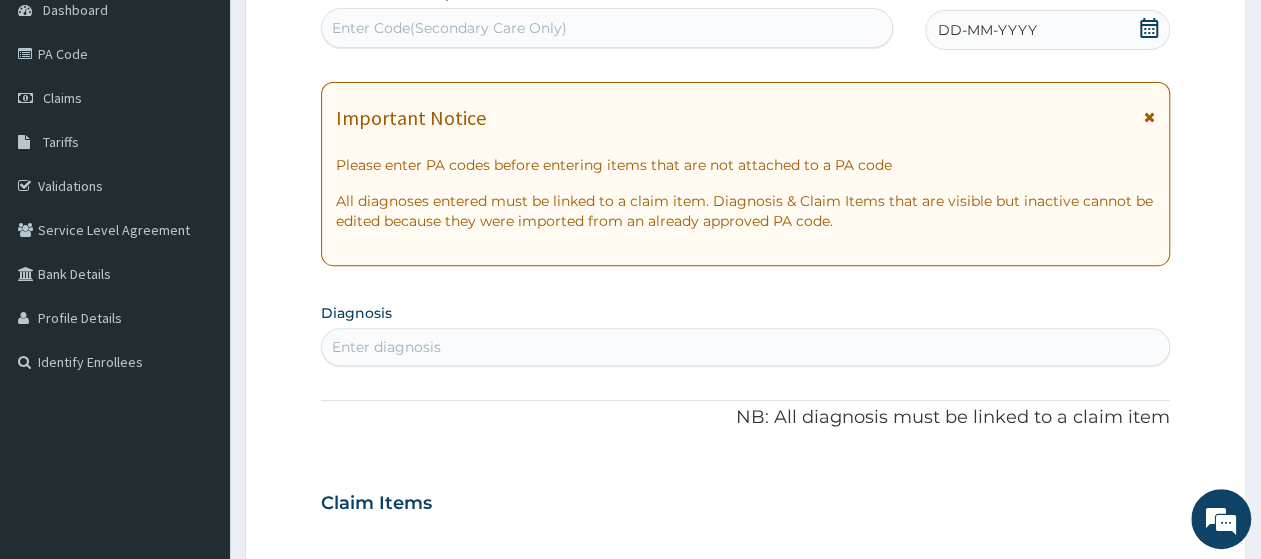 scroll, scrollTop: 0, scrollLeft: 0, axis: both 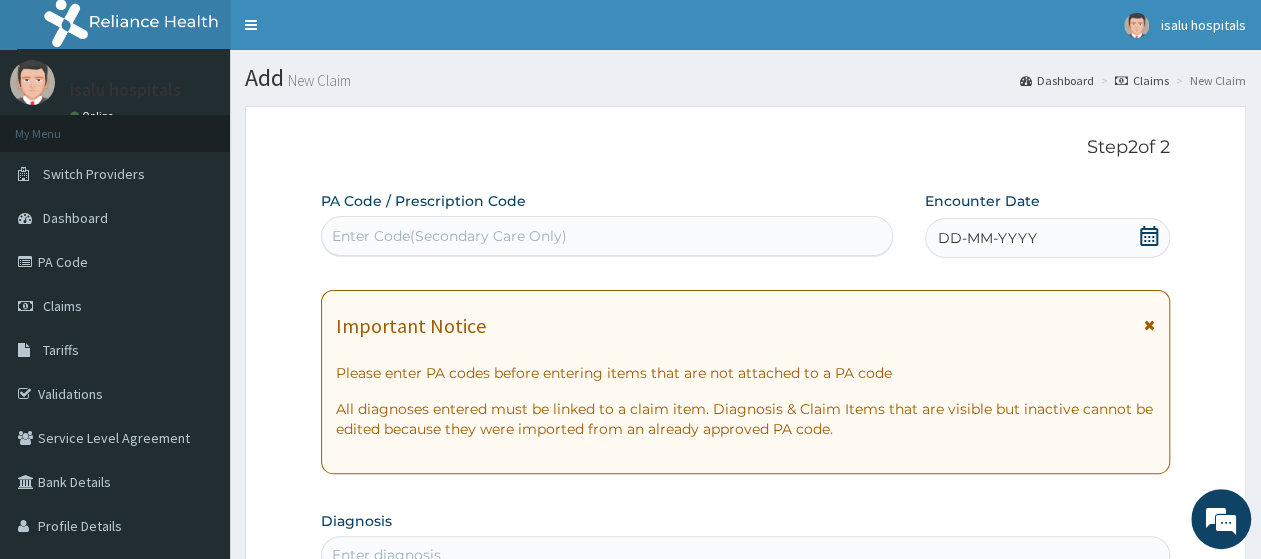 click on "Enter Code(Secondary Care Only)" at bounding box center [449, 236] 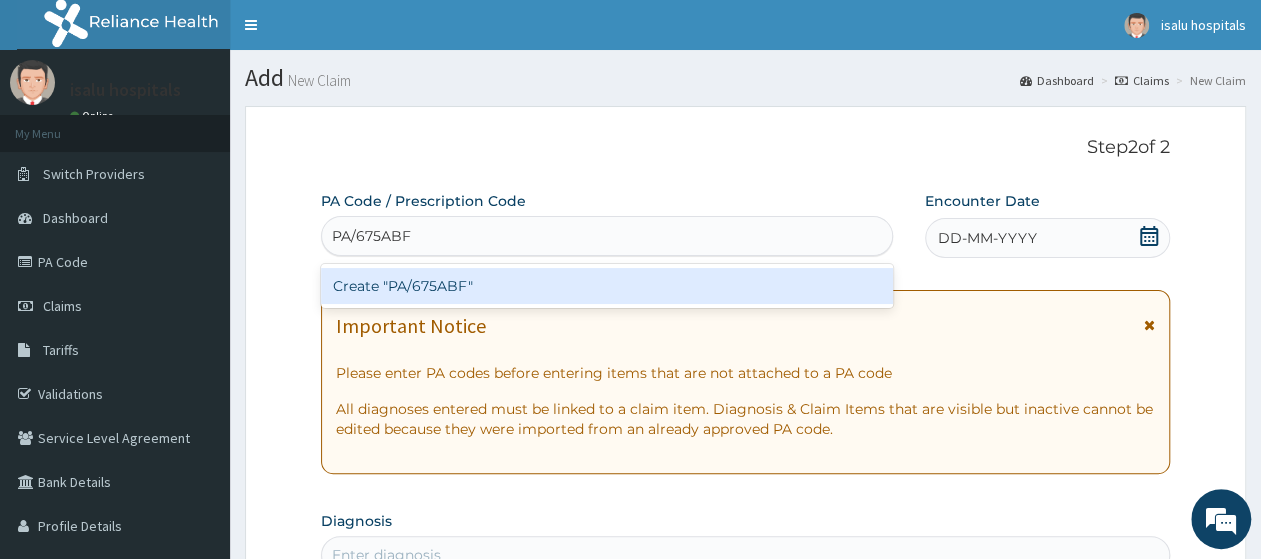 click on "Create "PA/675ABF"" at bounding box center [607, 286] 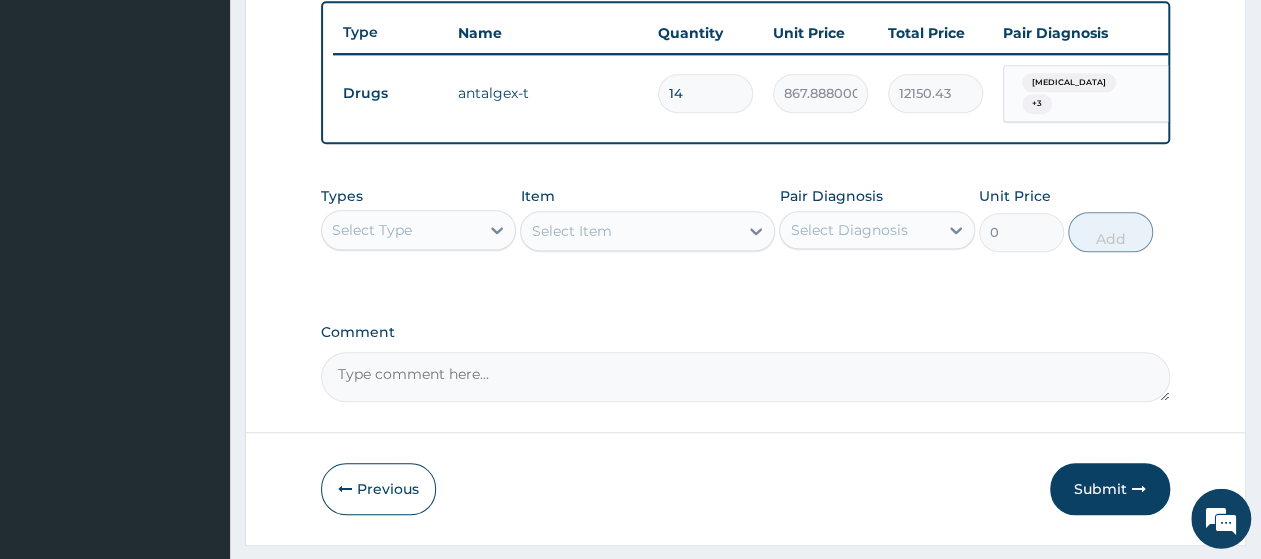 scroll, scrollTop: 698, scrollLeft: 0, axis: vertical 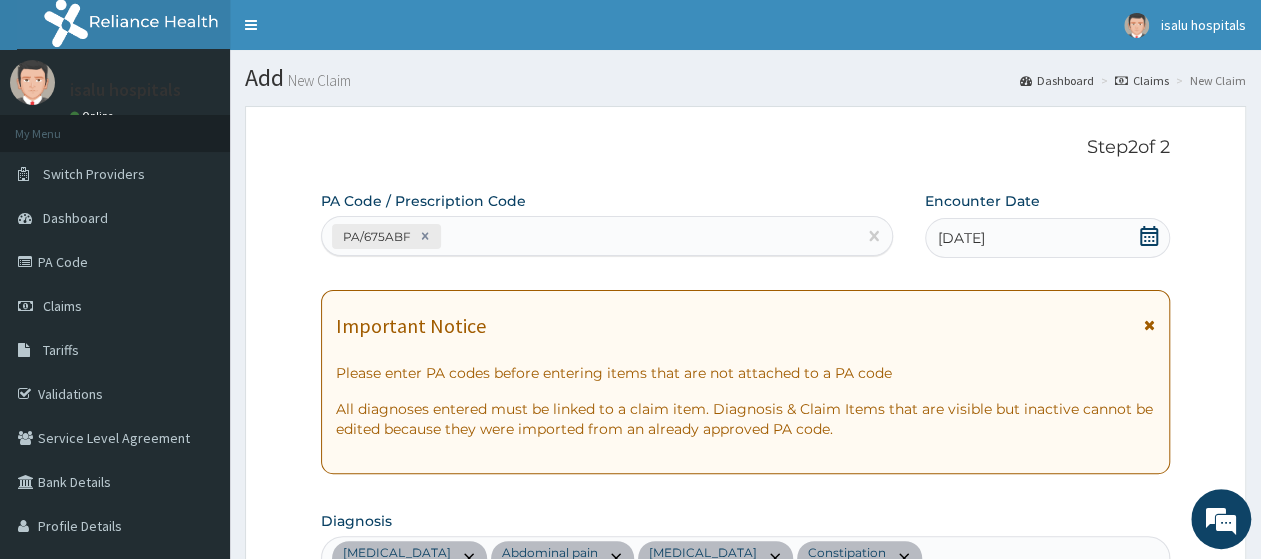 click on "PA/675ABF" at bounding box center (589, 236) 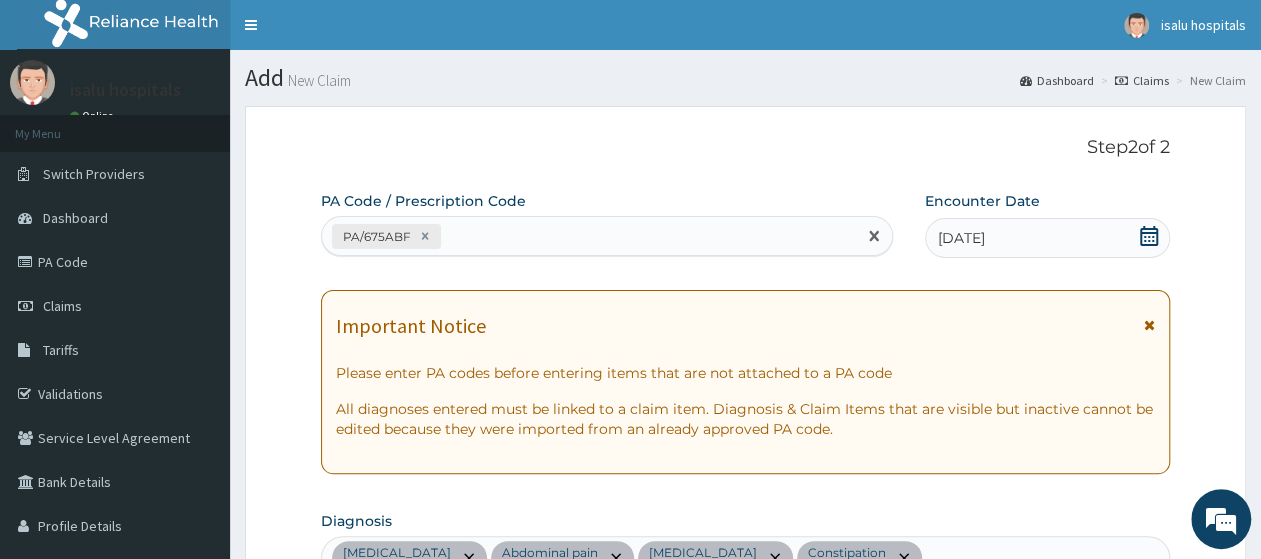 paste on "PA/626BC4" 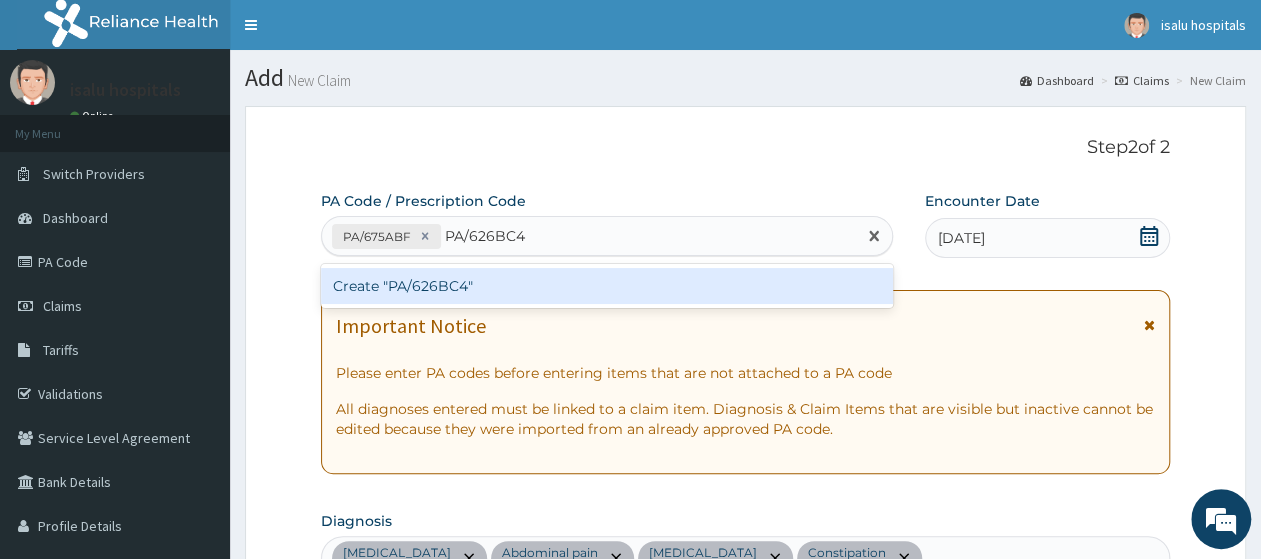 click on "Create "PA/626BC4"" at bounding box center [607, 286] 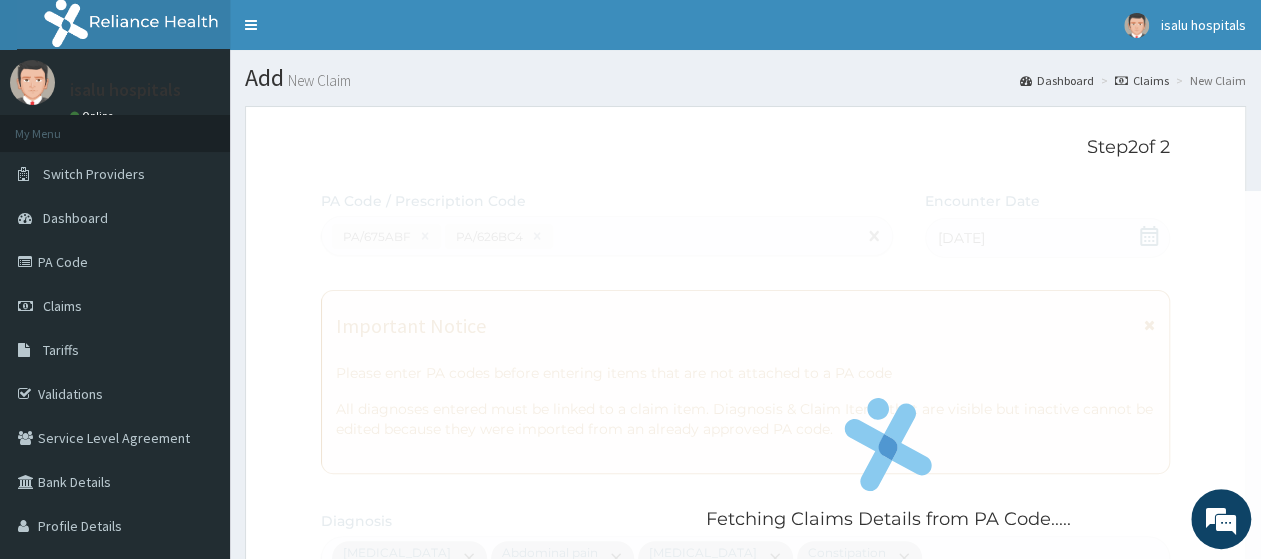 scroll, scrollTop: 620, scrollLeft: 0, axis: vertical 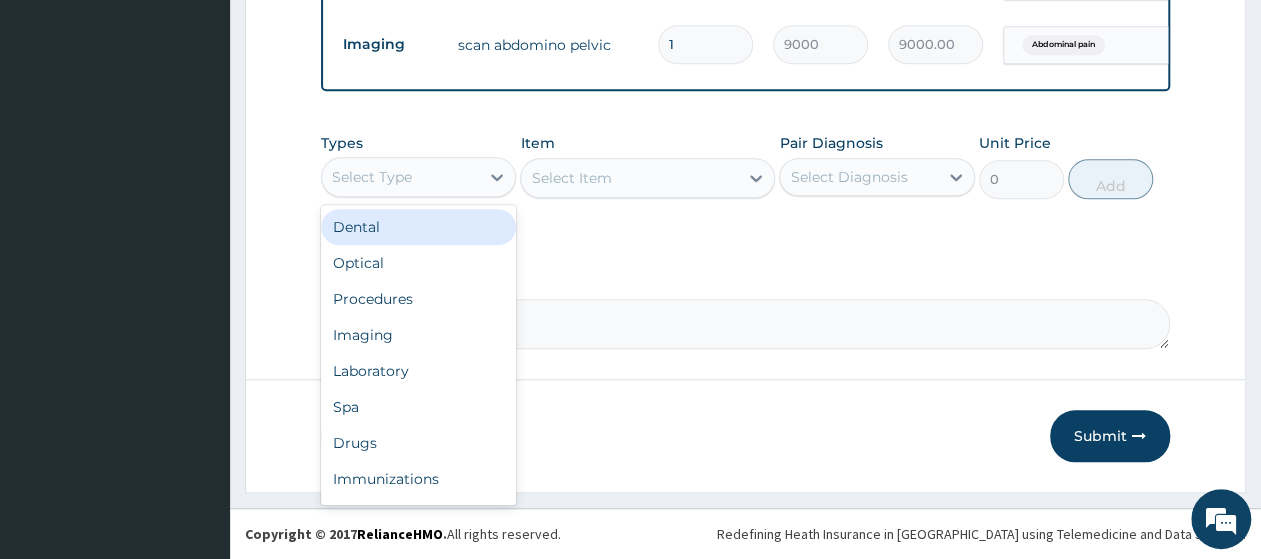 click on "Select Type" at bounding box center [372, 177] 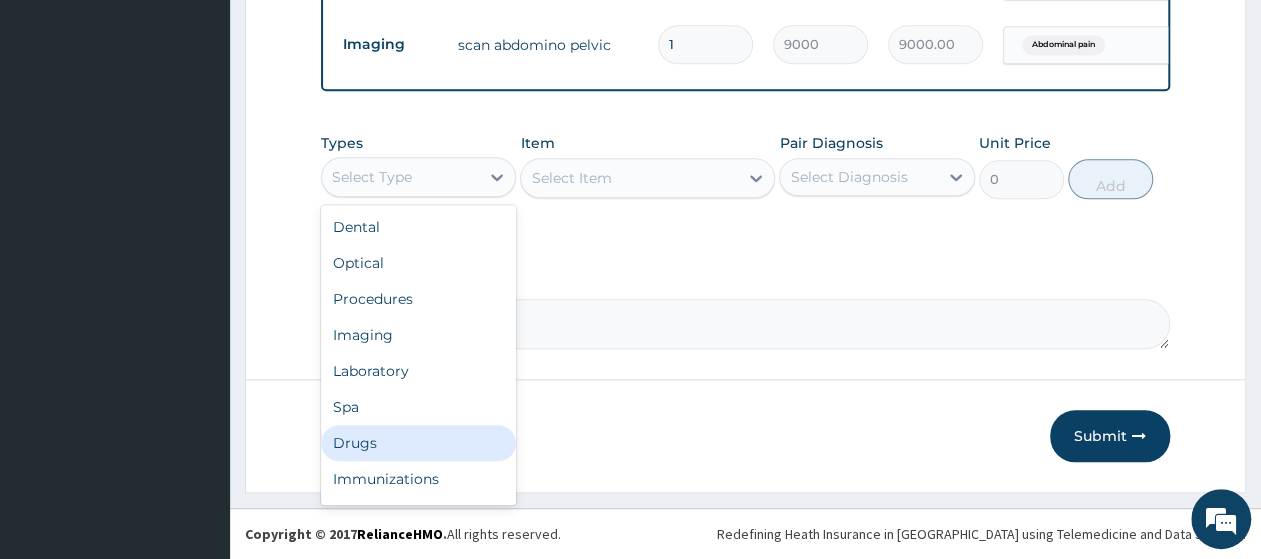 click on "Drugs" at bounding box center (418, 443) 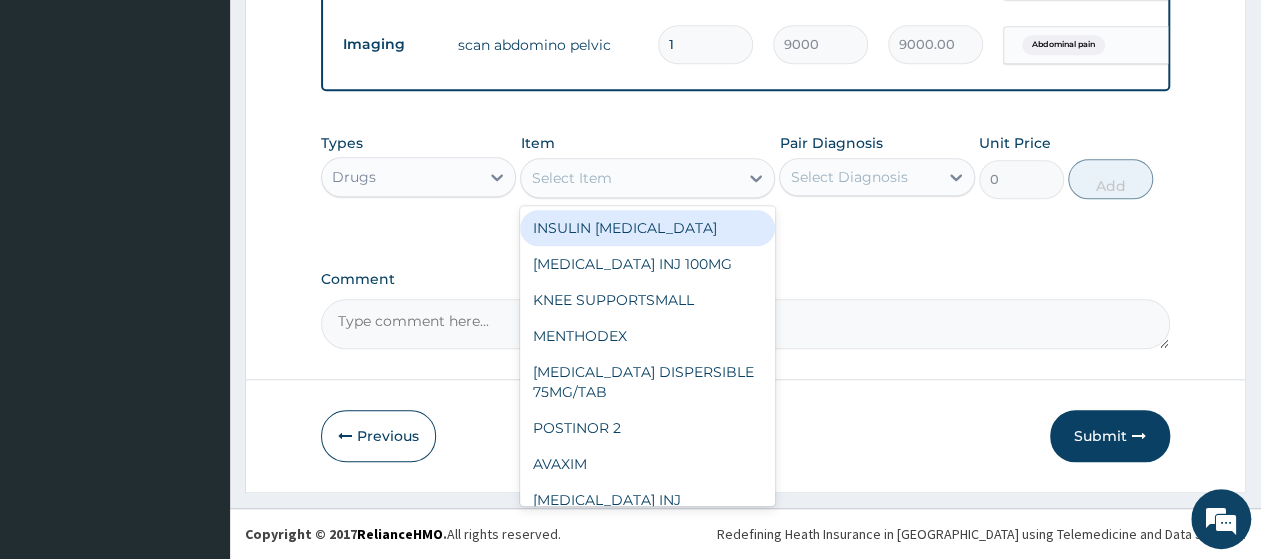 click on "Select Item" at bounding box center [571, 178] 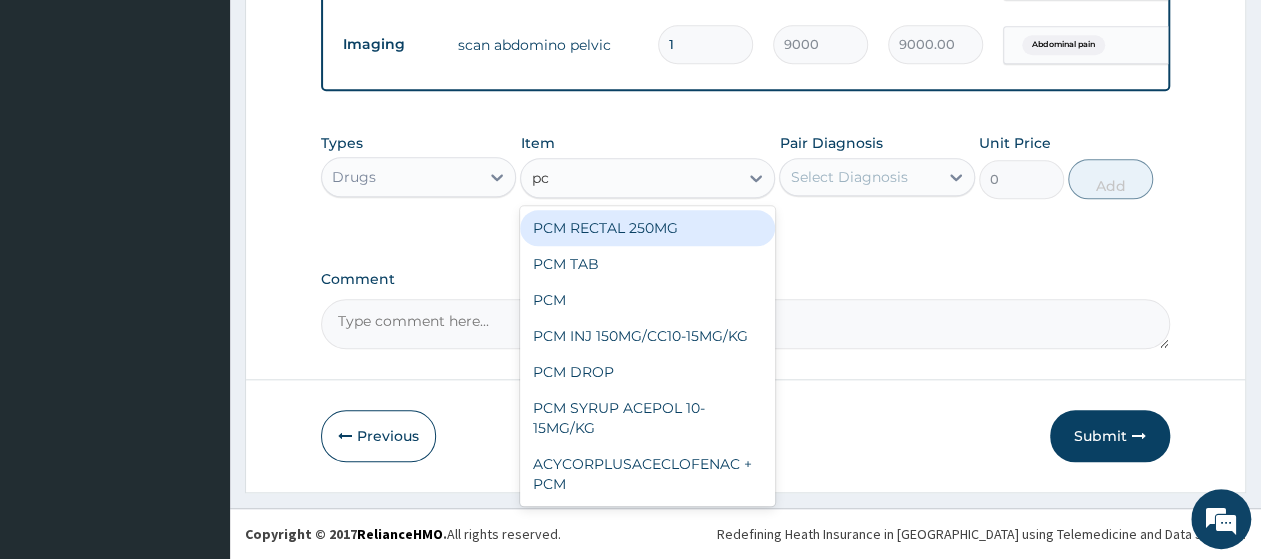 type on "pcm" 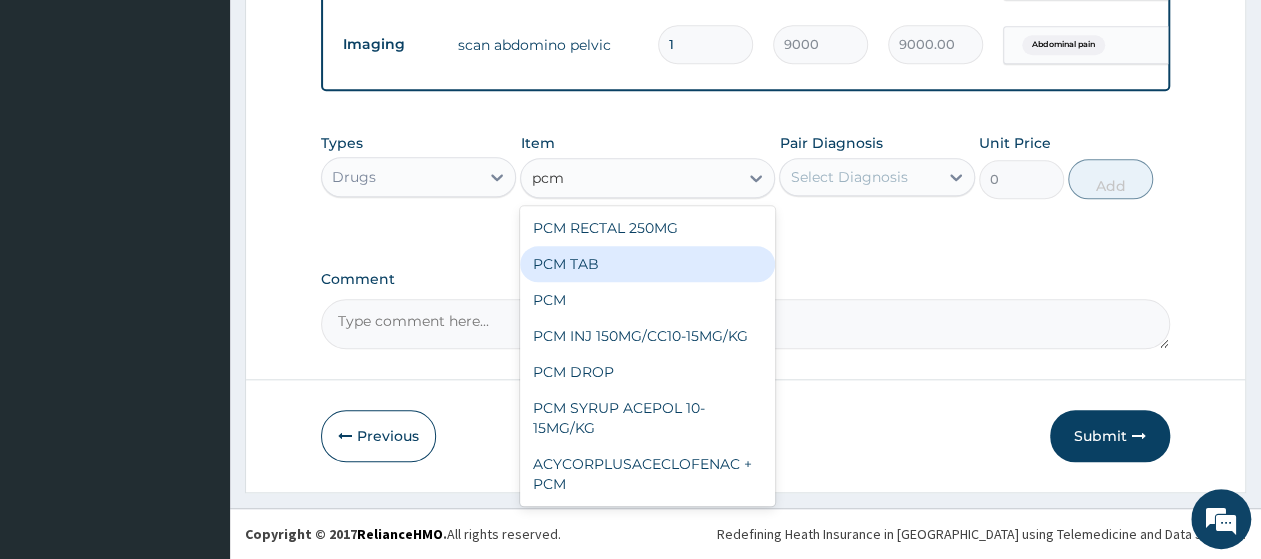 click on "PCM TAB" at bounding box center [647, 264] 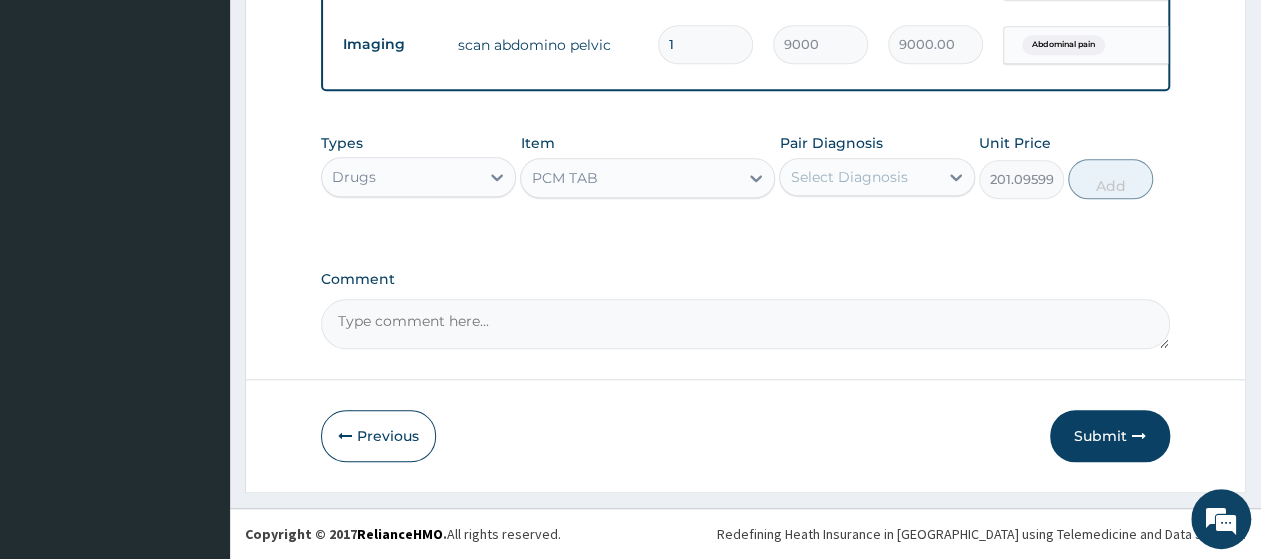 click on "Select Diagnosis" at bounding box center (858, 177) 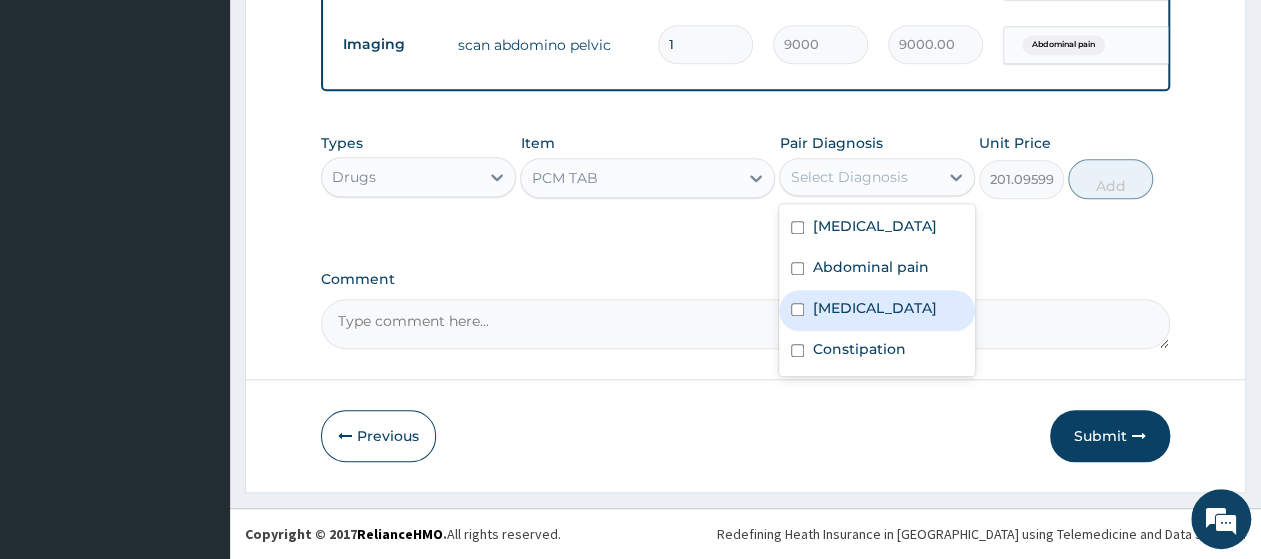 click on "Malaria" at bounding box center (874, 308) 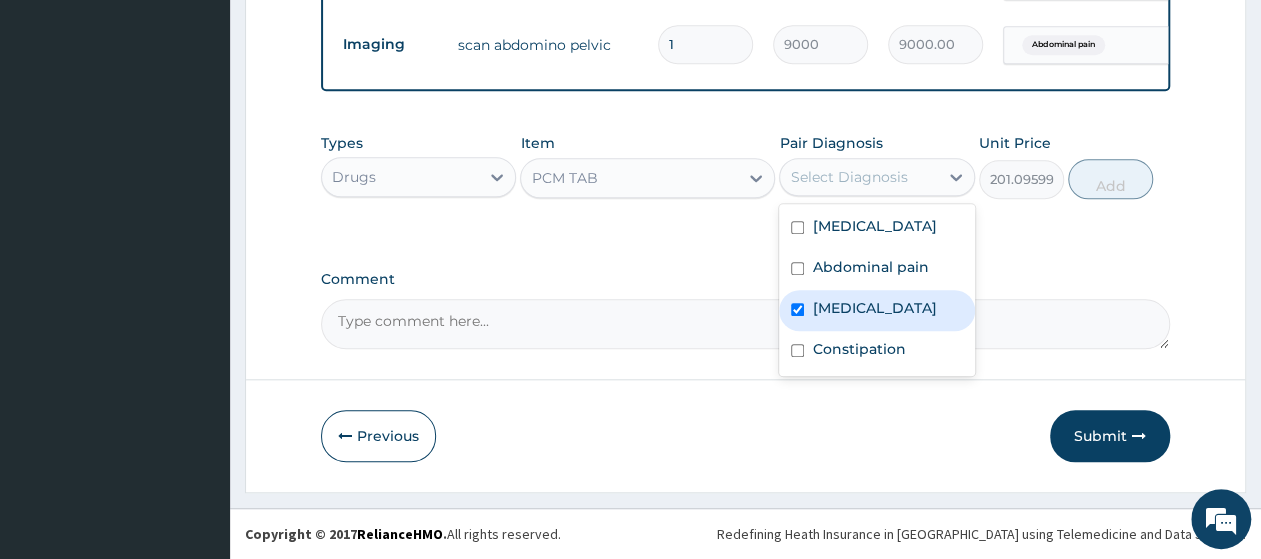 checkbox on "true" 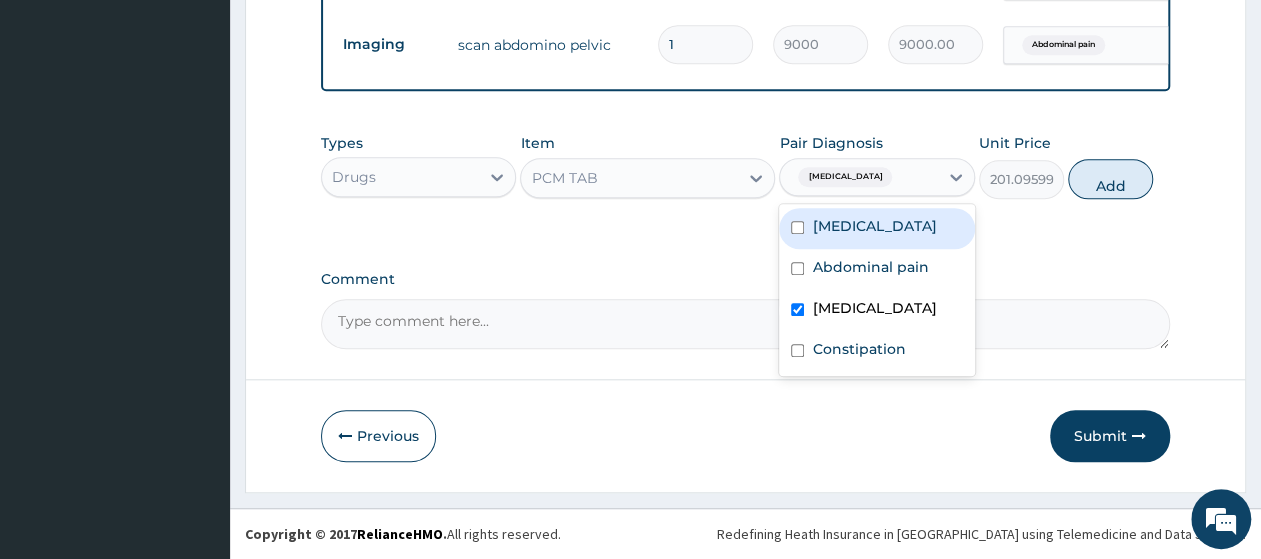 click on "Sepsis" at bounding box center [874, 226] 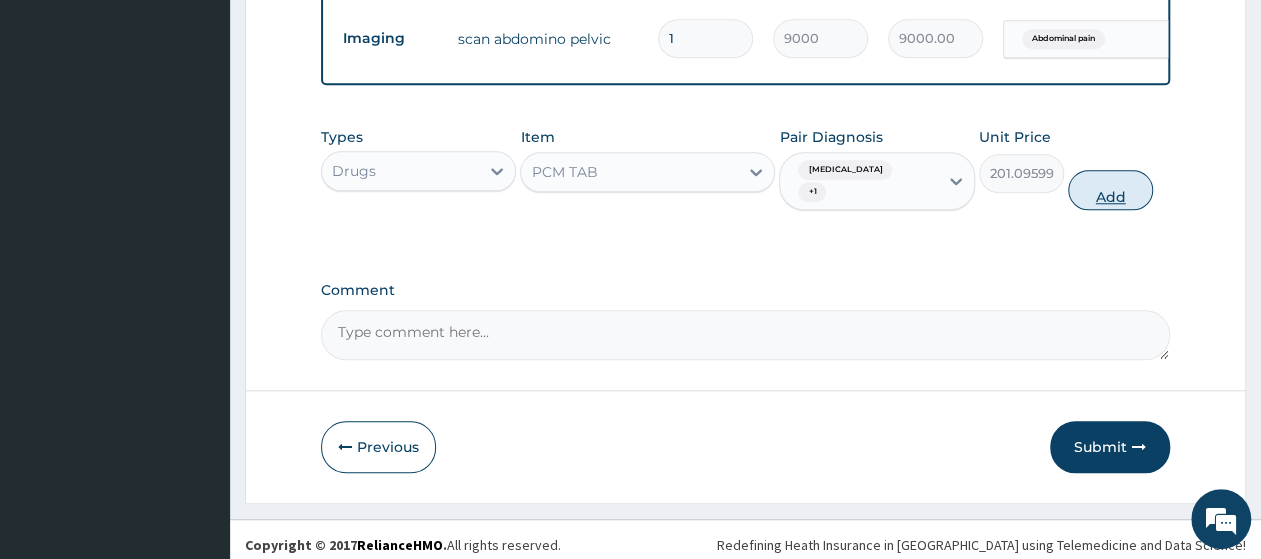 click on "Add" at bounding box center [1110, 190] 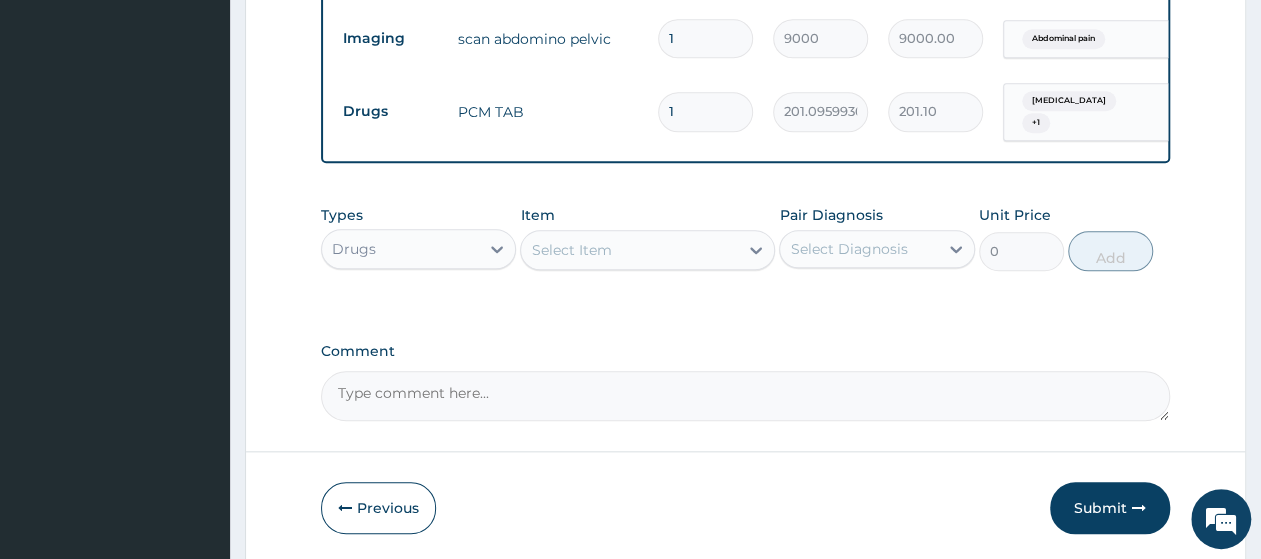 click on "1" at bounding box center (705, 111) 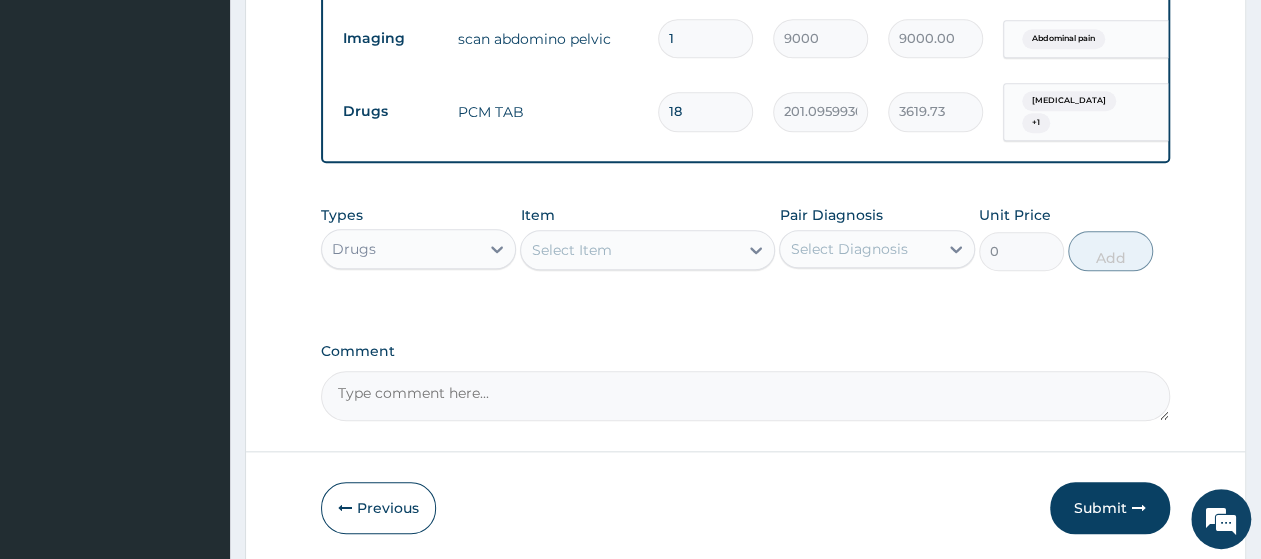 type on "18" 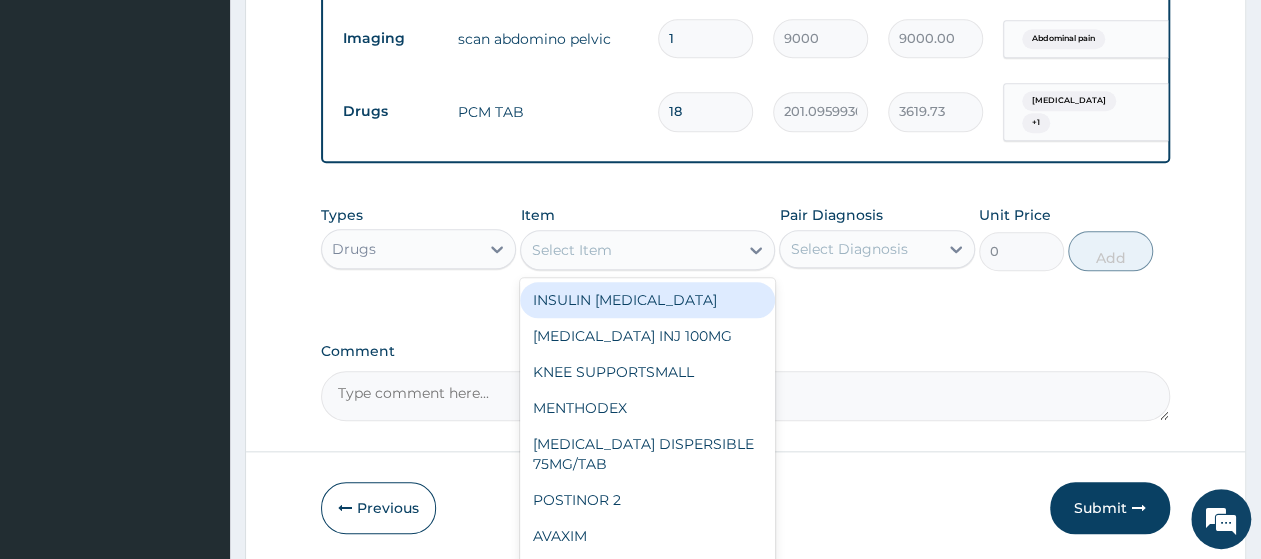 paste on "EMAL INJ ARTEETER150M" 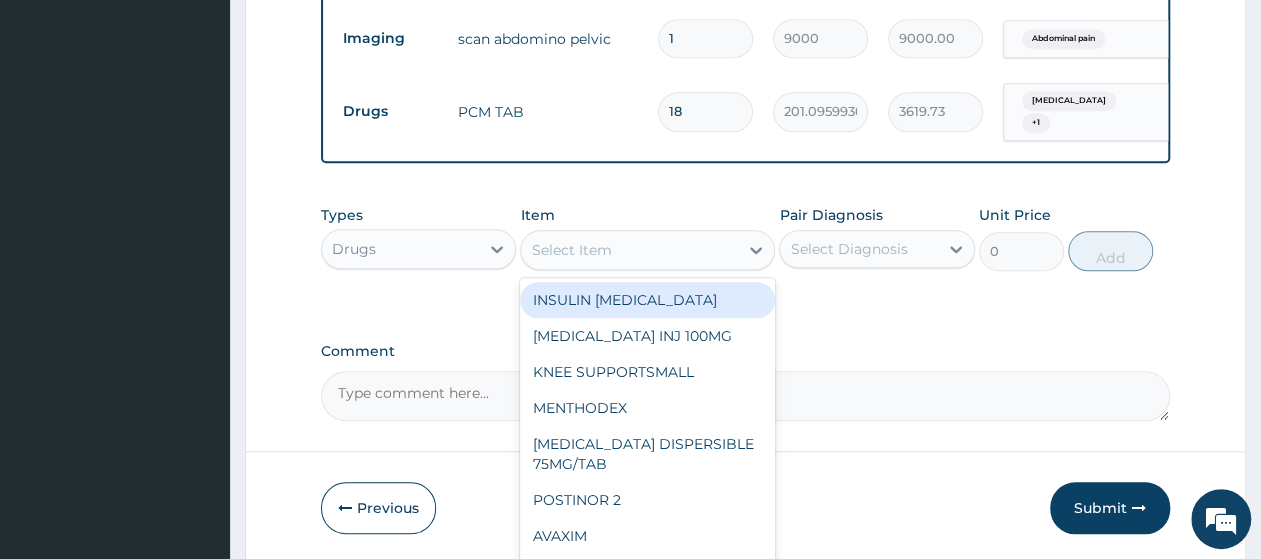 type on "EMAL INJ ARTEETER150M" 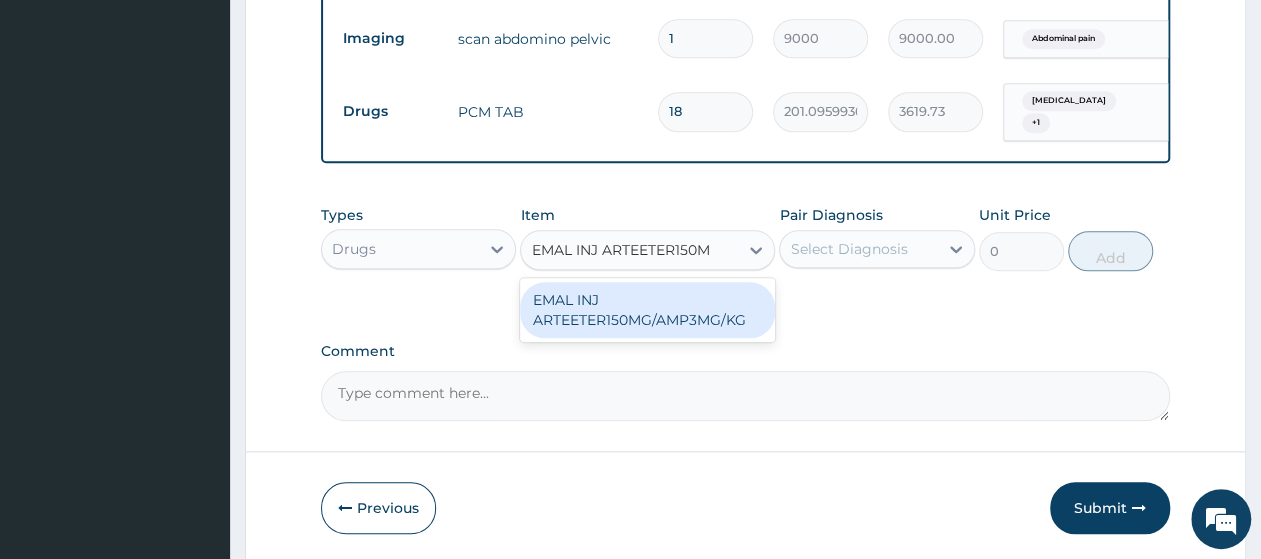 click on "EMAL INJ ARTEETER150MG/AMP3MG/KG" at bounding box center [647, 310] 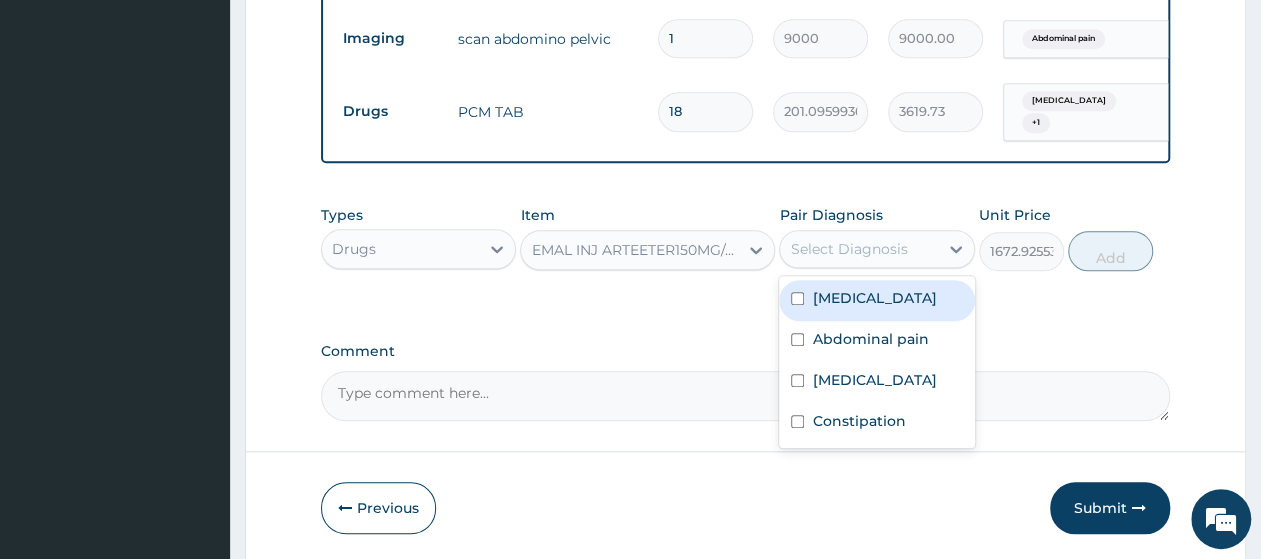 click on "Select Diagnosis" at bounding box center (858, 249) 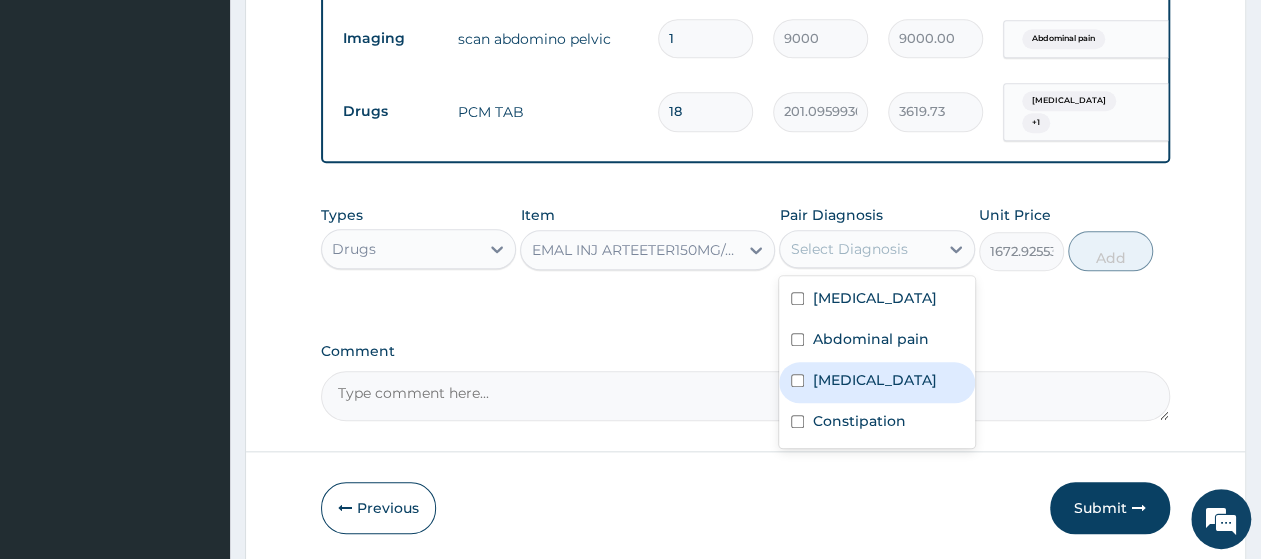 click on "Malaria" at bounding box center [876, 382] 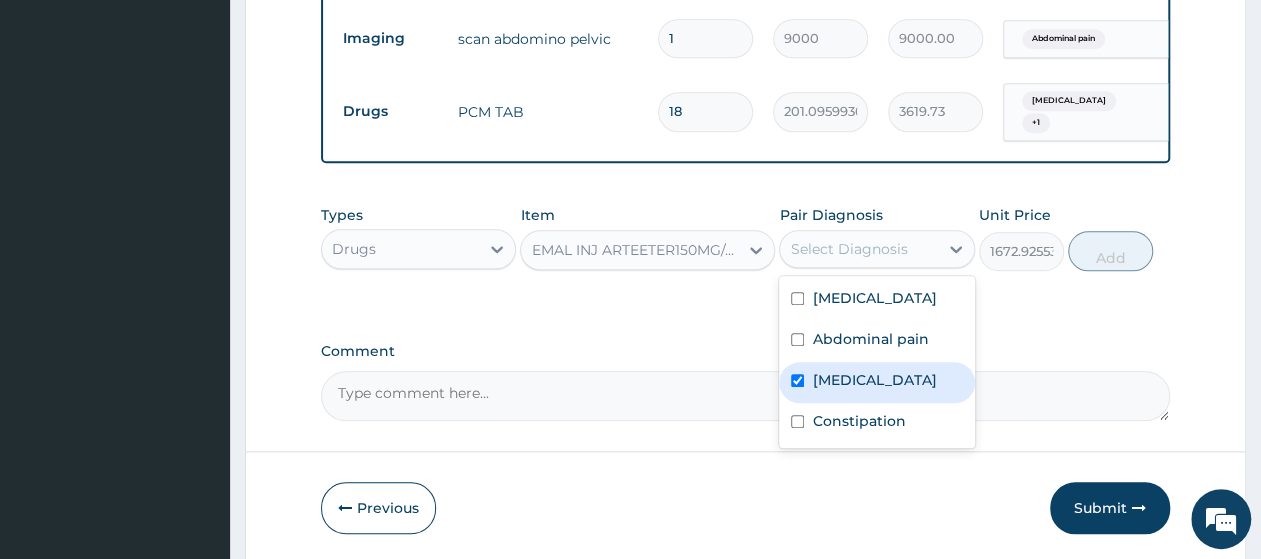 checkbox on "true" 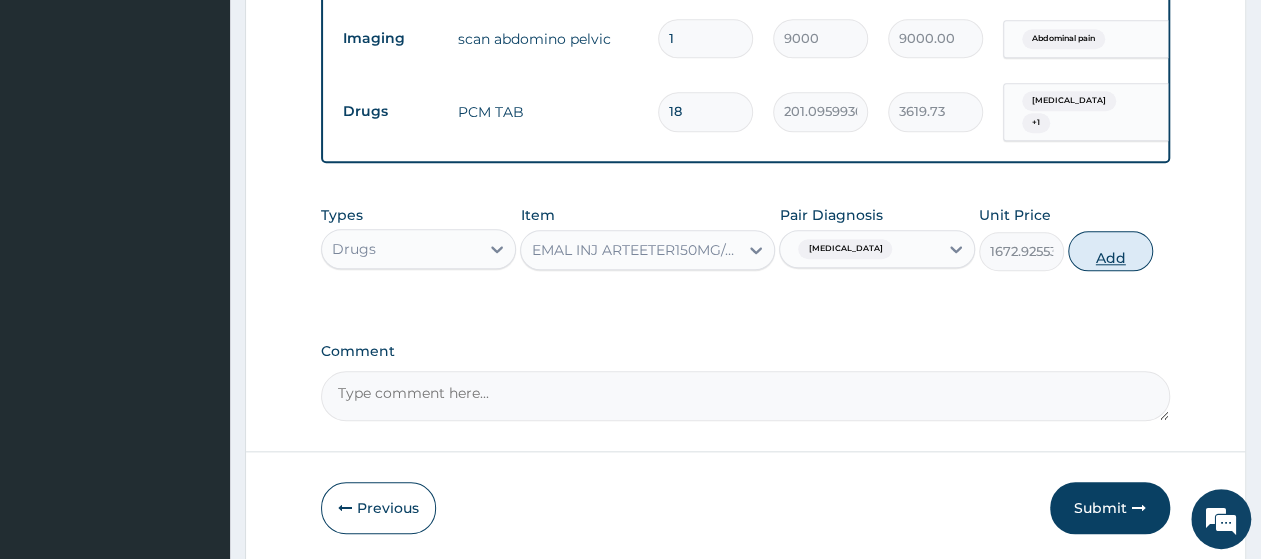 click on "Add" at bounding box center (1110, 251) 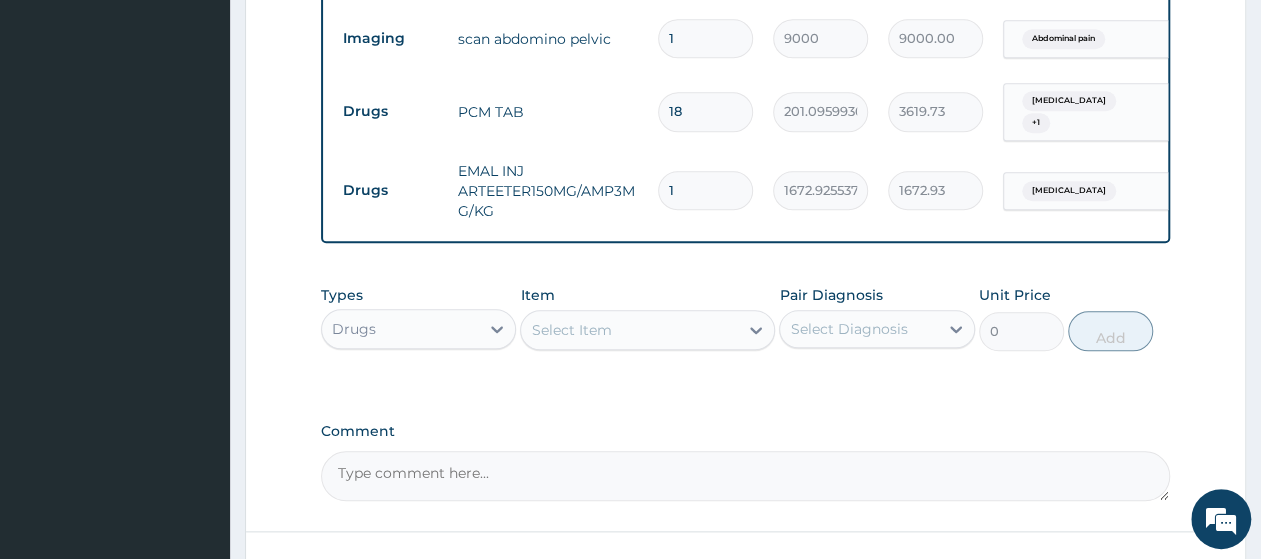 click on "Select Item" at bounding box center [571, 330] 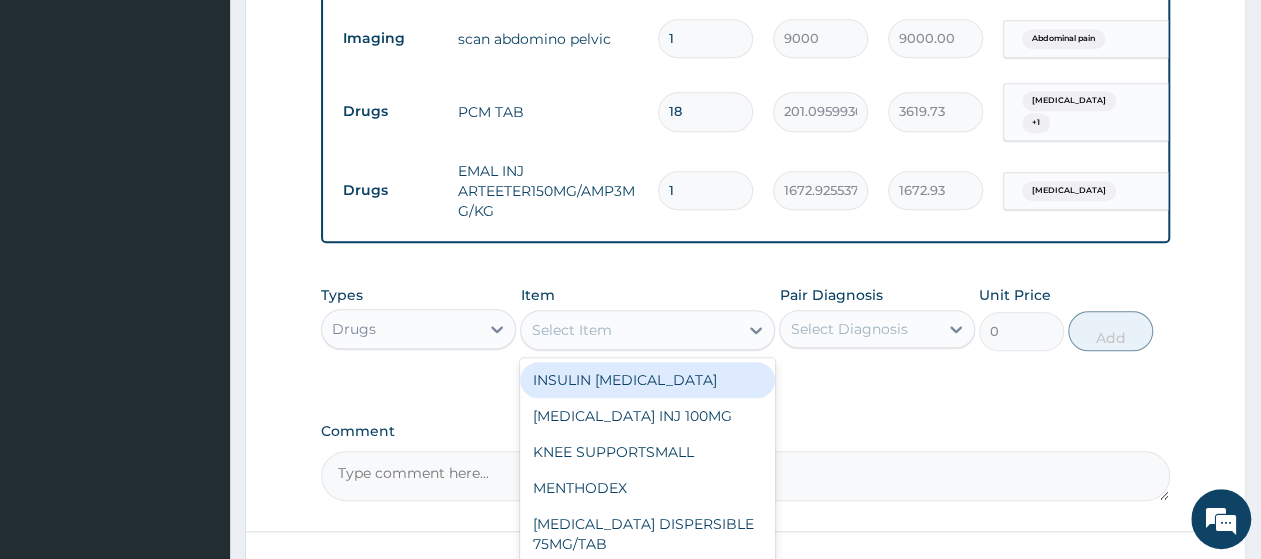 paste on "CAMOSUNATE ADULT X12300MG/1" 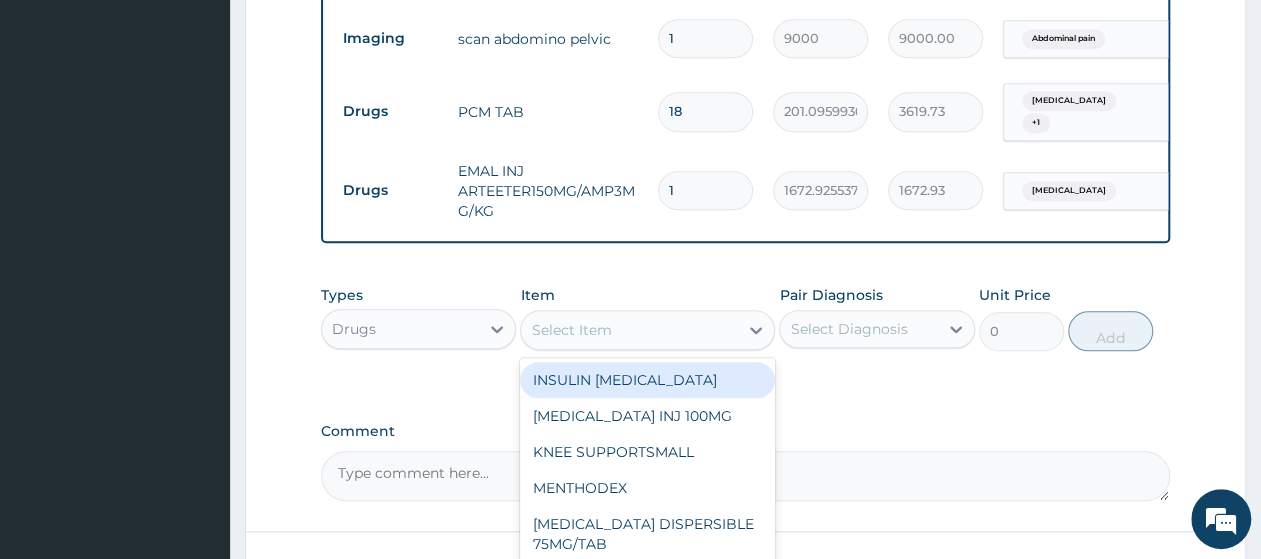 type on "CAMOSUNATE ADULT X12300MG/1" 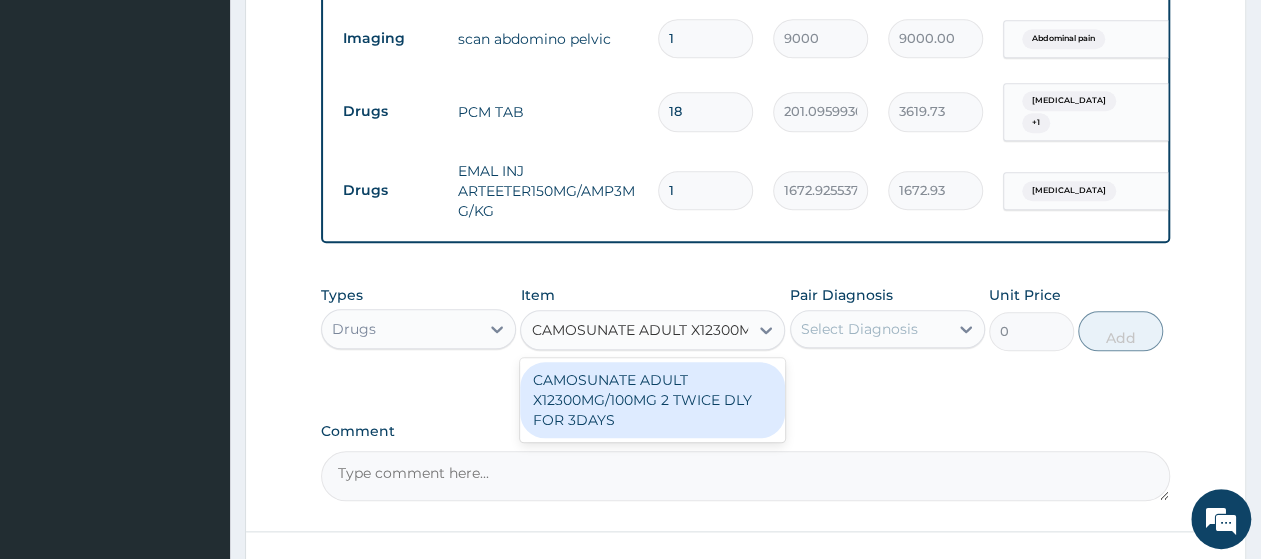 scroll, scrollTop: 0, scrollLeft: 25, axis: horizontal 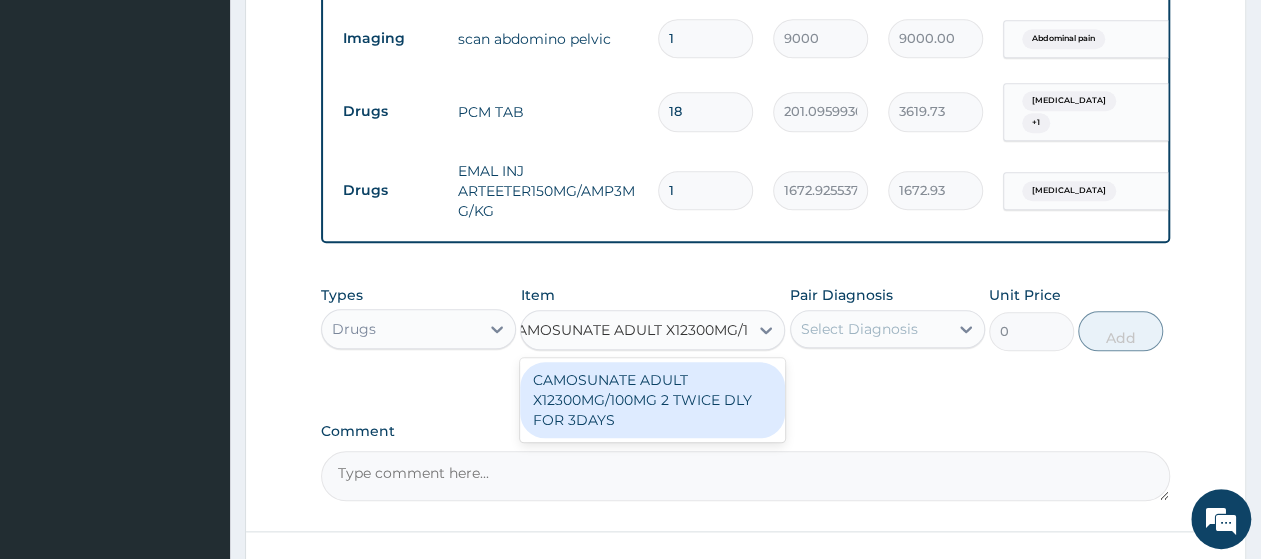click on "CAMOSUNATE ADULT X12300MG/100MG 2 TWICE DLY FOR 3DAYS" at bounding box center [652, 400] 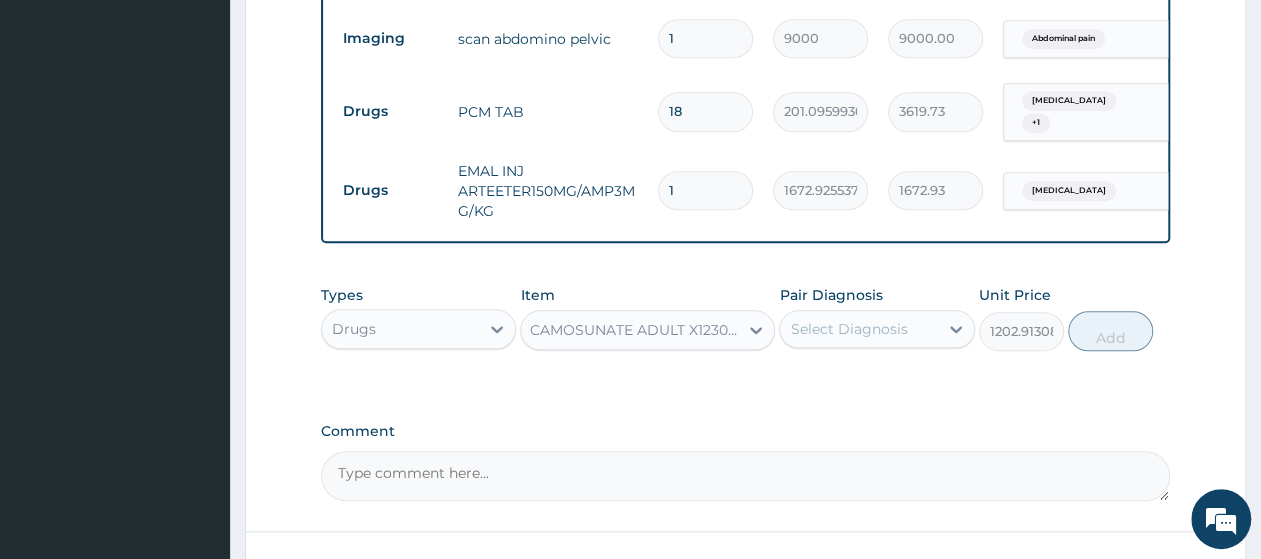 scroll, scrollTop: 0, scrollLeft: 2, axis: horizontal 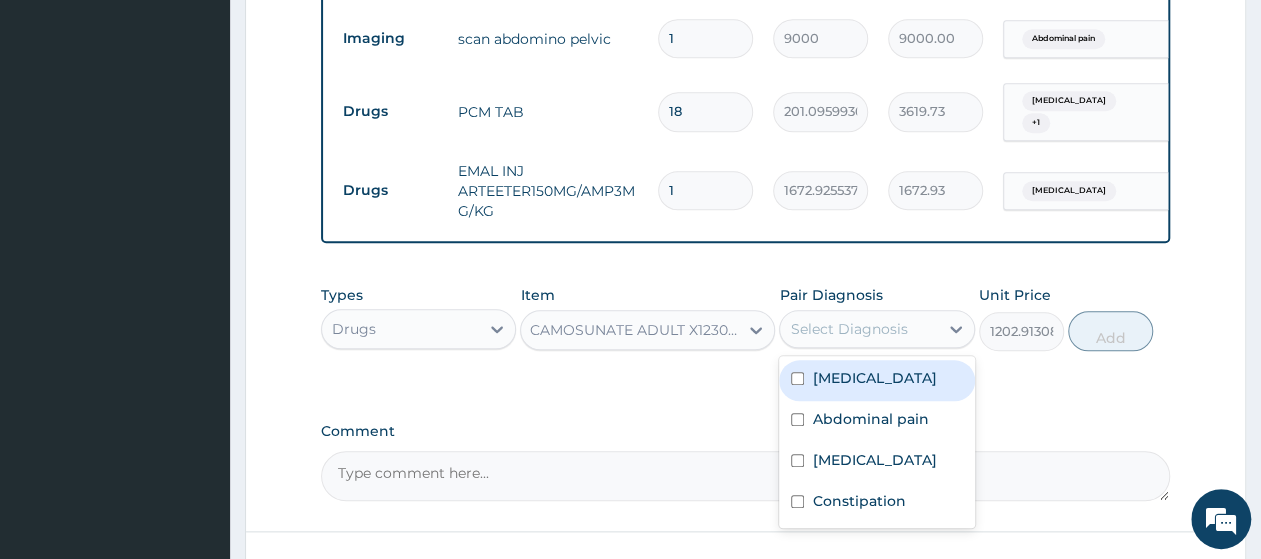 click on "Select Diagnosis" at bounding box center (858, 329) 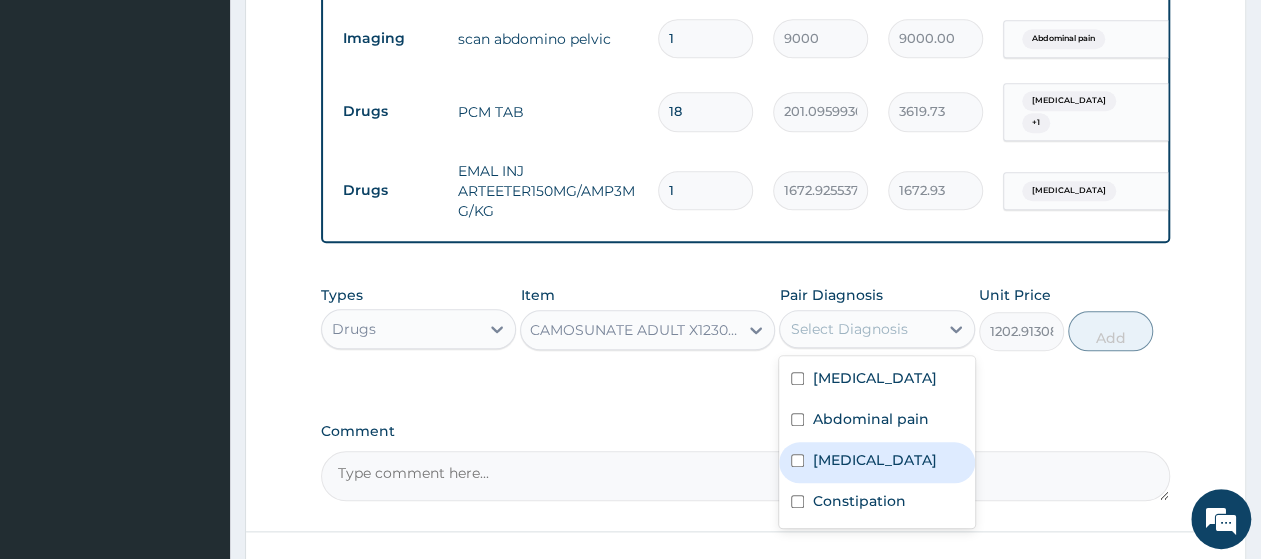 click on "Malaria" at bounding box center [874, 460] 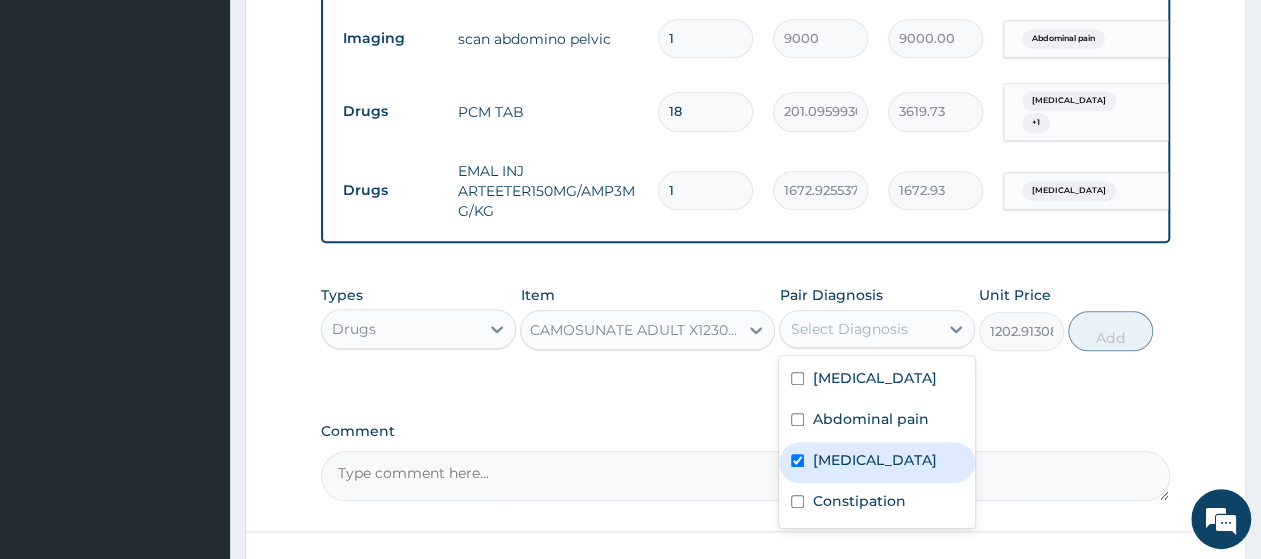 checkbox on "true" 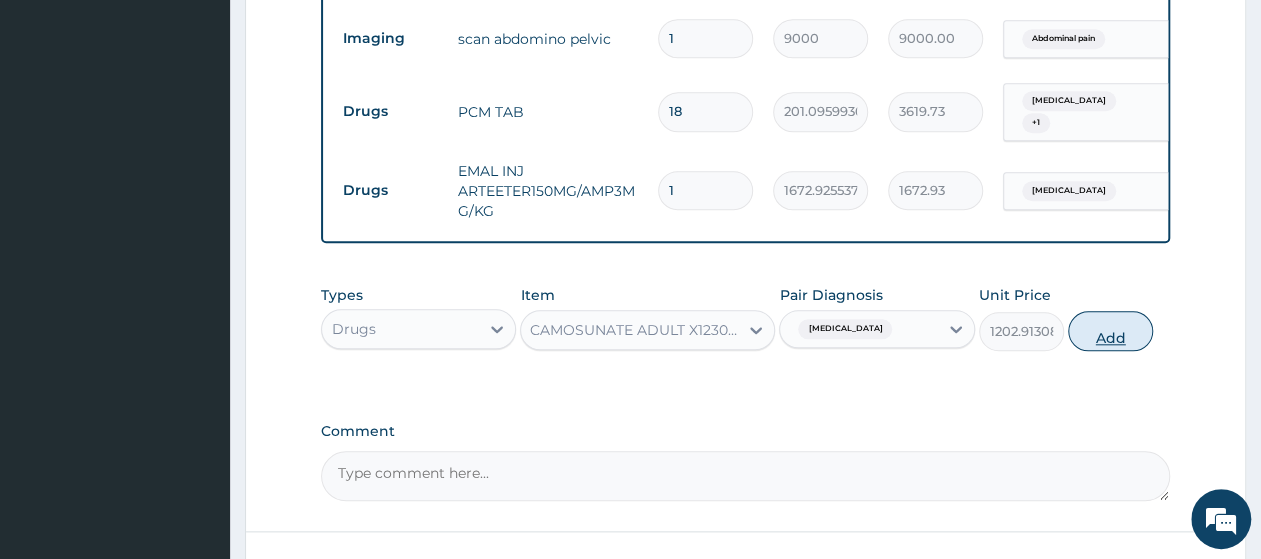 click on "Add" at bounding box center (1110, 331) 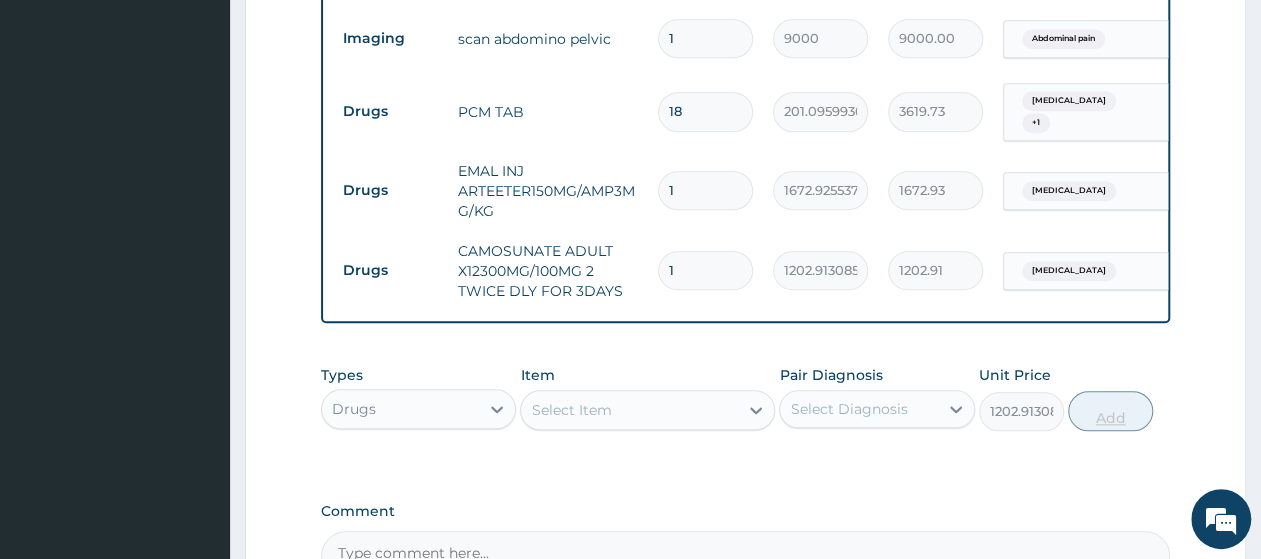 type on "0" 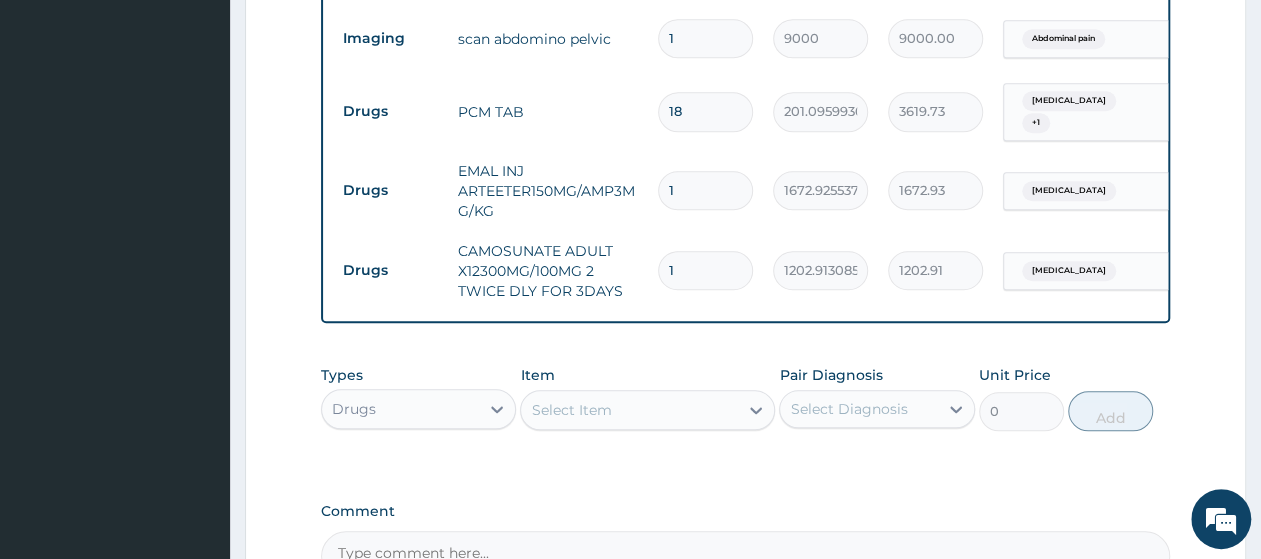 scroll, scrollTop: 0, scrollLeft: 0, axis: both 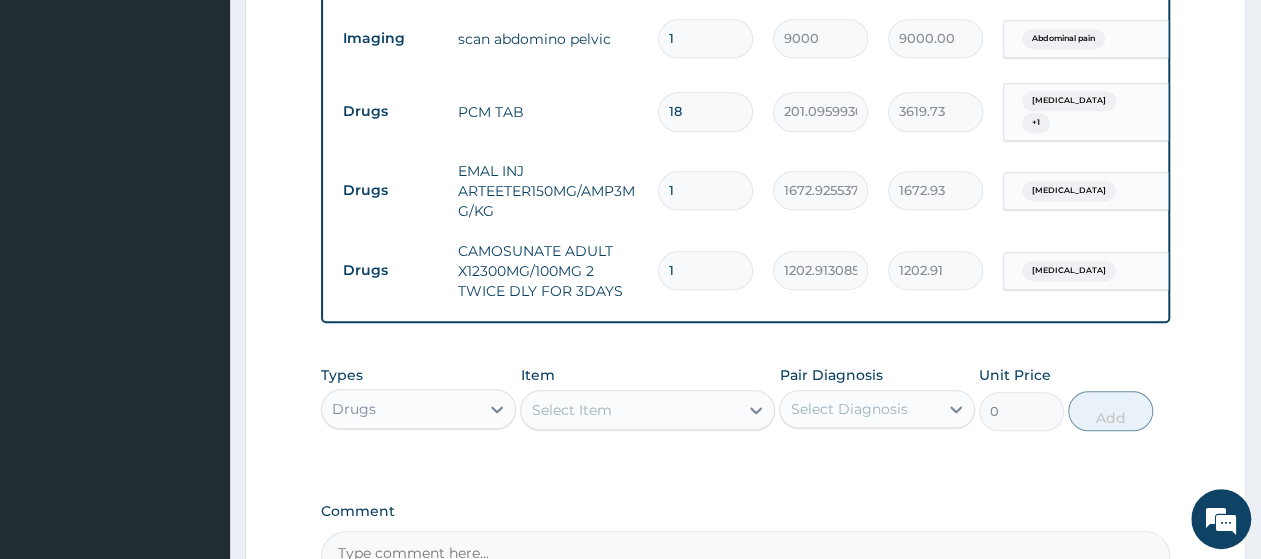 click on "1" at bounding box center [705, 270] 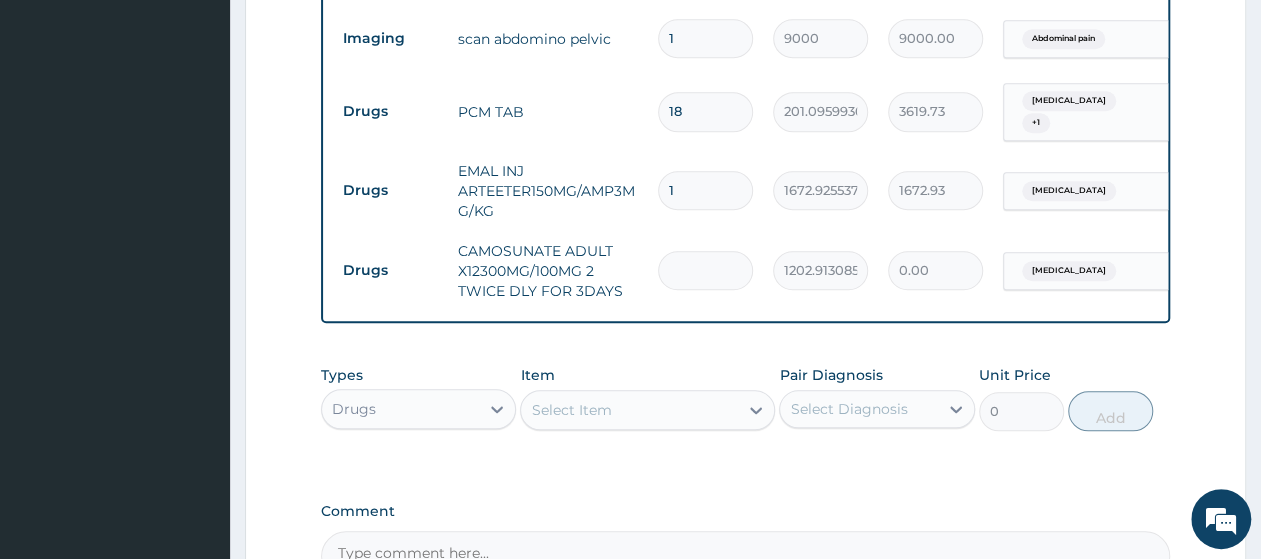 type on "6" 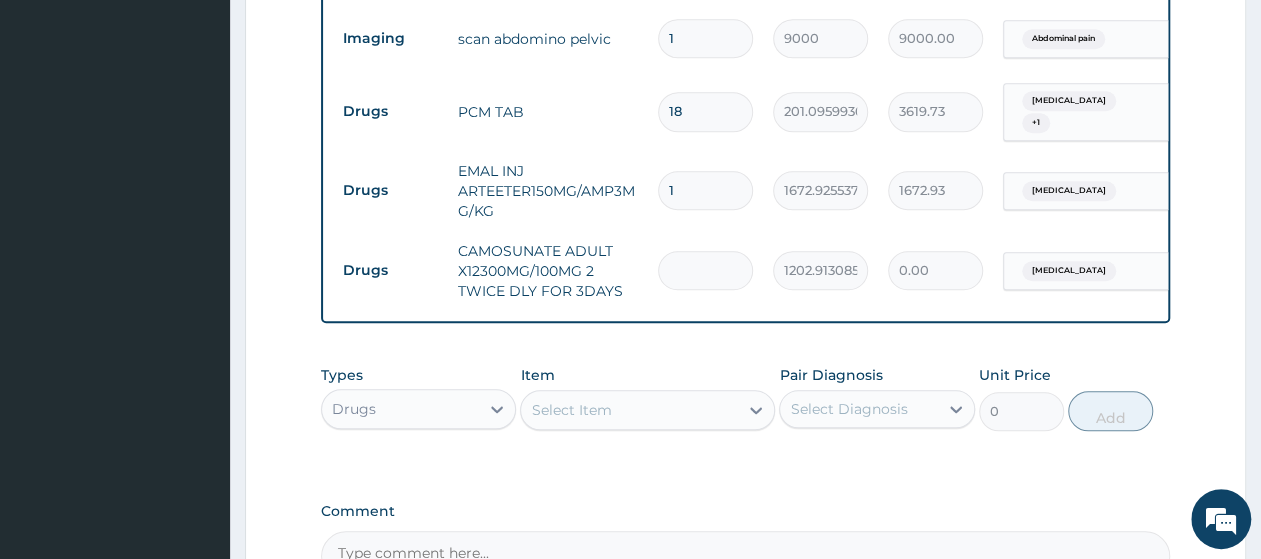 type on "7217.48" 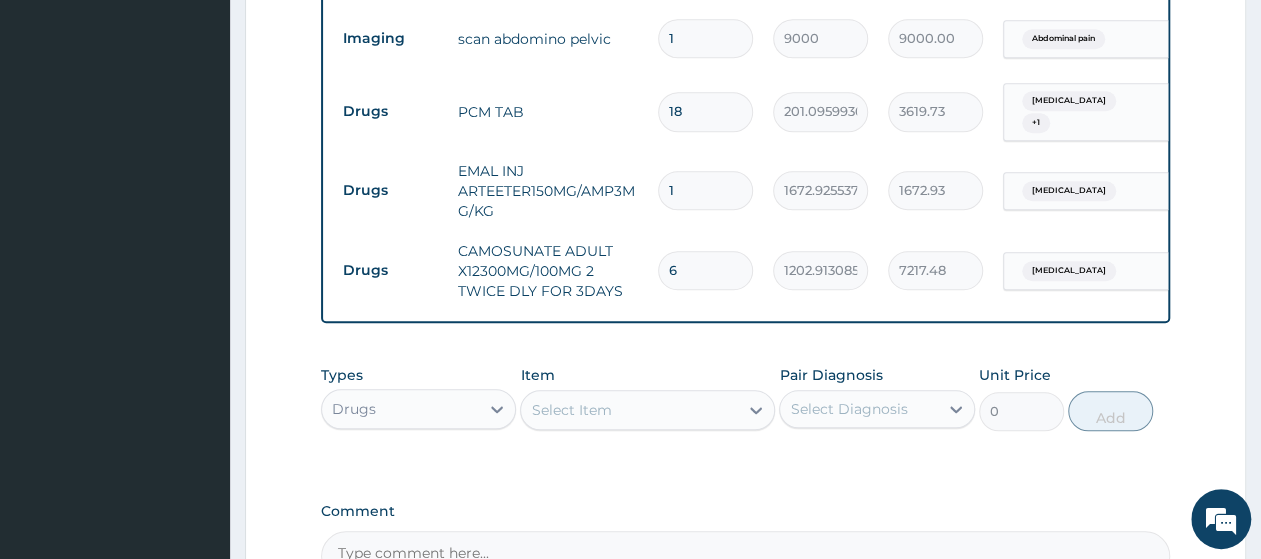 type on "6" 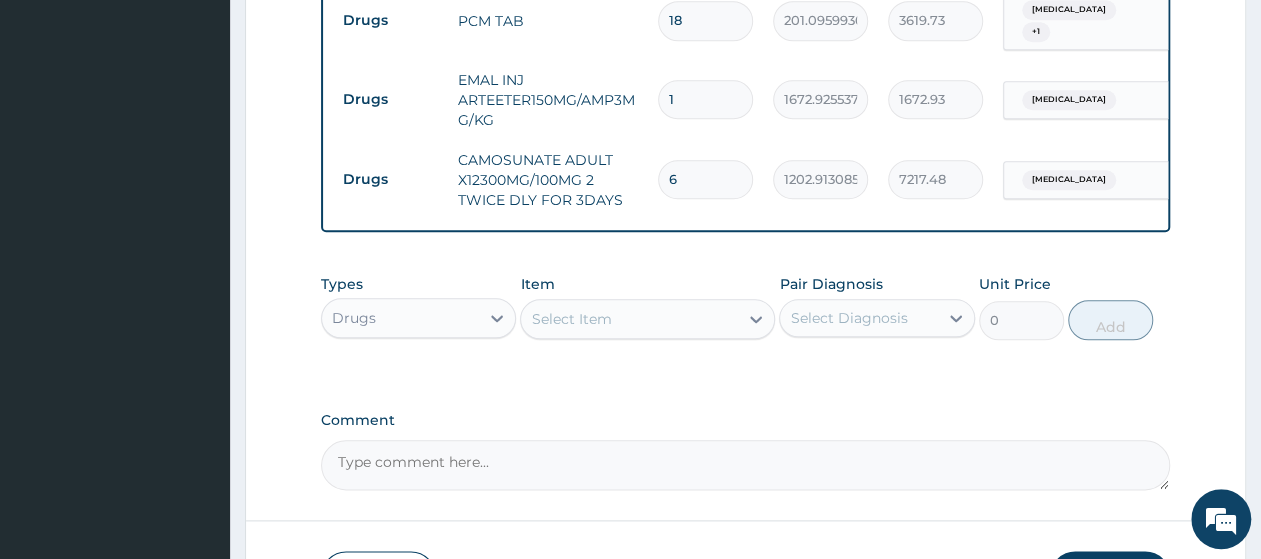 scroll, scrollTop: 975, scrollLeft: 0, axis: vertical 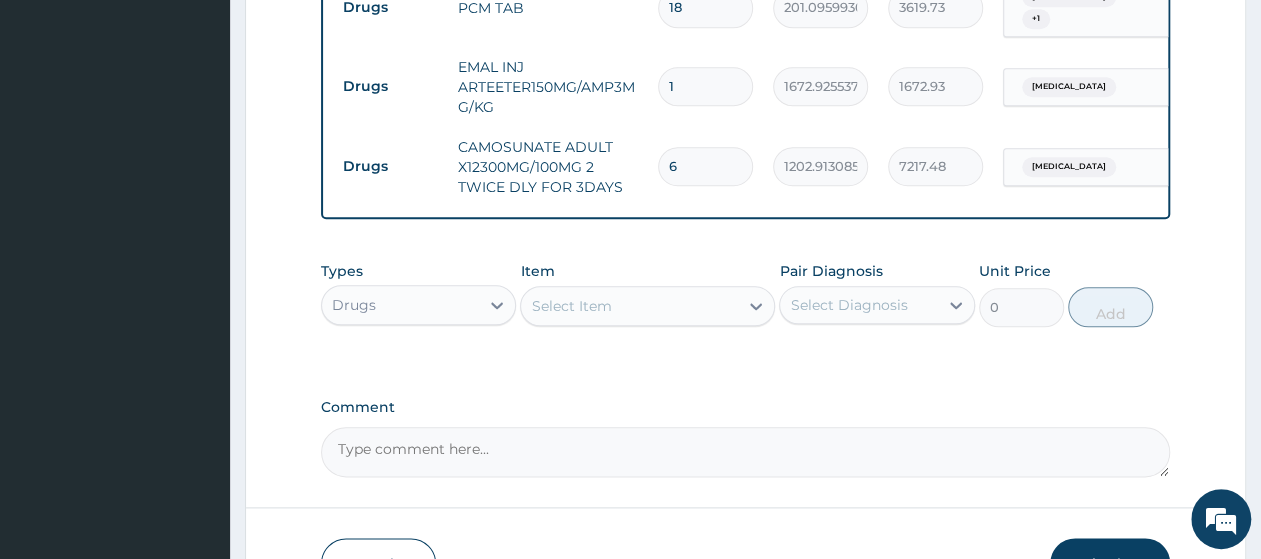 click on "Drugs" at bounding box center (400, 305) 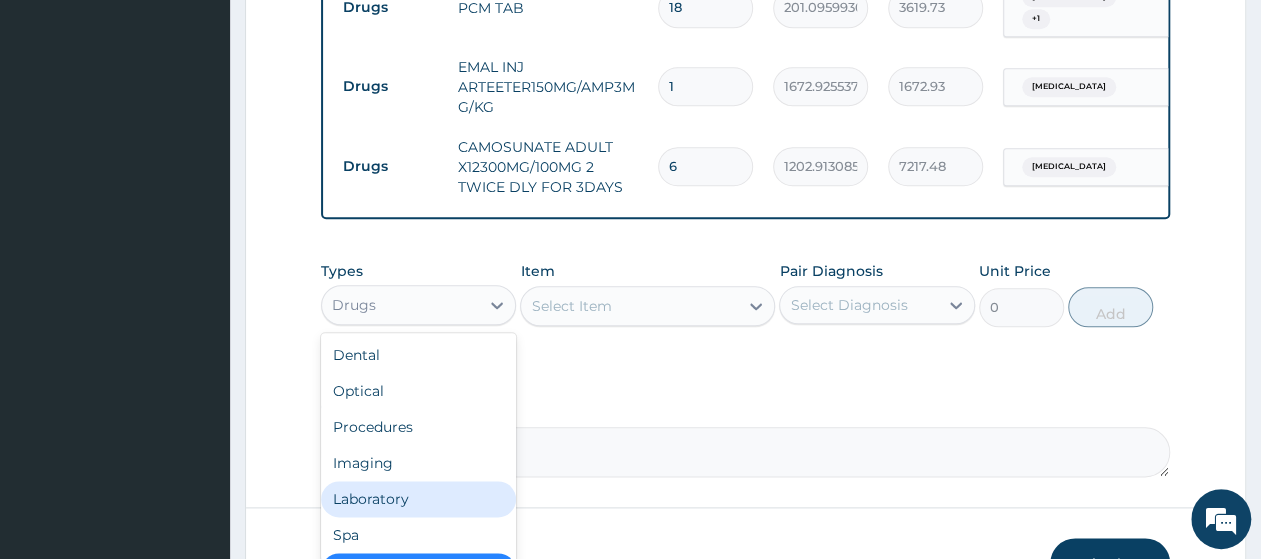 click on "Laboratory" at bounding box center [418, 499] 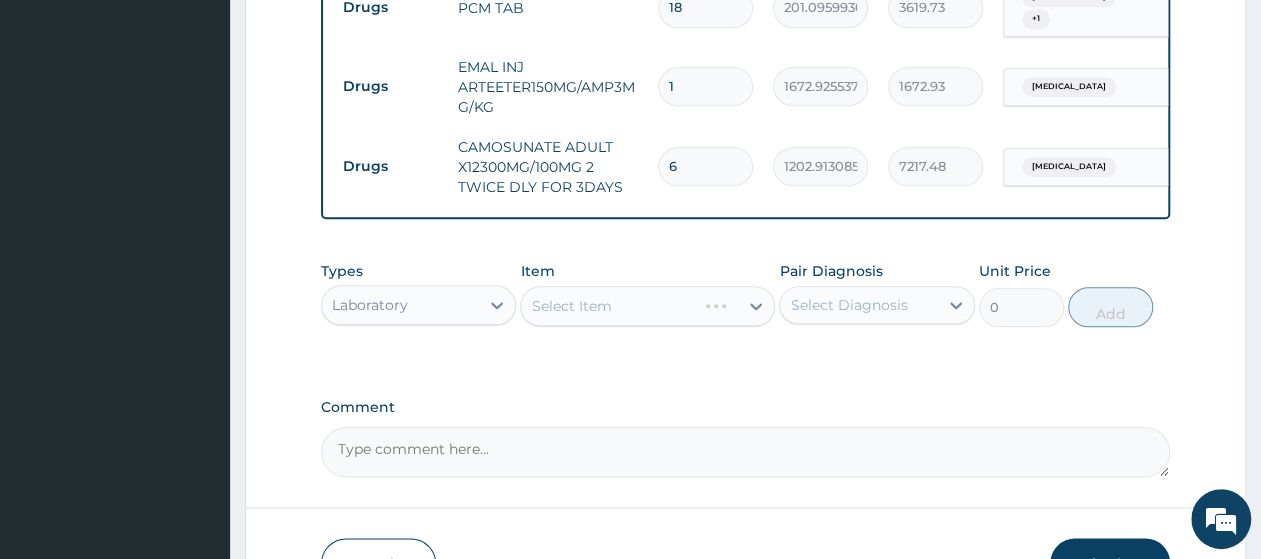click on "Select Item" at bounding box center (647, 306) 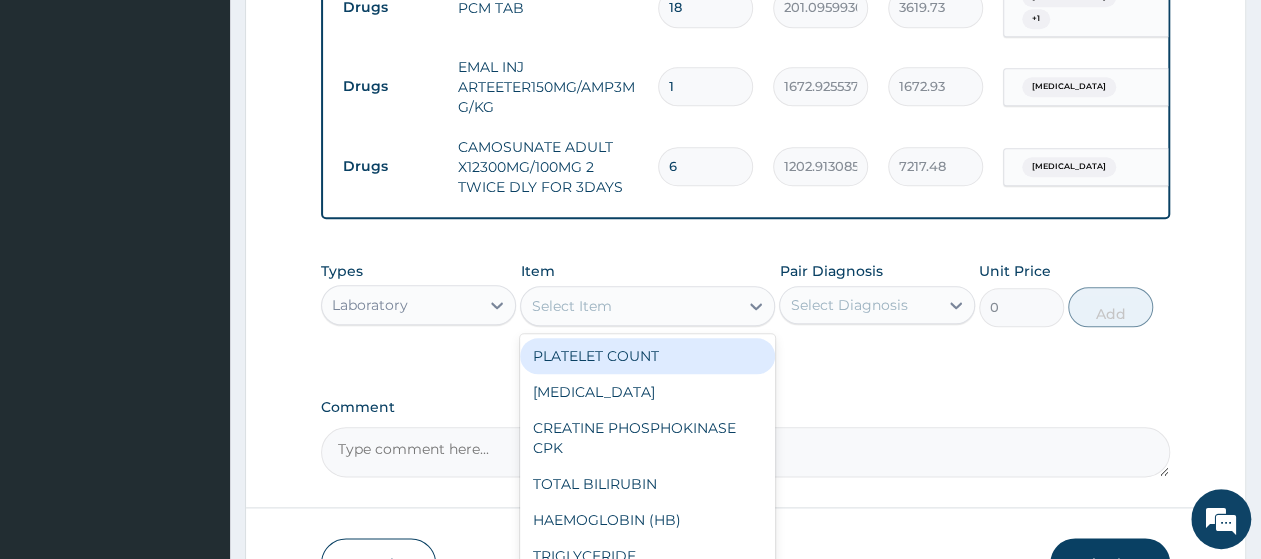 click on "Select Item" at bounding box center [629, 306] 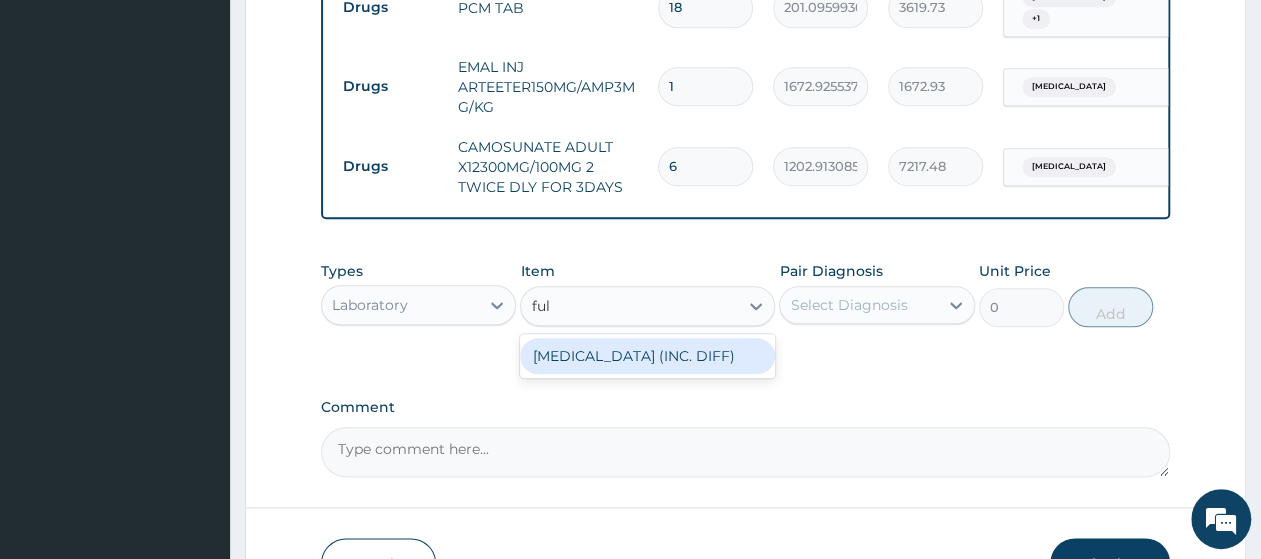 type on "full" 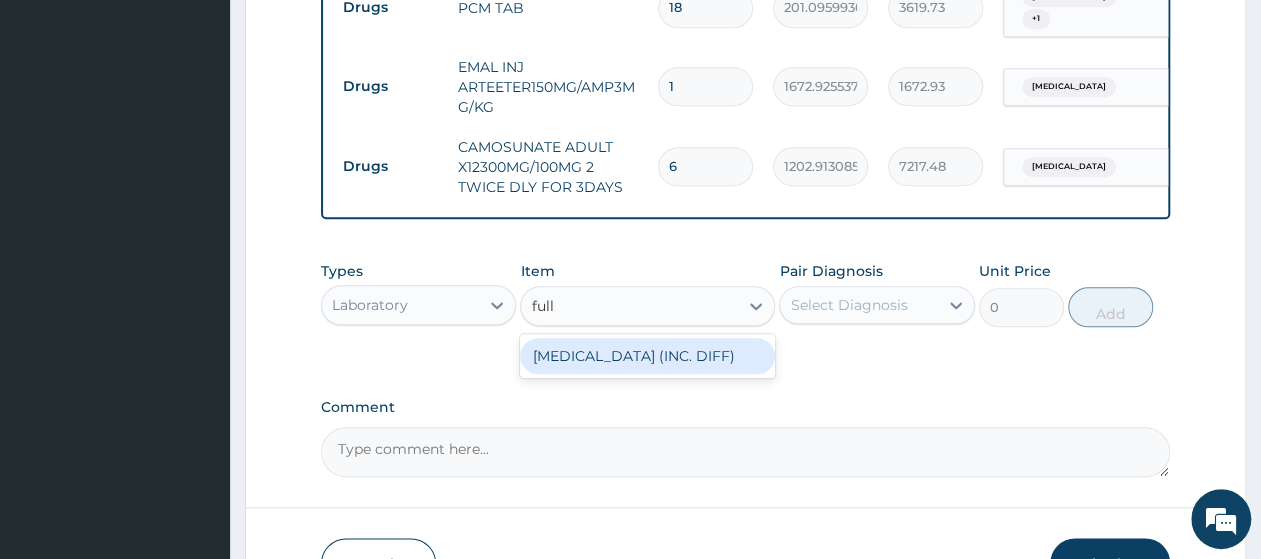 click on "FULL BLOOD COUNT (INC. DIFF)" at bounding box center [647, 356] 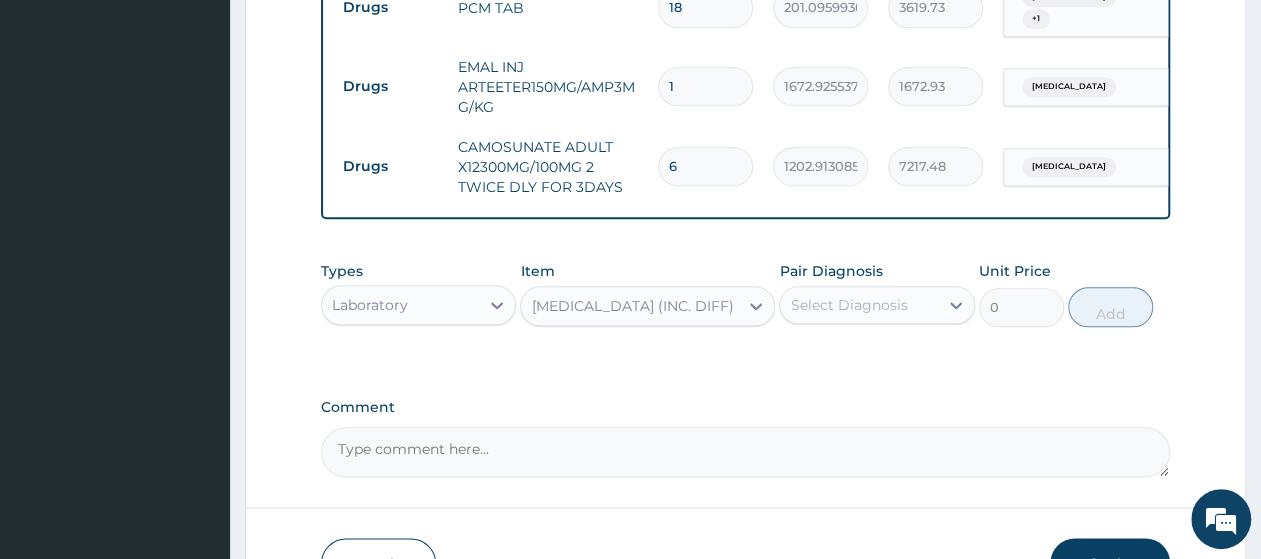 type 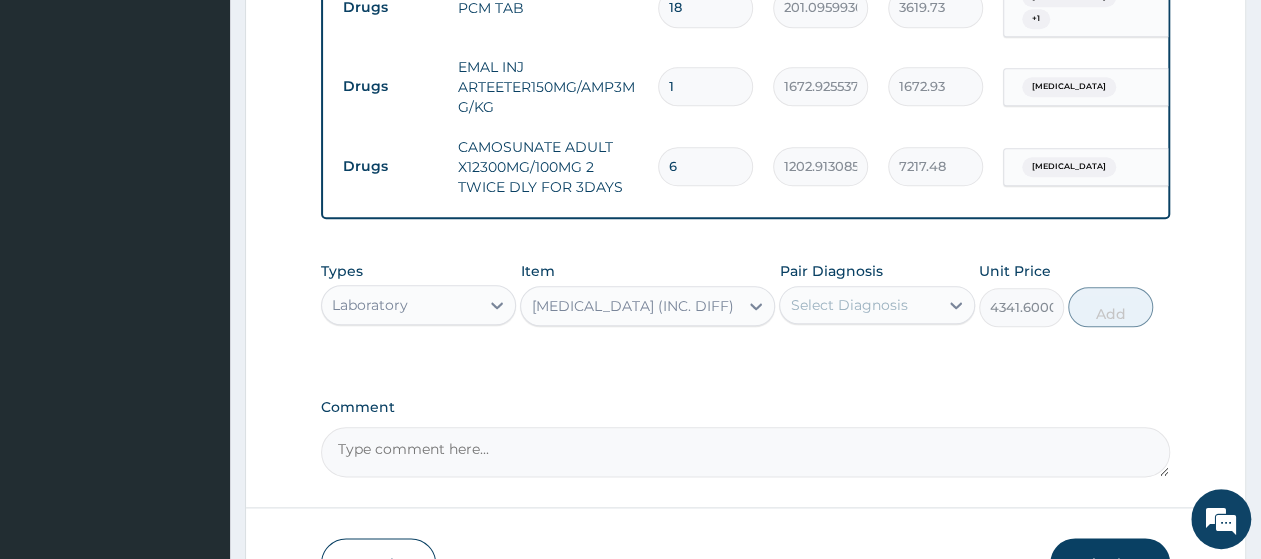 click on "Select Diagnosis" at bounding box center (848, 305) 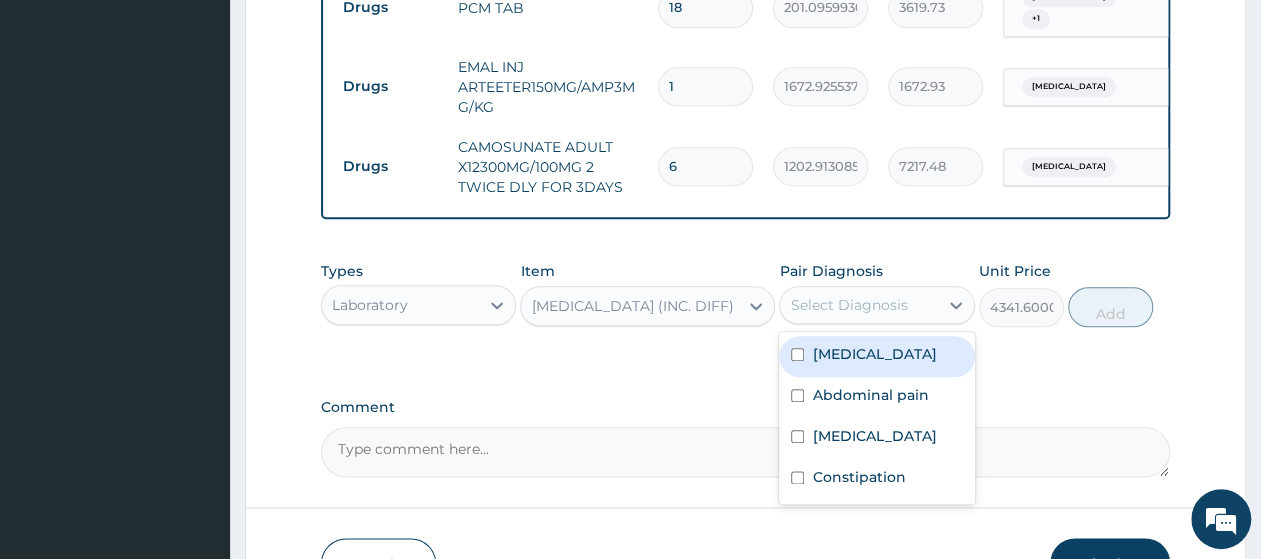 click on "Sepsis" at bounding box center (876, 356) 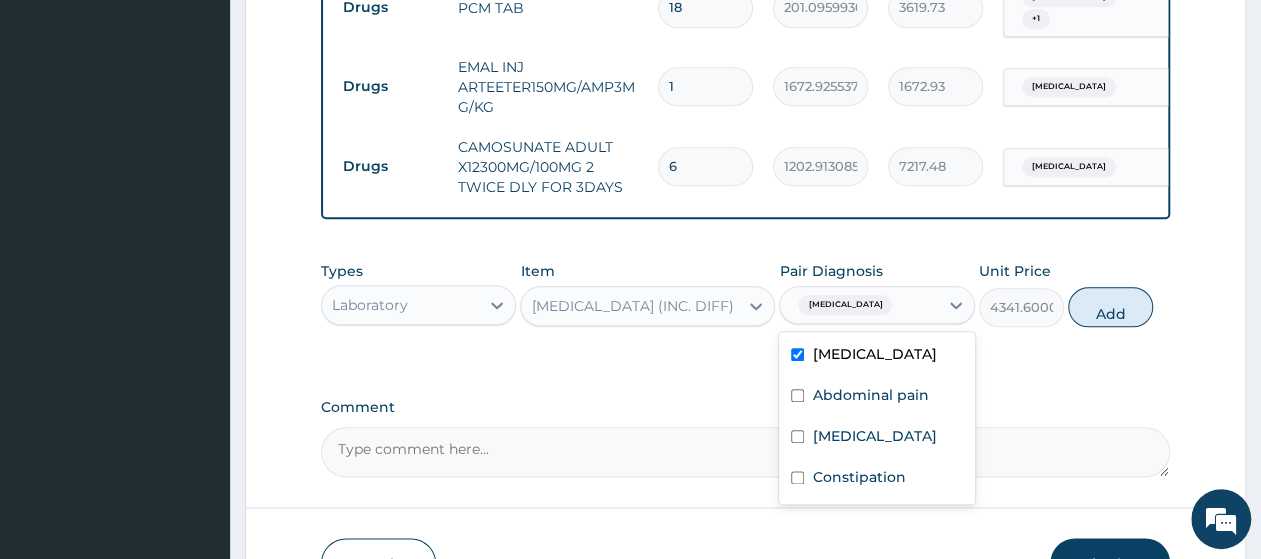 checkbox on "true" 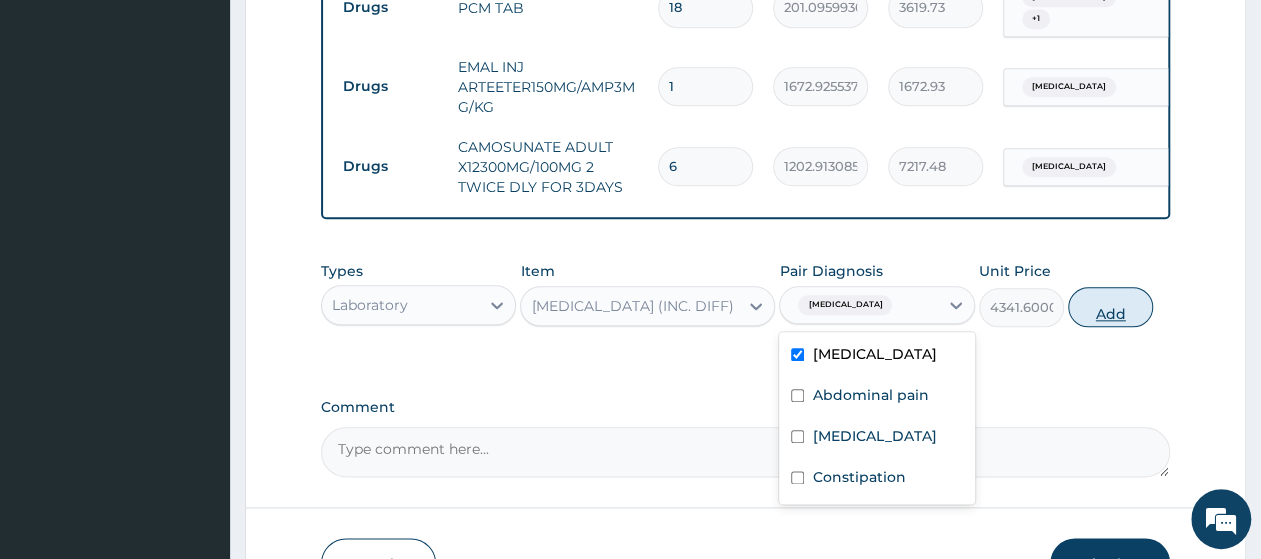 click on "Add" at bounding box center (1110, 307) 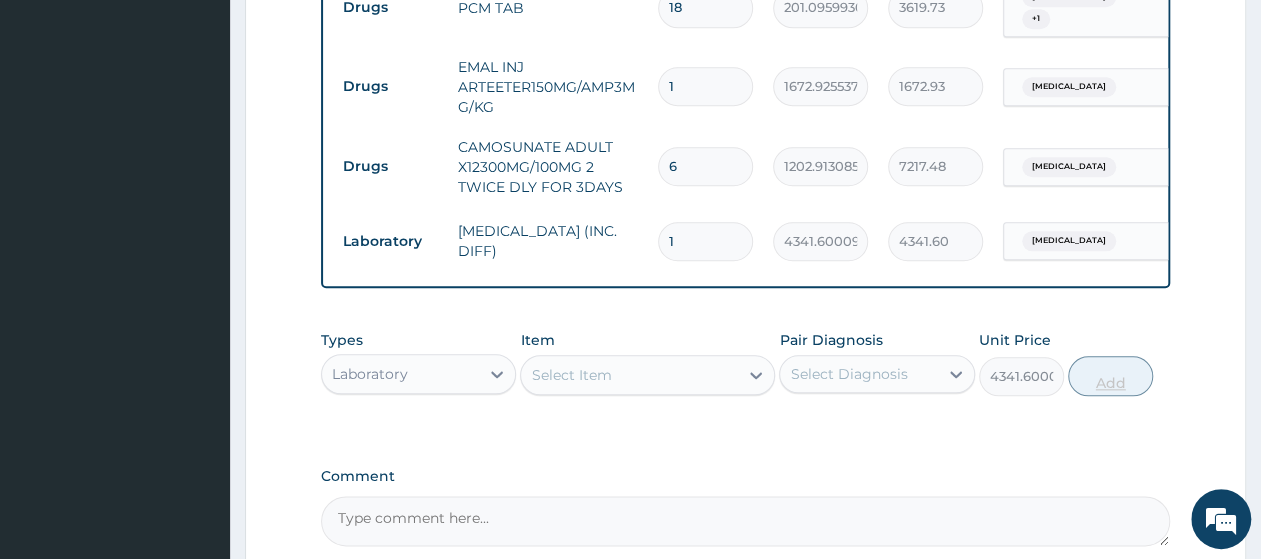 type on "0" 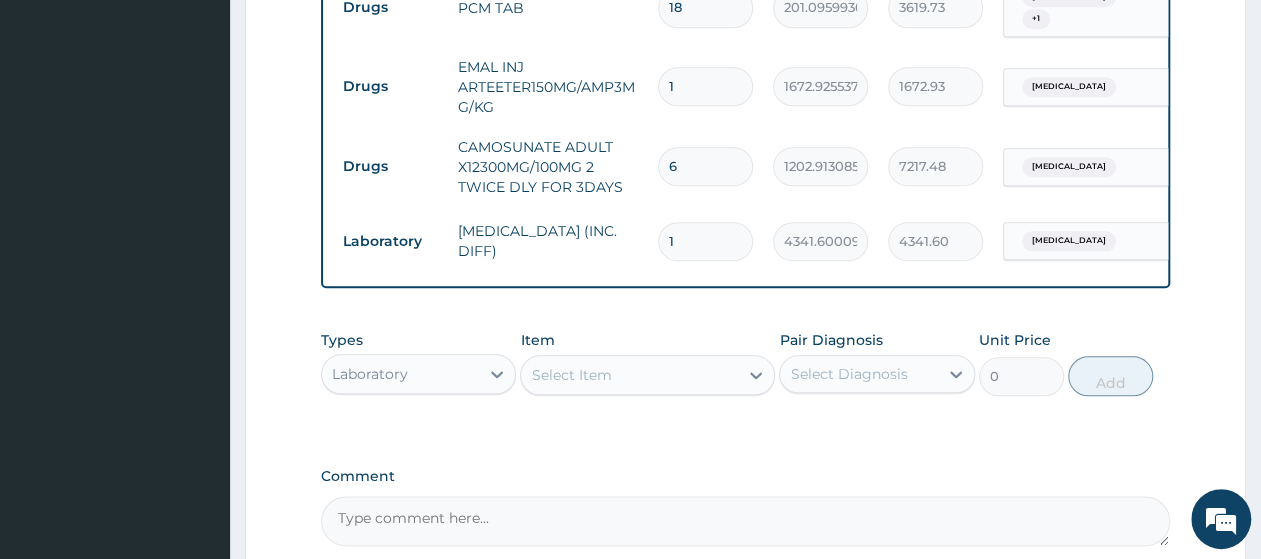 click on "Select Item" at bounding box center (629, 375) 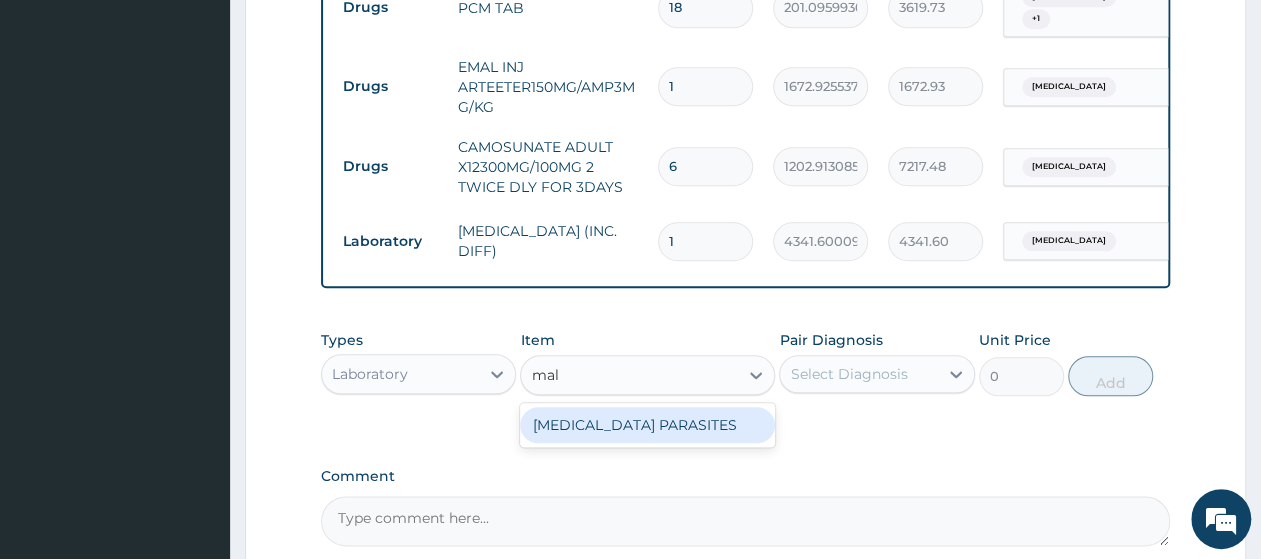 type on "mala" 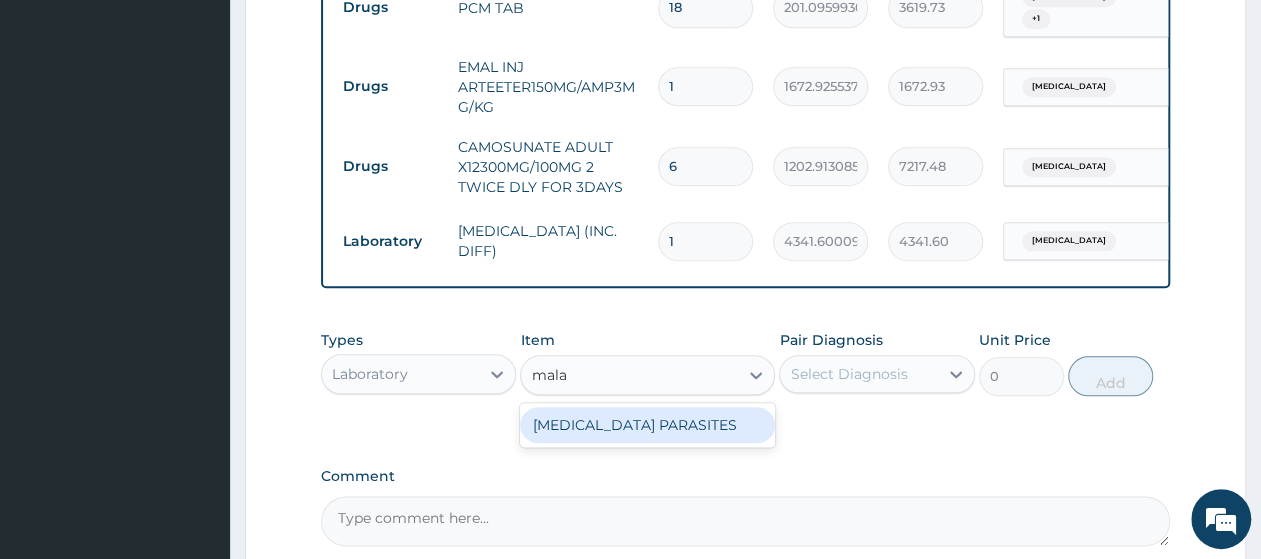 click on "MALARIA PARASITES" at bounding box center (647, 425) 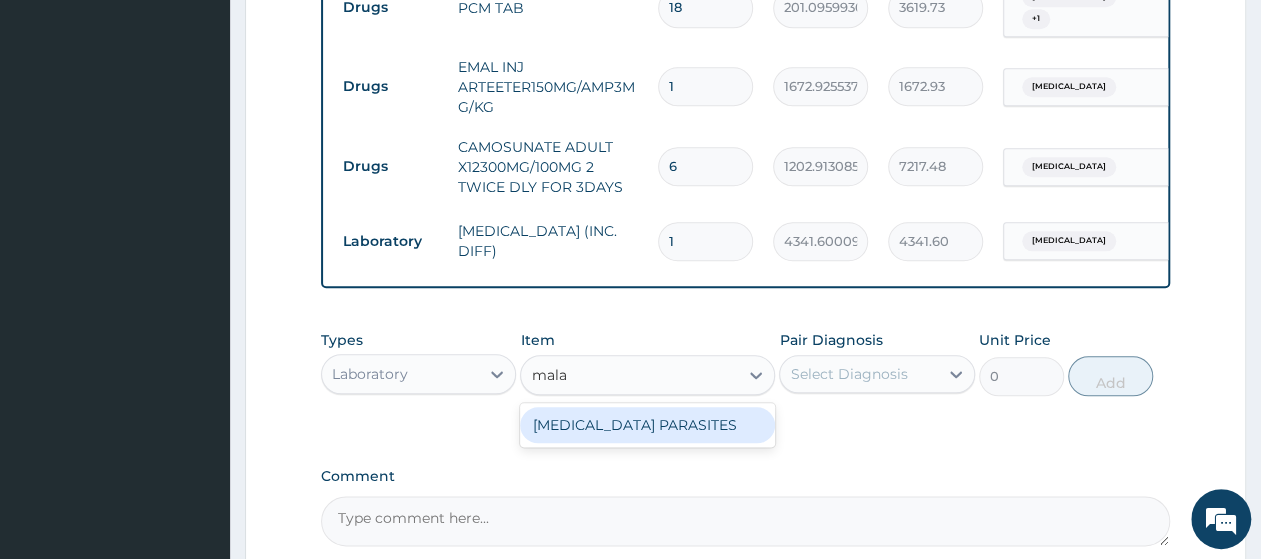 type 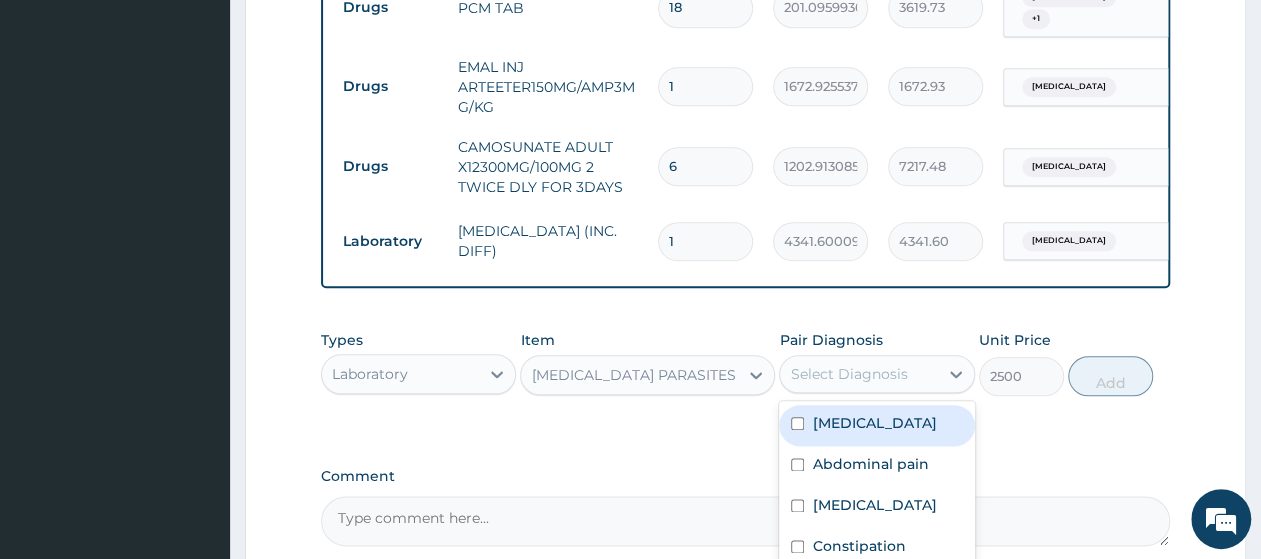 click on "Select Diagnosis" at bounding box center (848, 374) 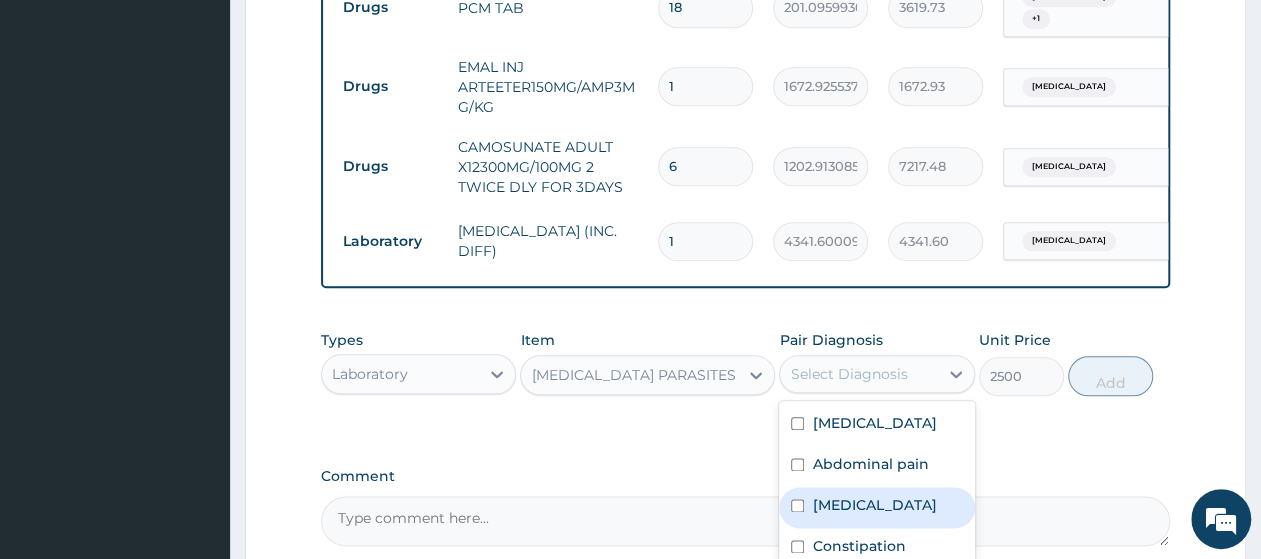 click on "Malaria" at bounding box center (876, 507) 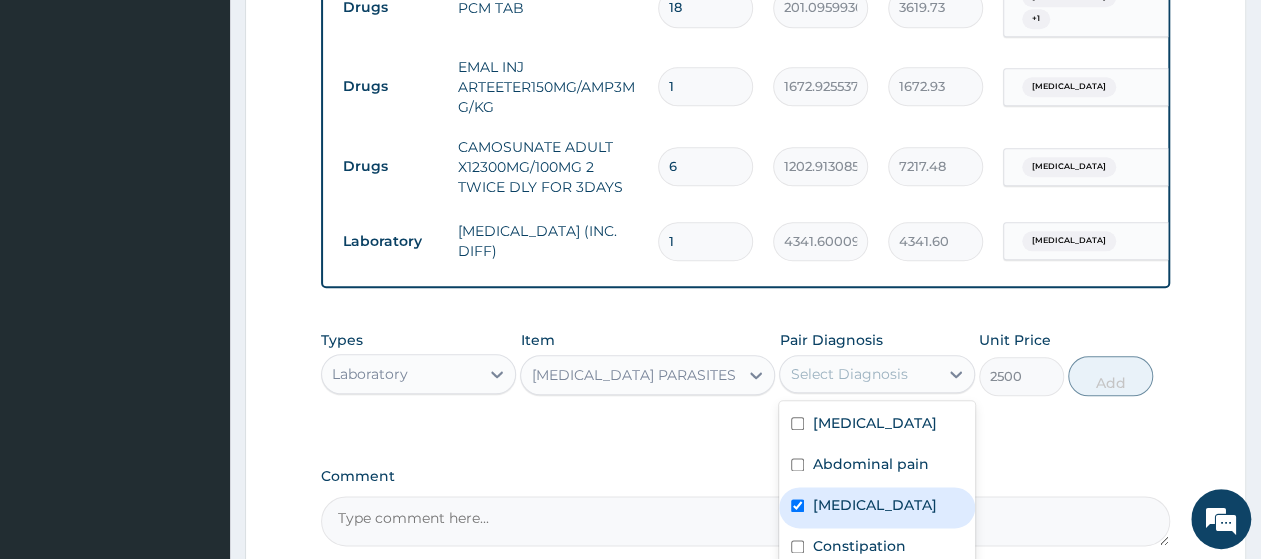 checkbox on "true" 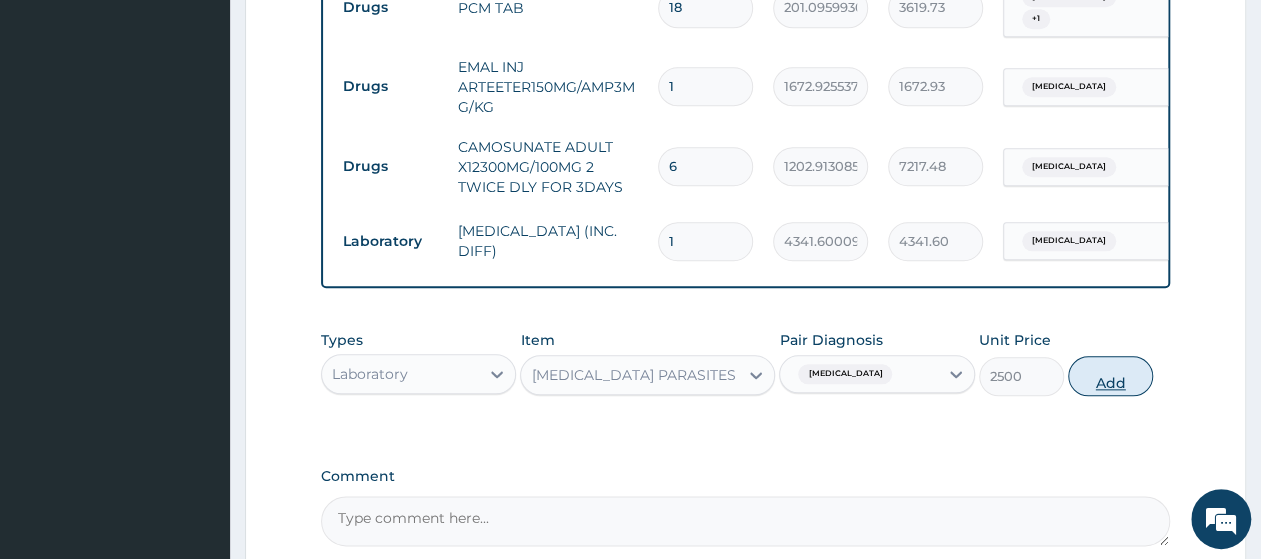click on "Add" at bounding box center (1110, 376) 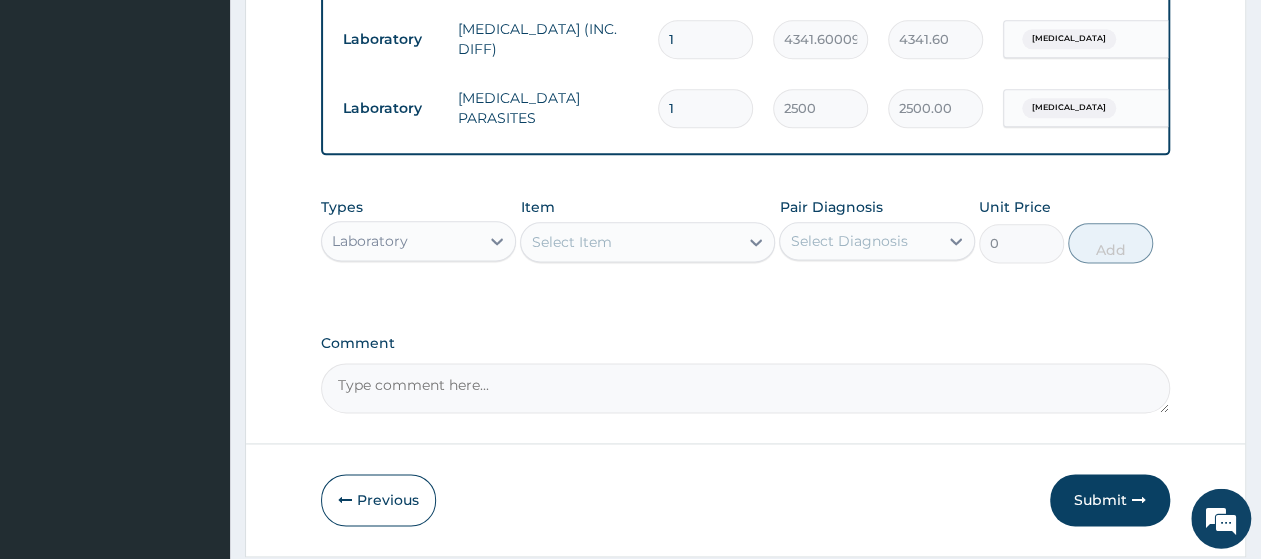 scroll, scrollTop: 1183, scrollLeft: 0, axis: vertical 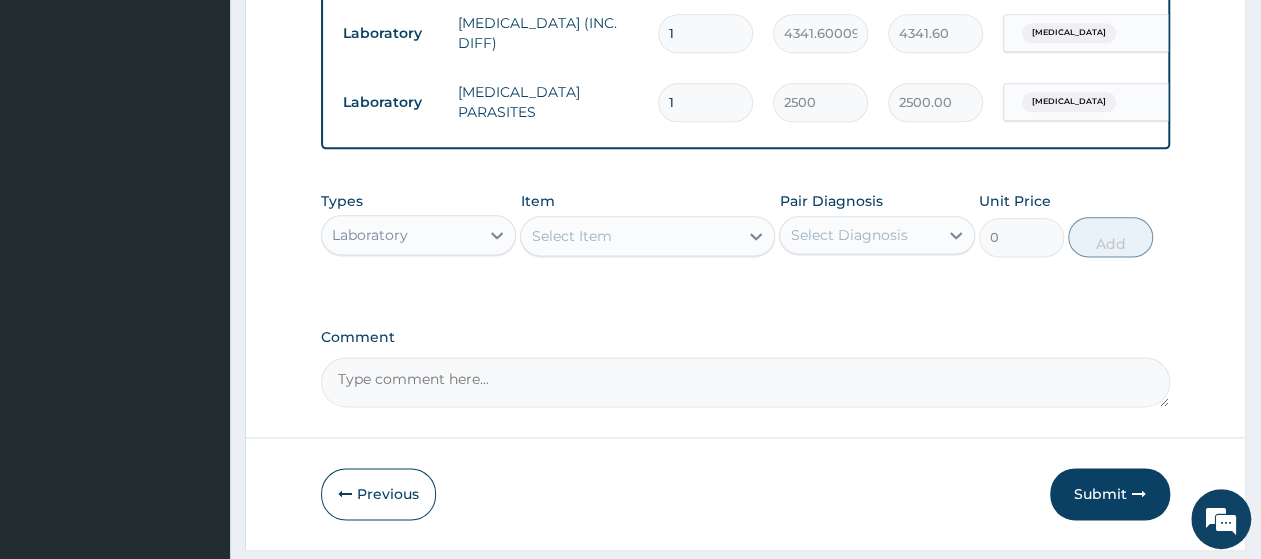 click on "Laboratory" at bounding box center [400, 235] 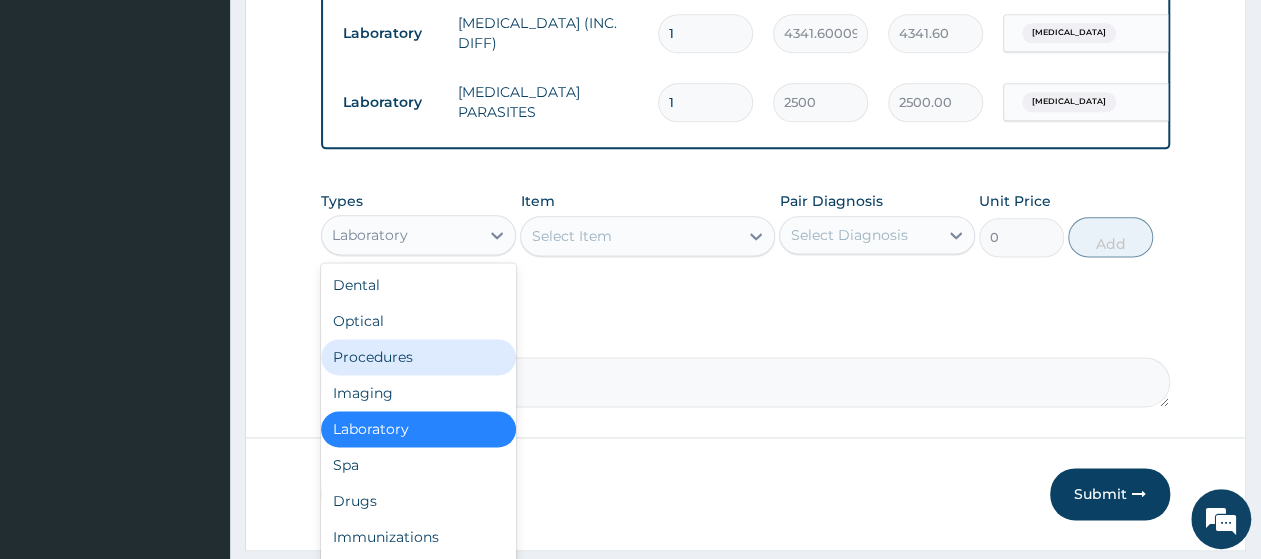 click on "Procedures" at bounding box center (418, 357) 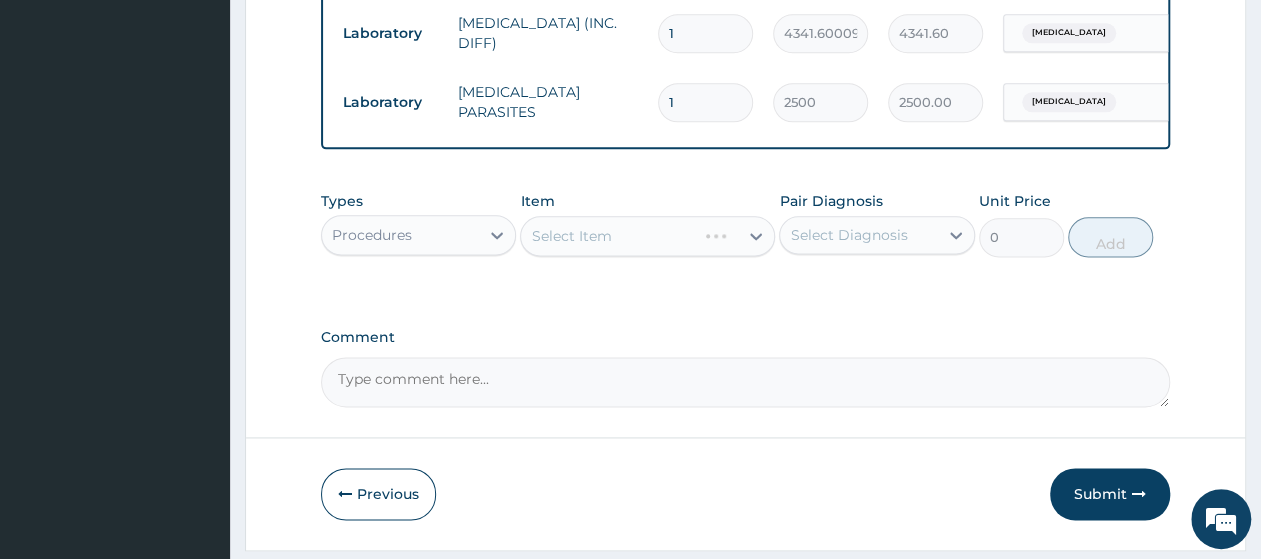 click on "Select Item" at bounding box center (647, 236) 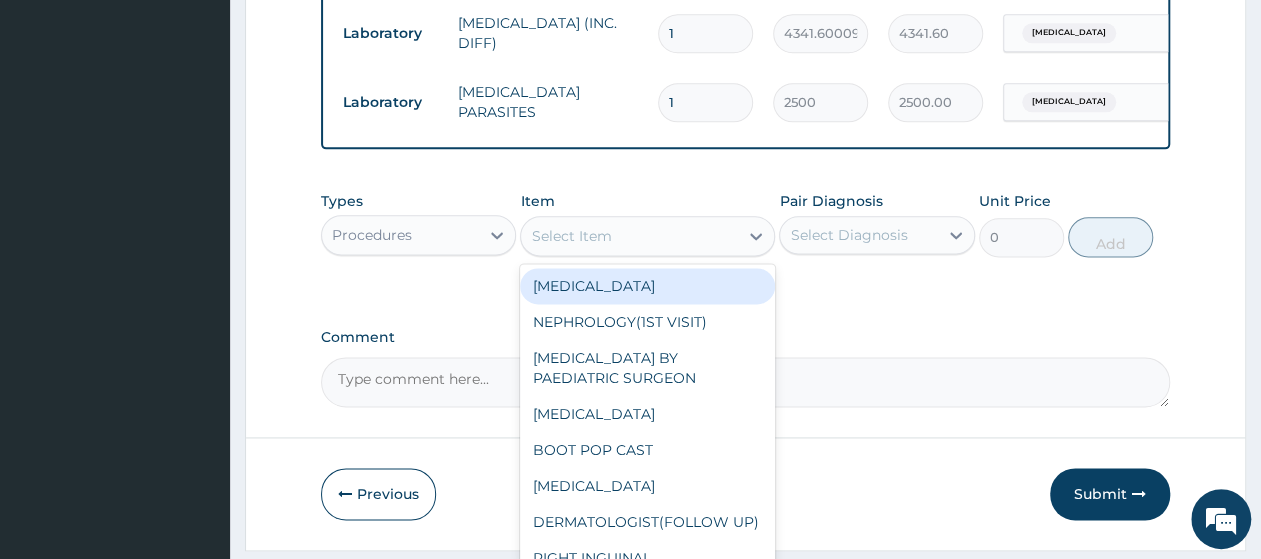 click on "Select Item" at bounding box center (629, 236) 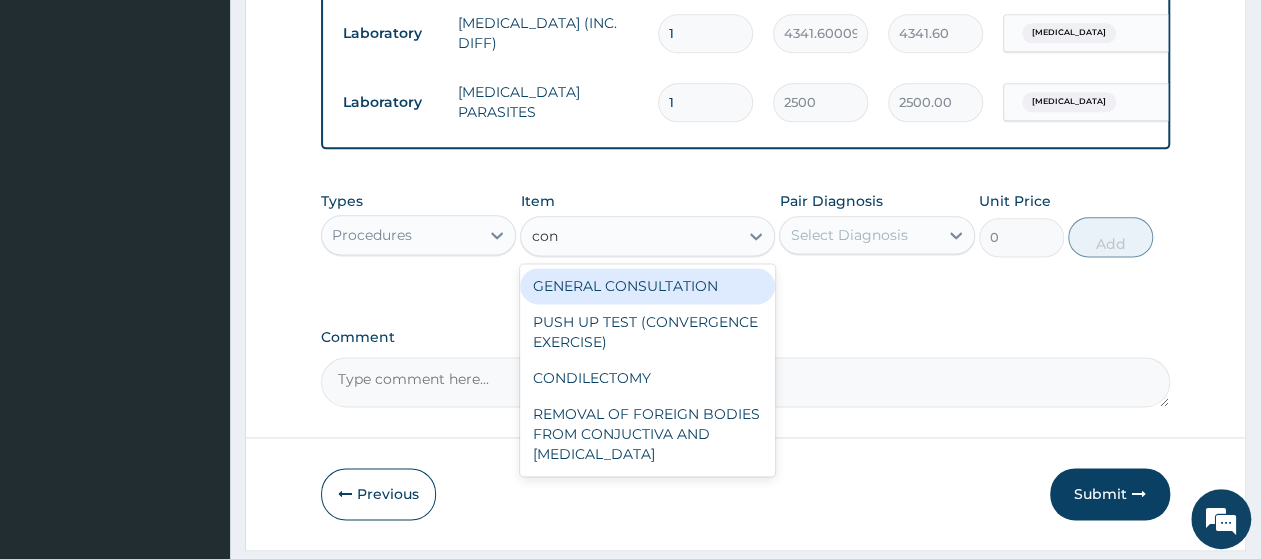 type on "cons" 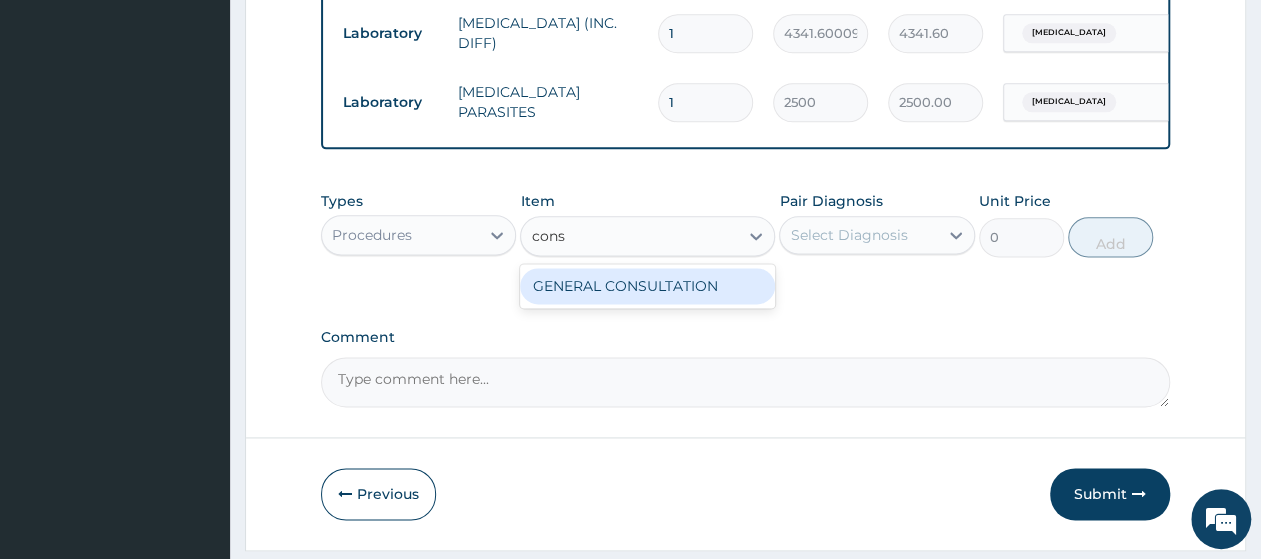 click on "GENERAL CONSULTATION" at bounding box center (647, 286) 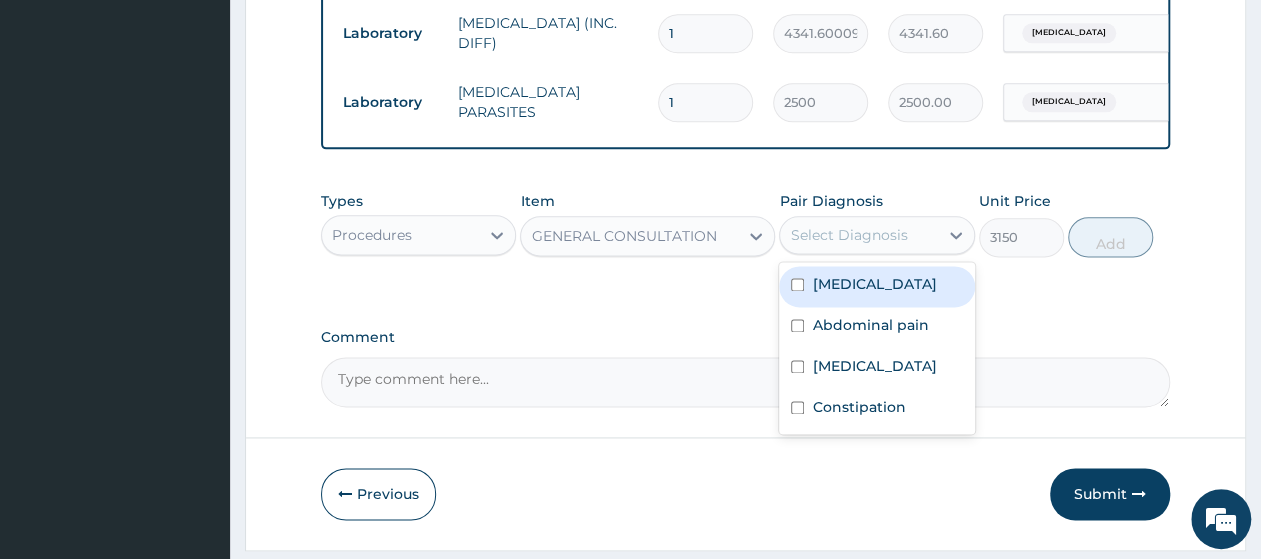 click on "Select Diagnosis" at bounding box center [858, 235] 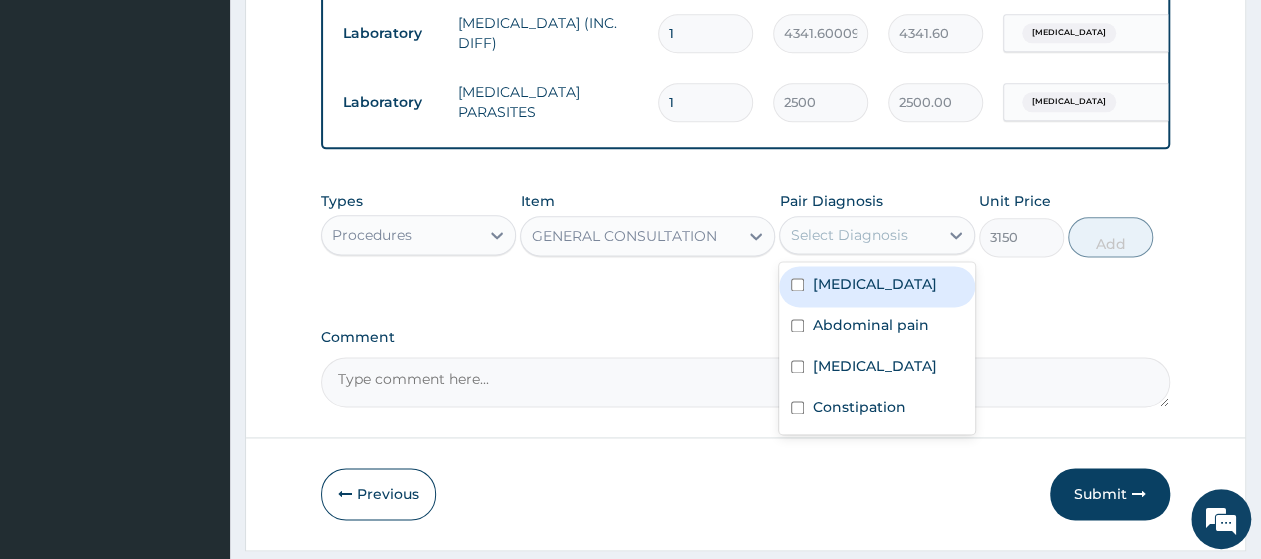 click on "Sepsis" at bounding box center (874, 284) 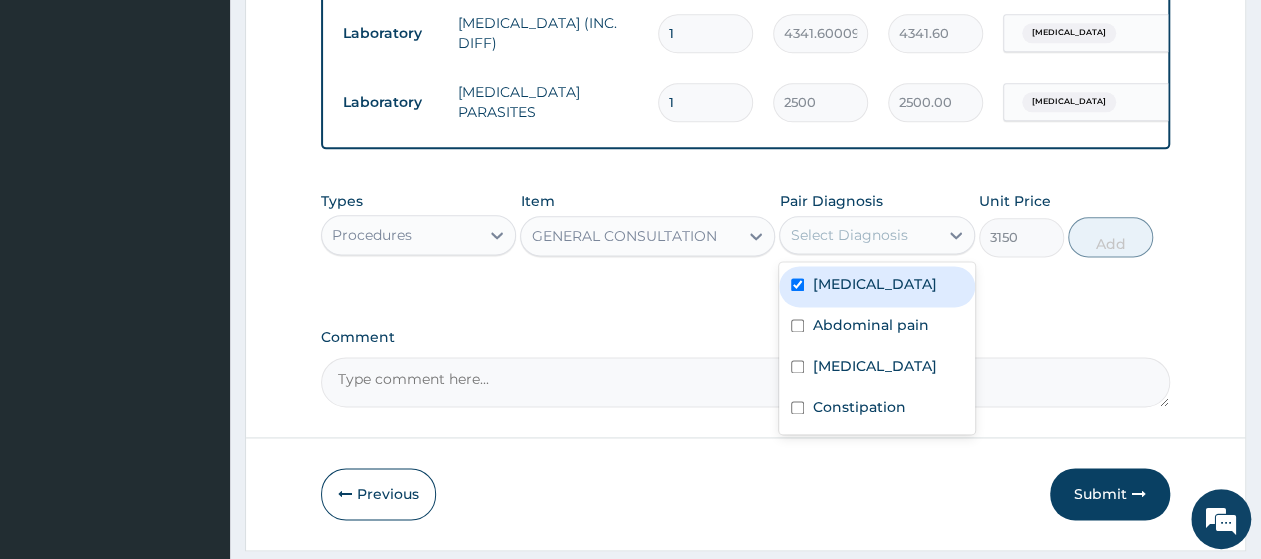 checkbox on "true" 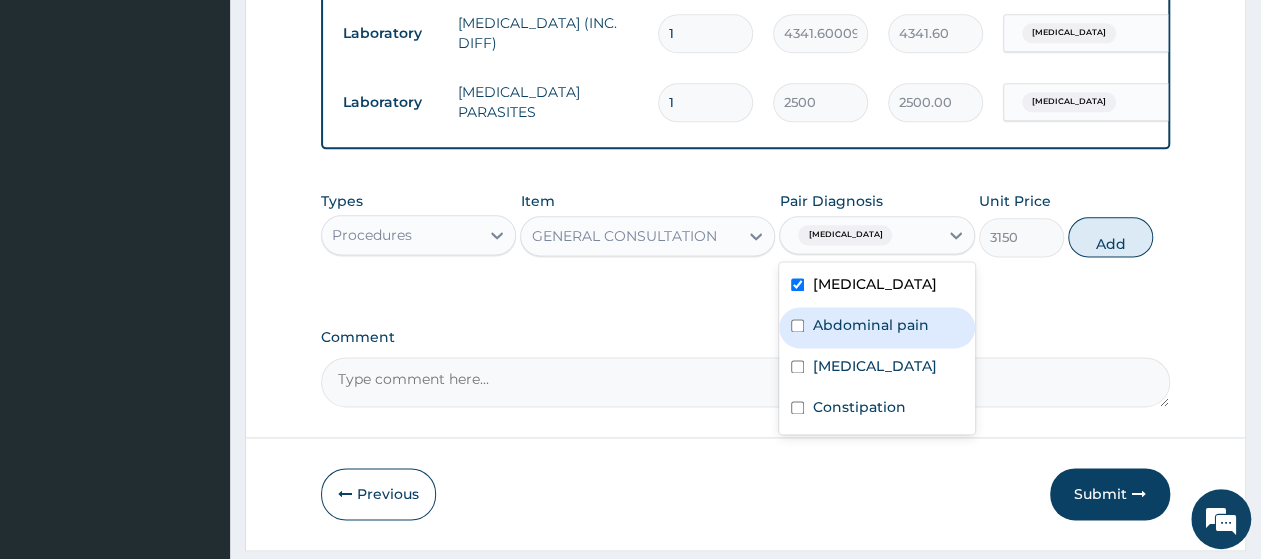 click on "Abdominal pain" at bounding box center (870, 325) 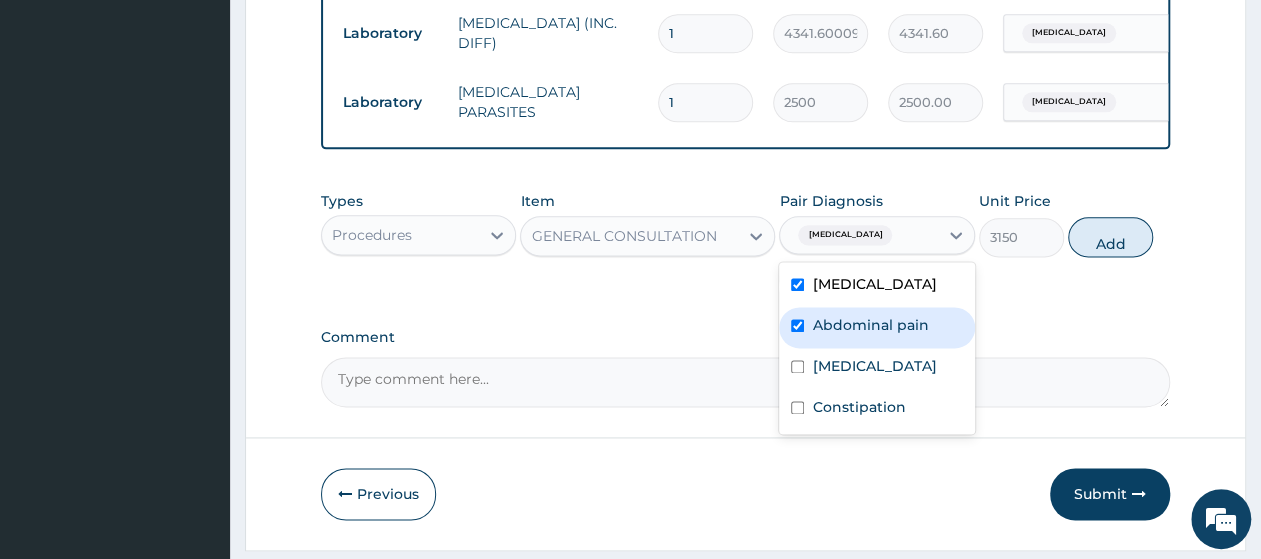 checkbox on "true" 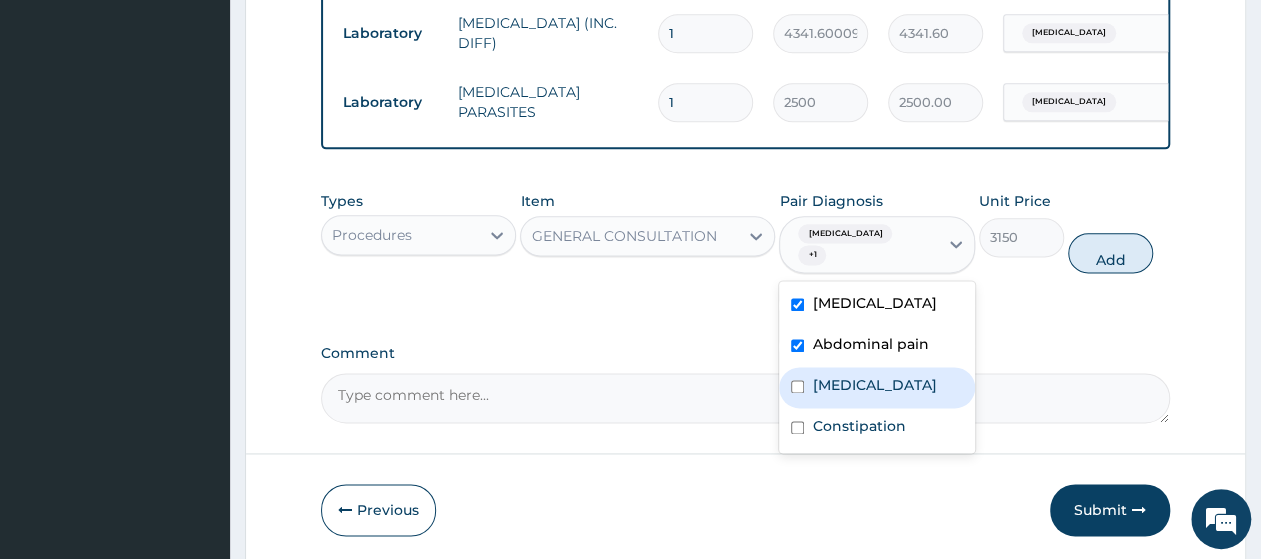 click on "Malaria" at bounding box center (874, 385) 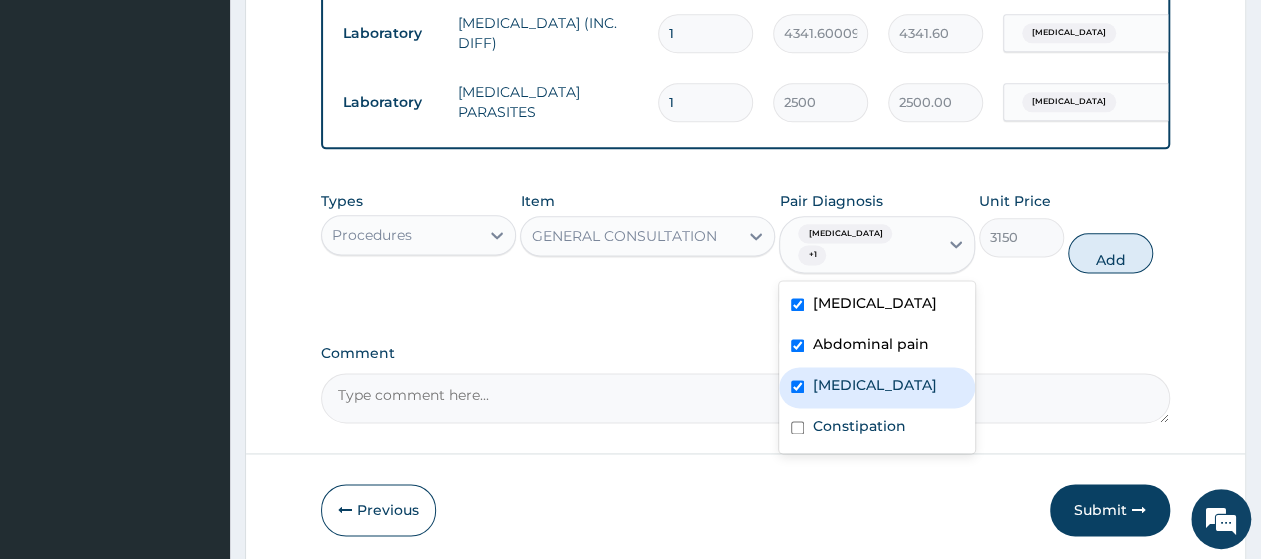 checkbox on "true" 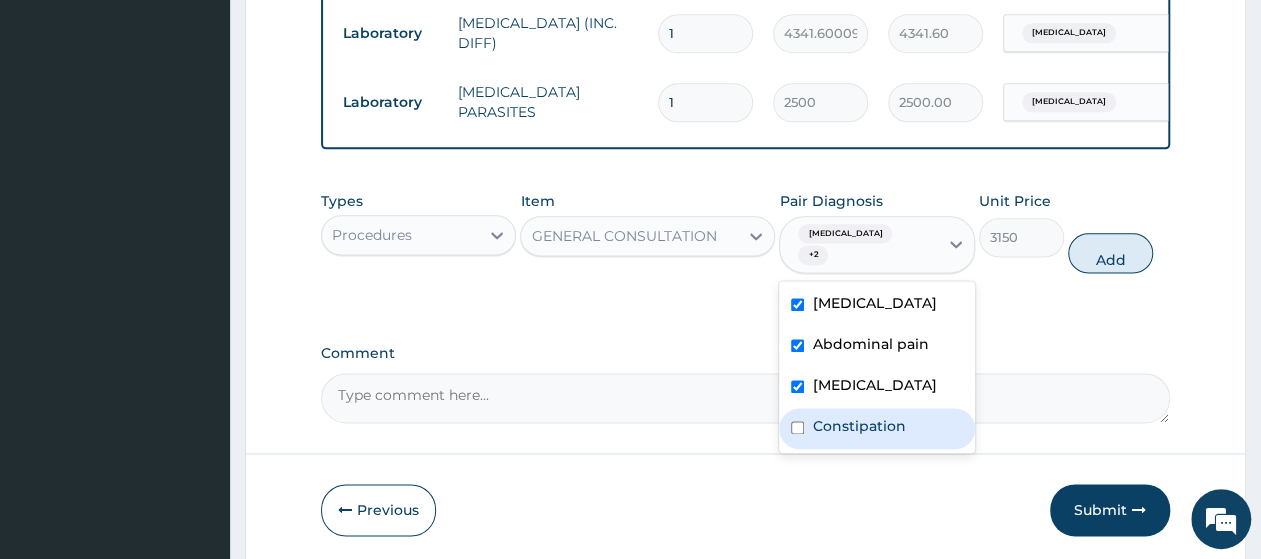 click on "Constipation" at bounding box center (858, 426) 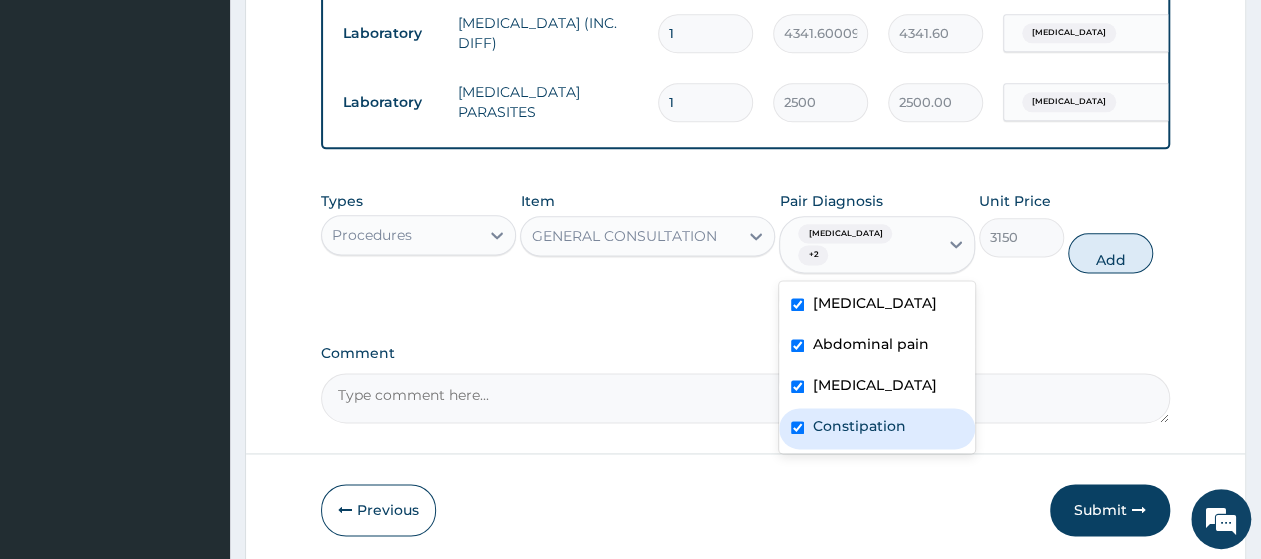 checkbox on "true" 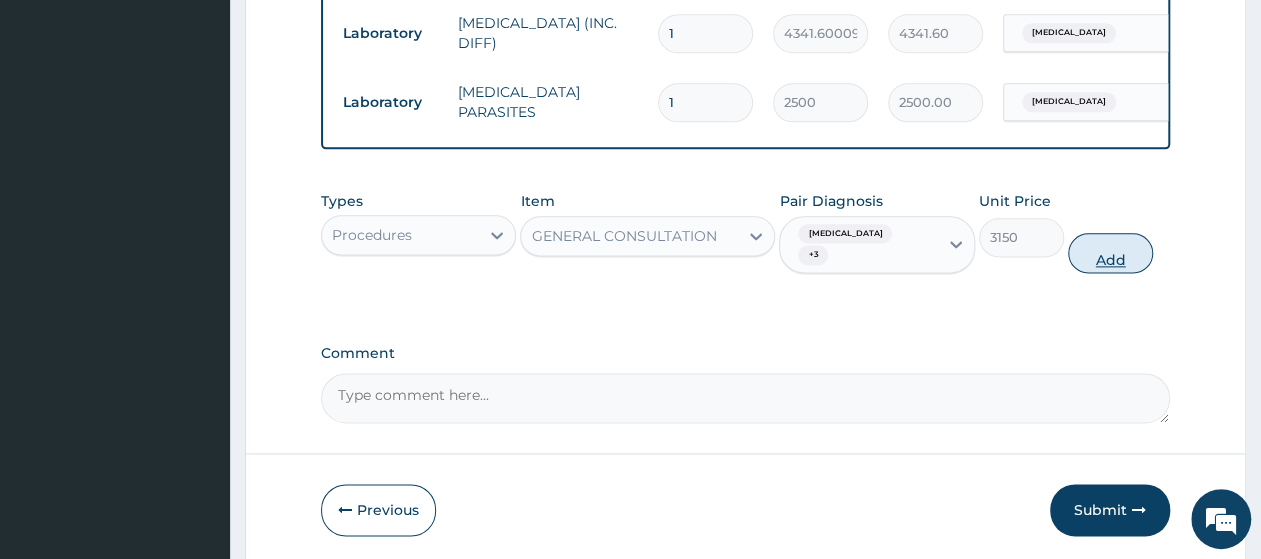 click on "Add" at bounding box center [1110, 253] 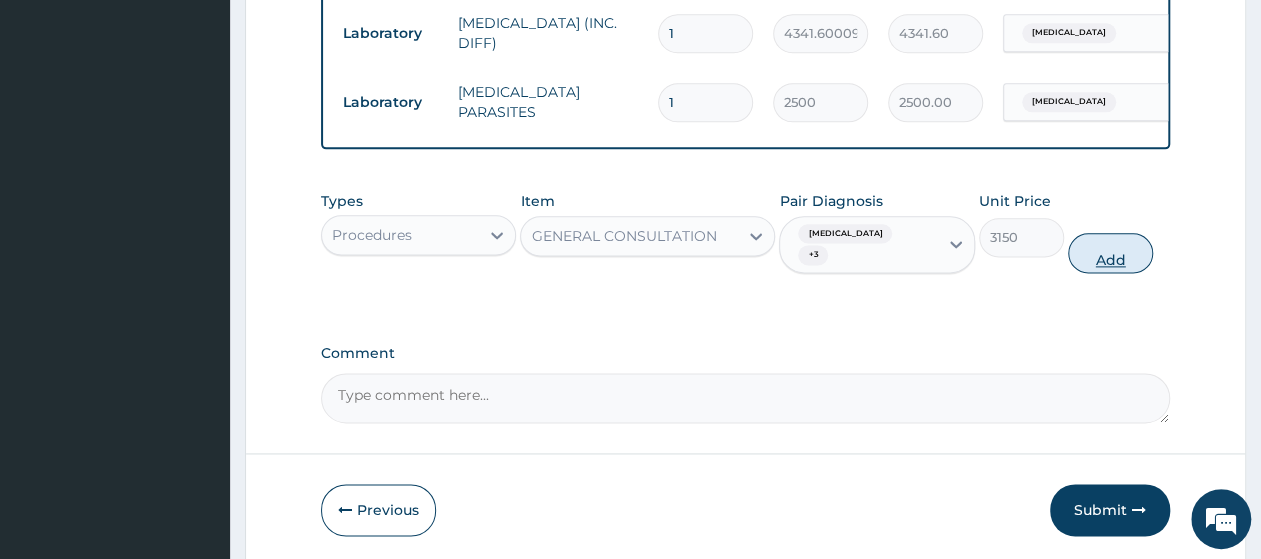 type on "0" 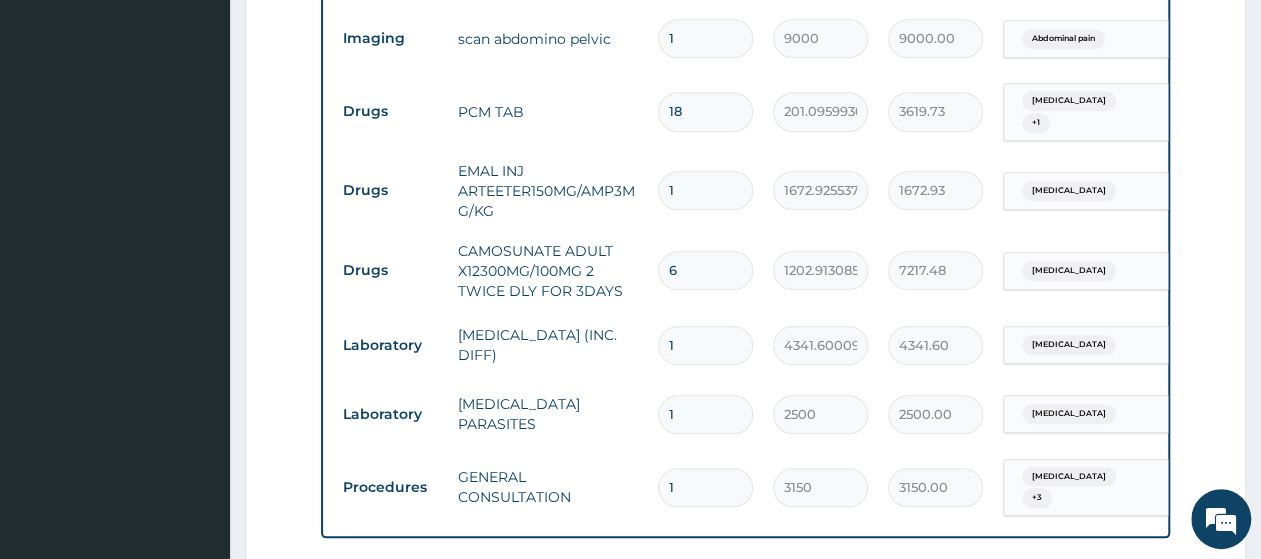 scroll, scrollTop: 767, scrollLeft: 0, axis: vertical 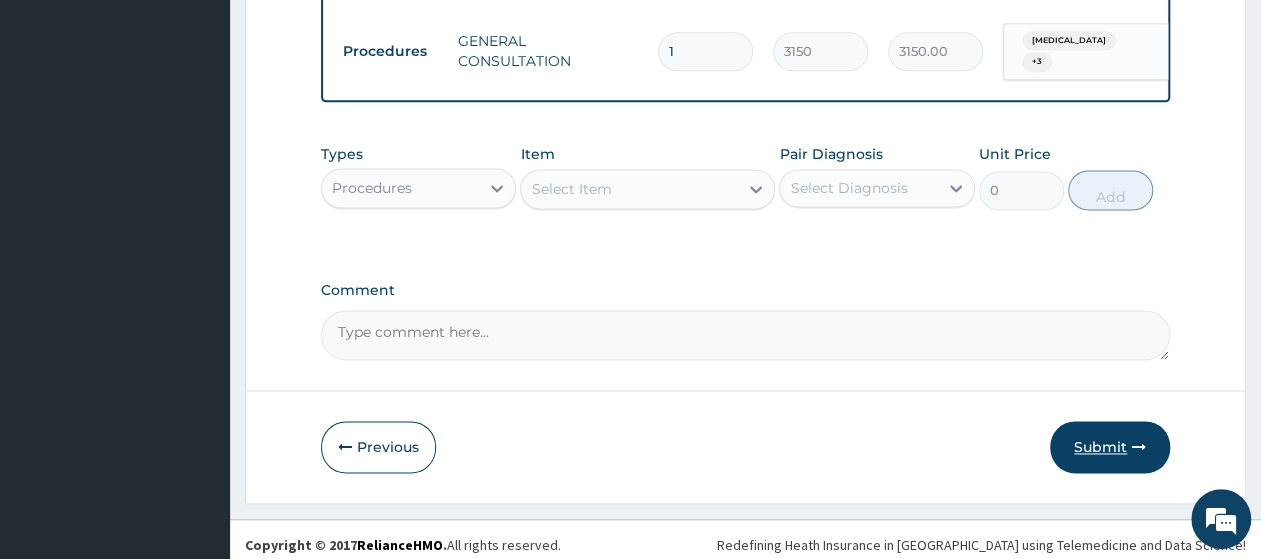click on "Submit" at bounding box center [1110, 447] 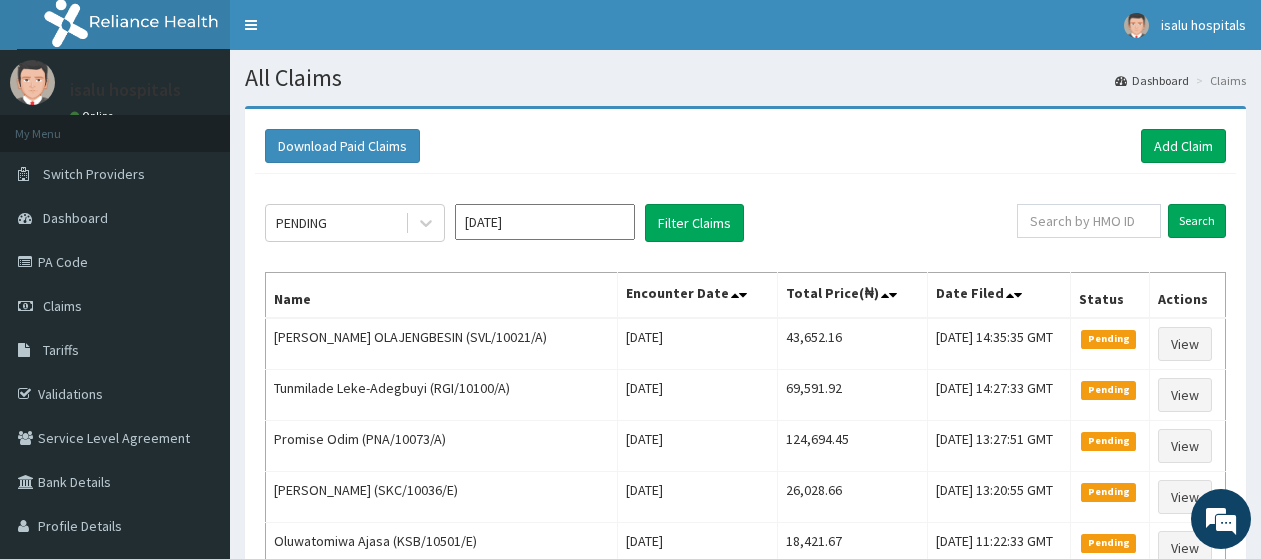 scroll, scrollTop: 0, scrollLeft: 0, axis: both 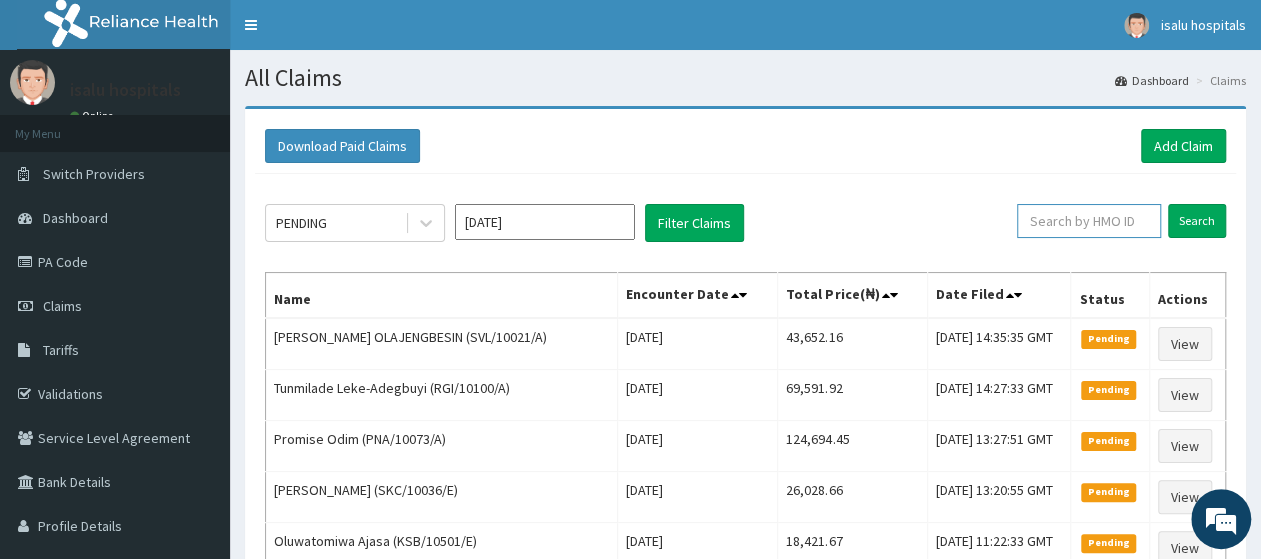 paste on "SVL/10021/A" 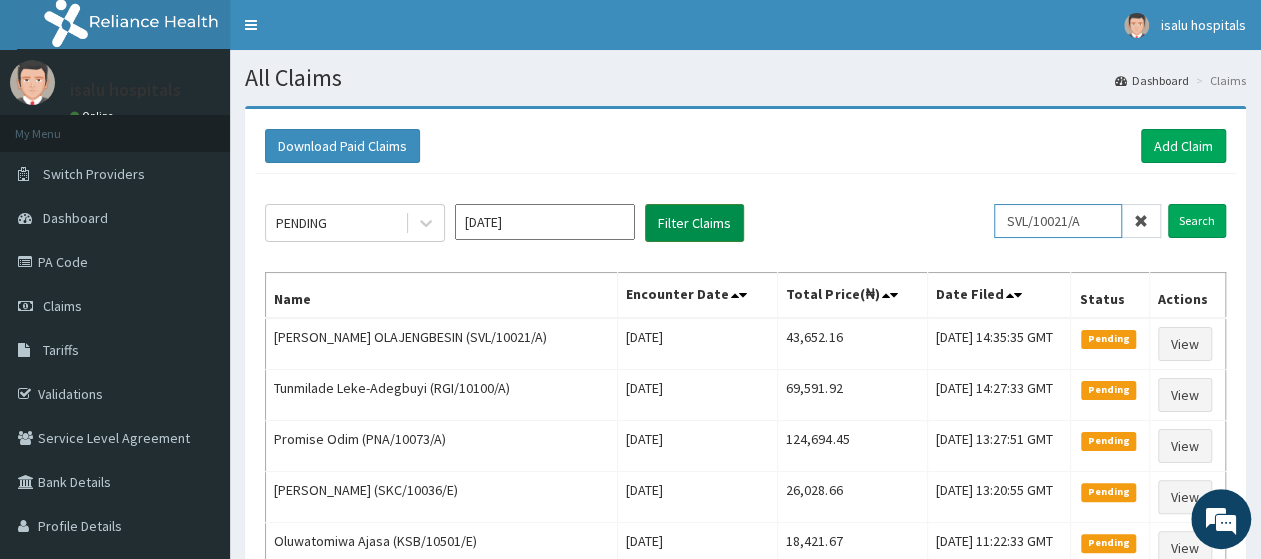 type on "SVL/10021/A" 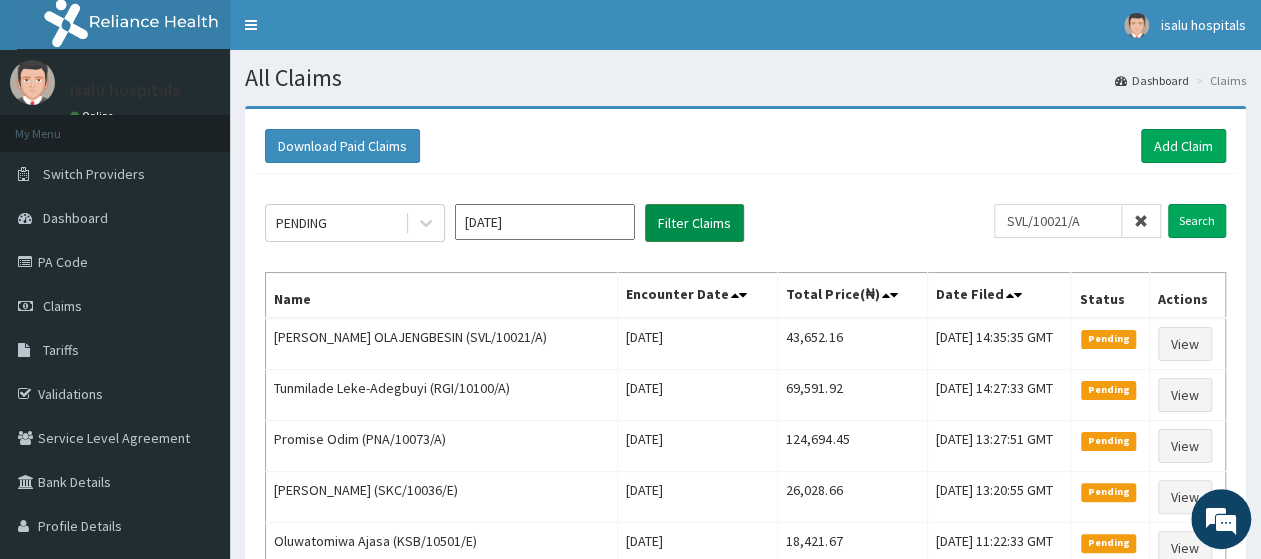 click on "Filter Claims" at bounding box center (694, 223) 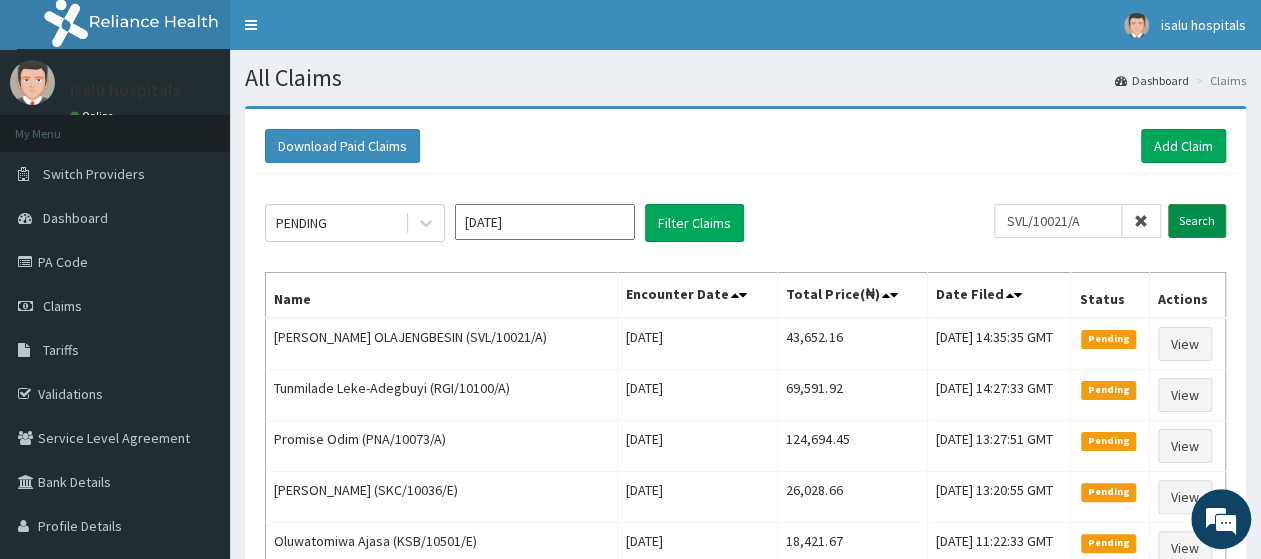 click on "Search" at bounding box center [1197, 221] 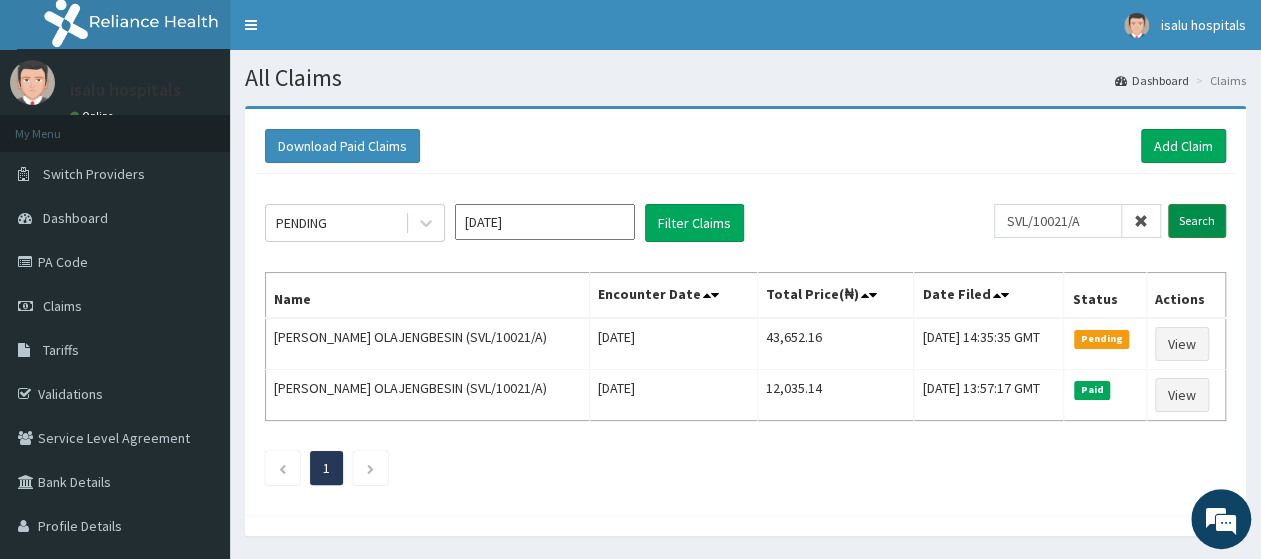 scroll, scrollTop: 0, scrollLeft: 0, axis: both 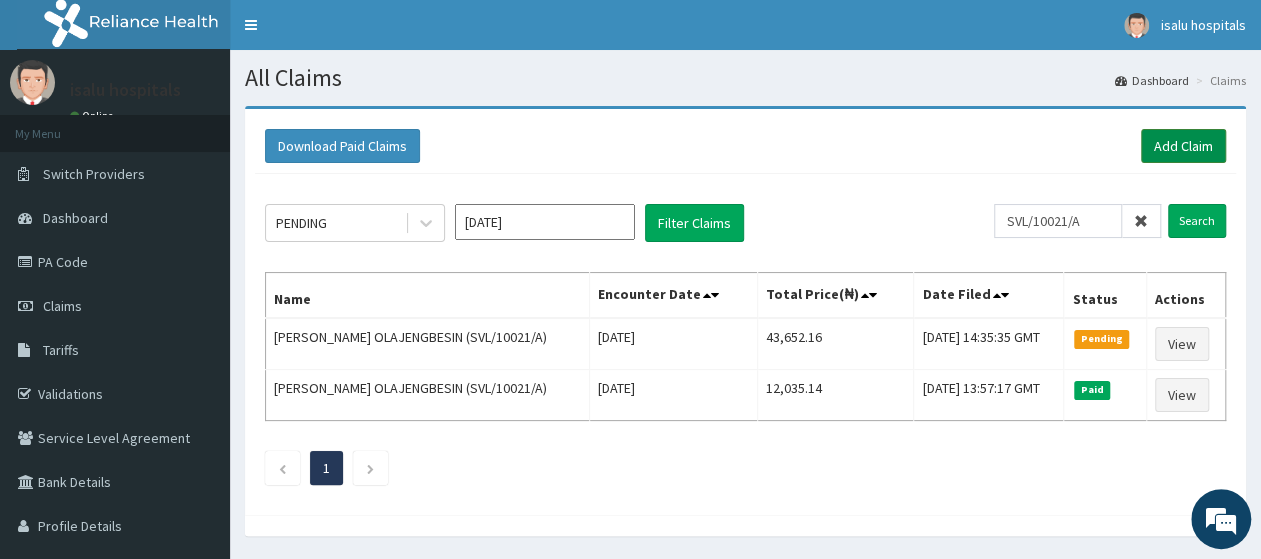 click on "Add Claim" at bounding box center (1183, 146) 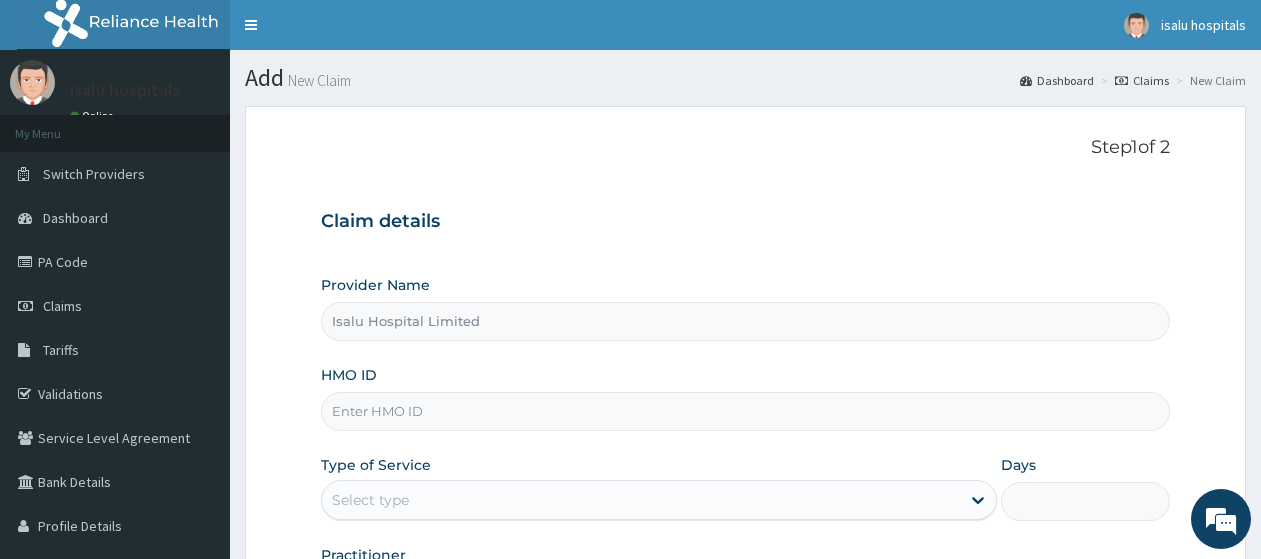 scroll, scrollTop: 0, scrollLeft: 0, axis: both 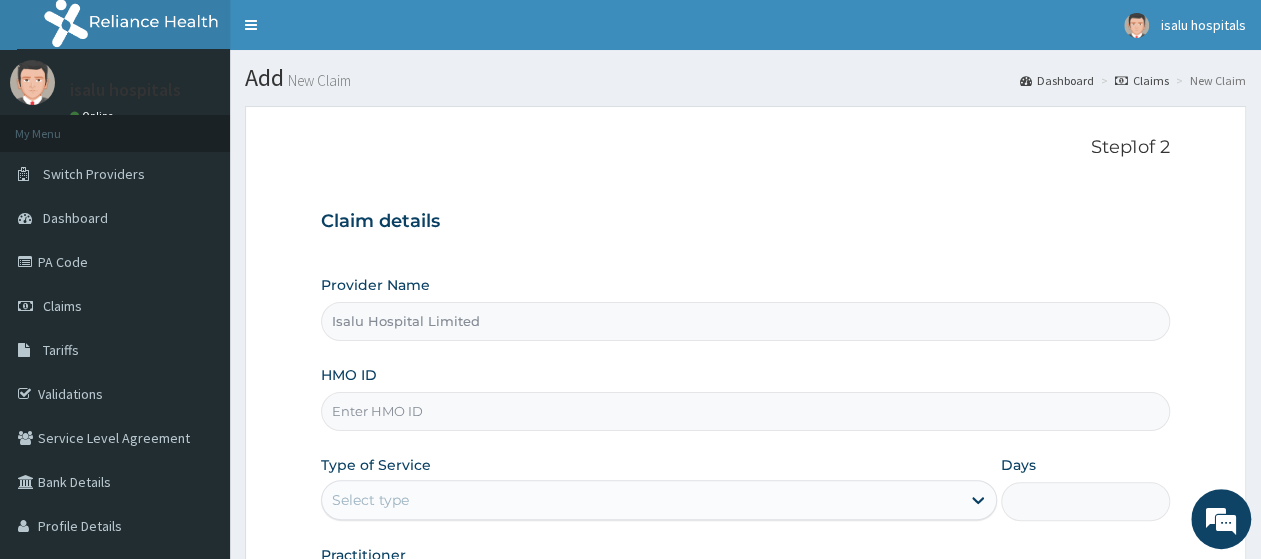 paste on "TIE/10004/B" 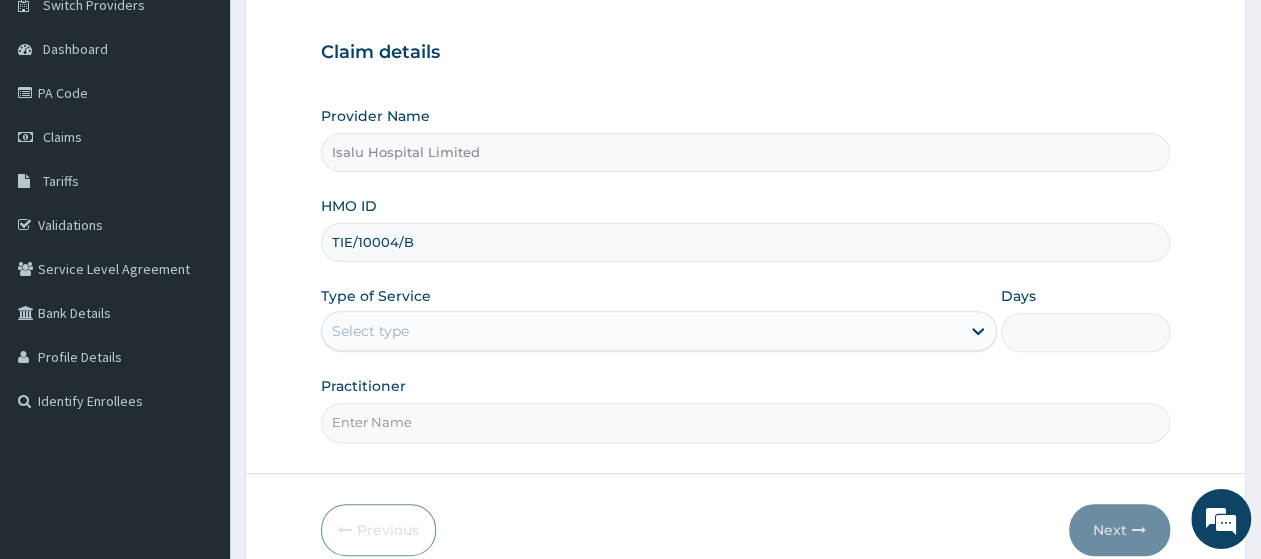 scroll, scrollTop: 208, scrollLeft: 0, axis: vertical 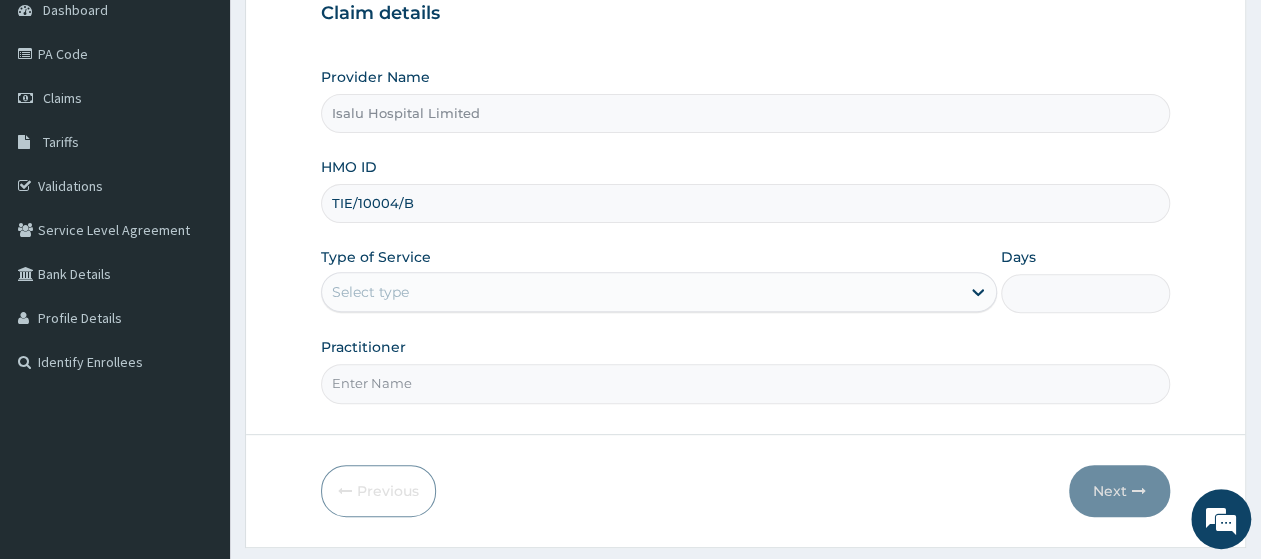 type on "TIE/10004/B" 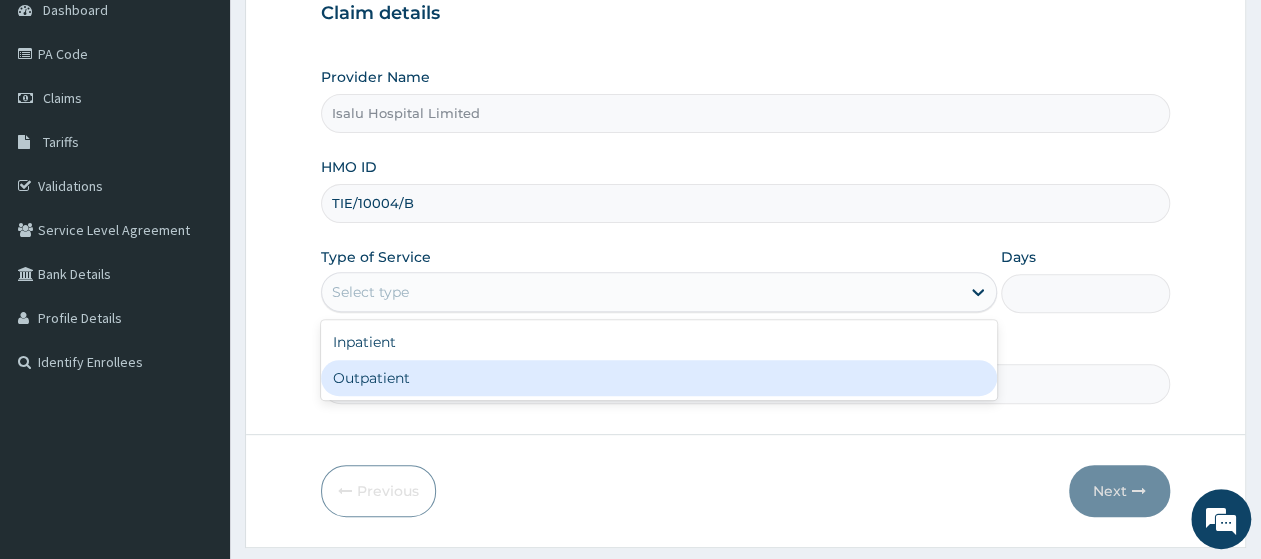 click on "Outpatient" at bounding box center [659, 378] 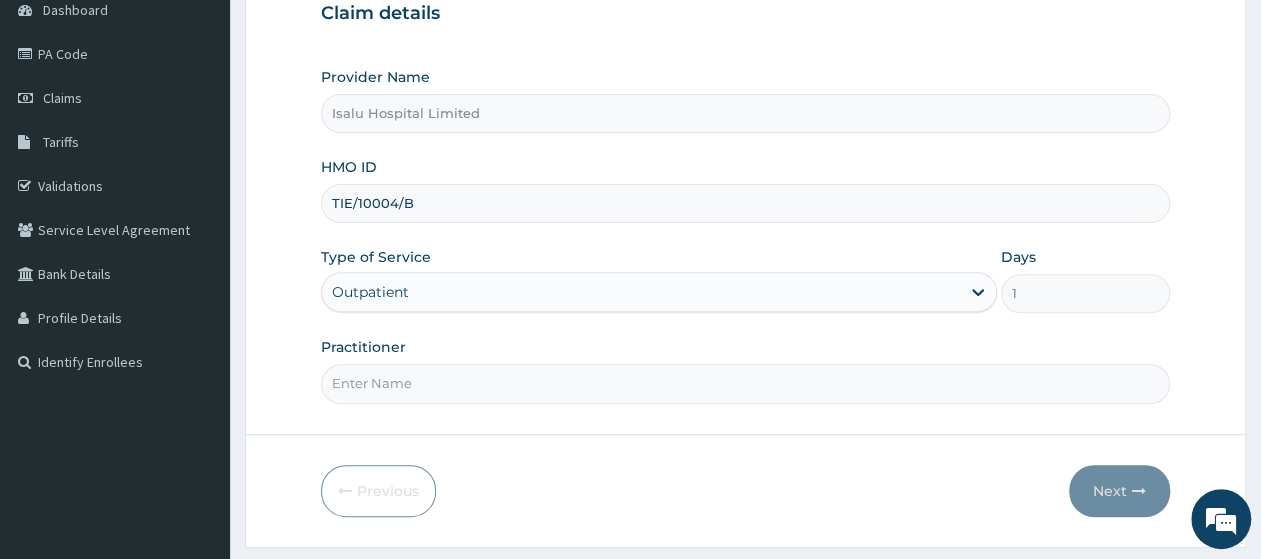 paste on "Dr. Obisesan Damola" 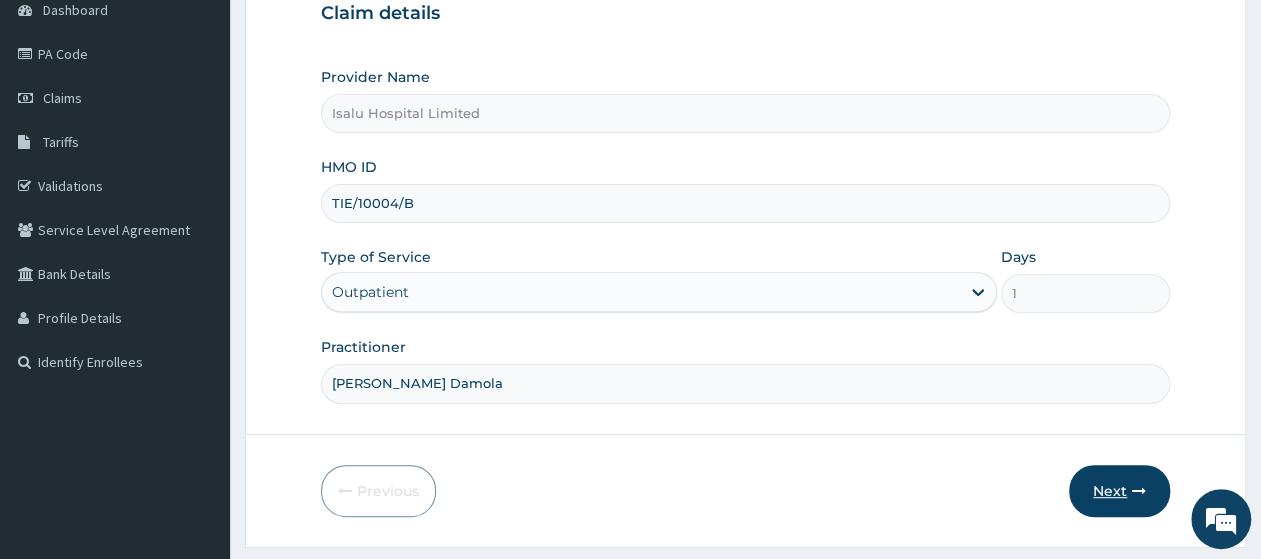 type on "Dr. Obisesan Damola" 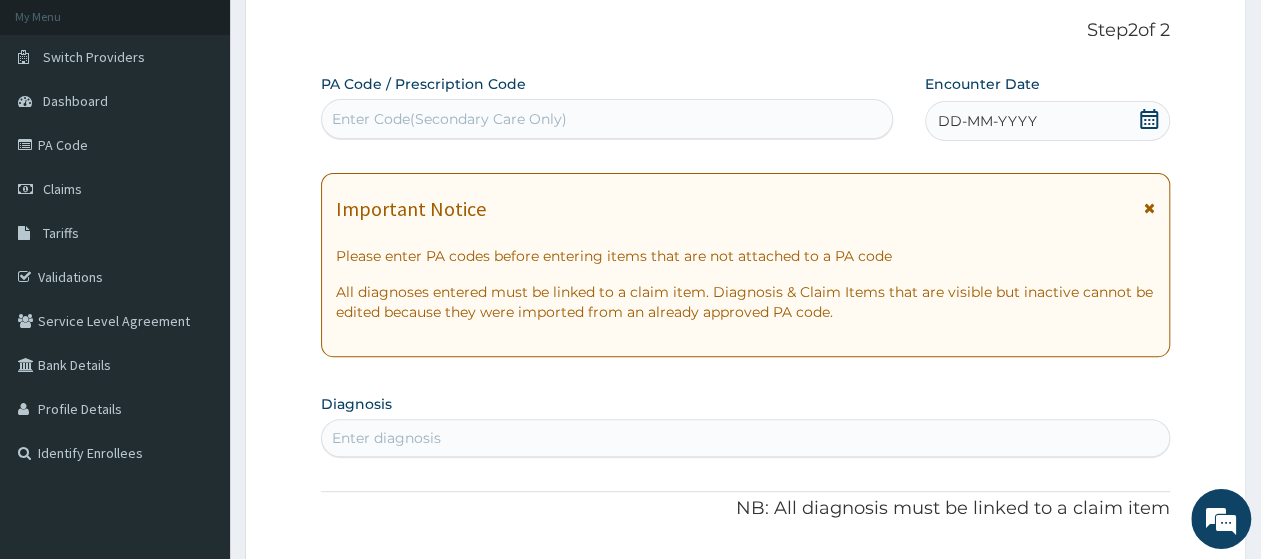 scroll, scrollTop: 0, scrollLeft: 0, axis: both 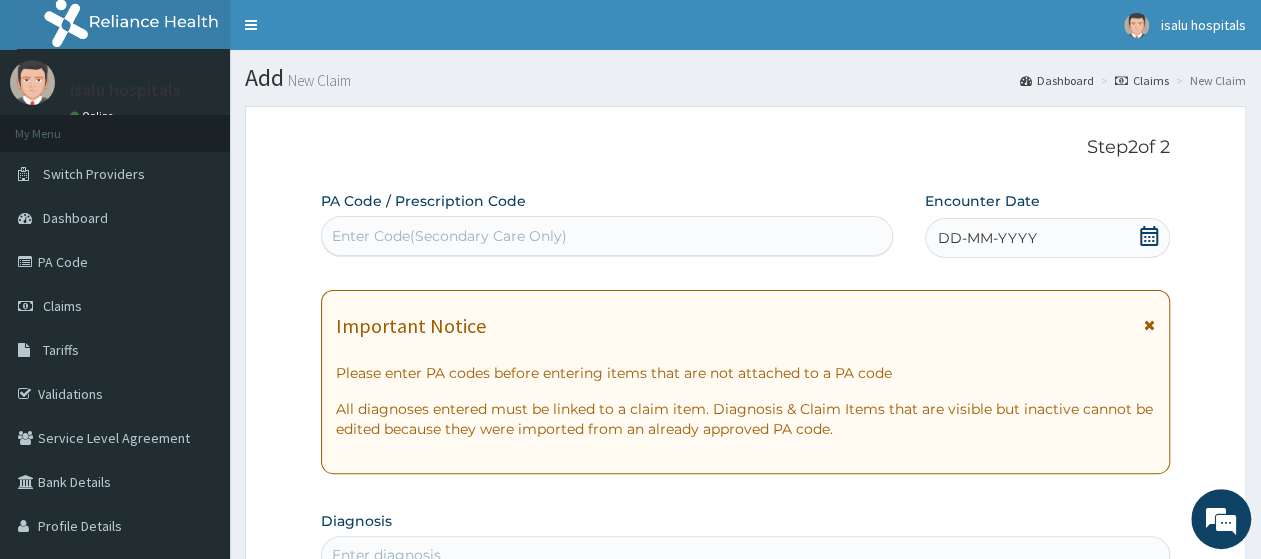 click on "Enter Code(Secondary Care Only)" at bounding box center [449, 236] 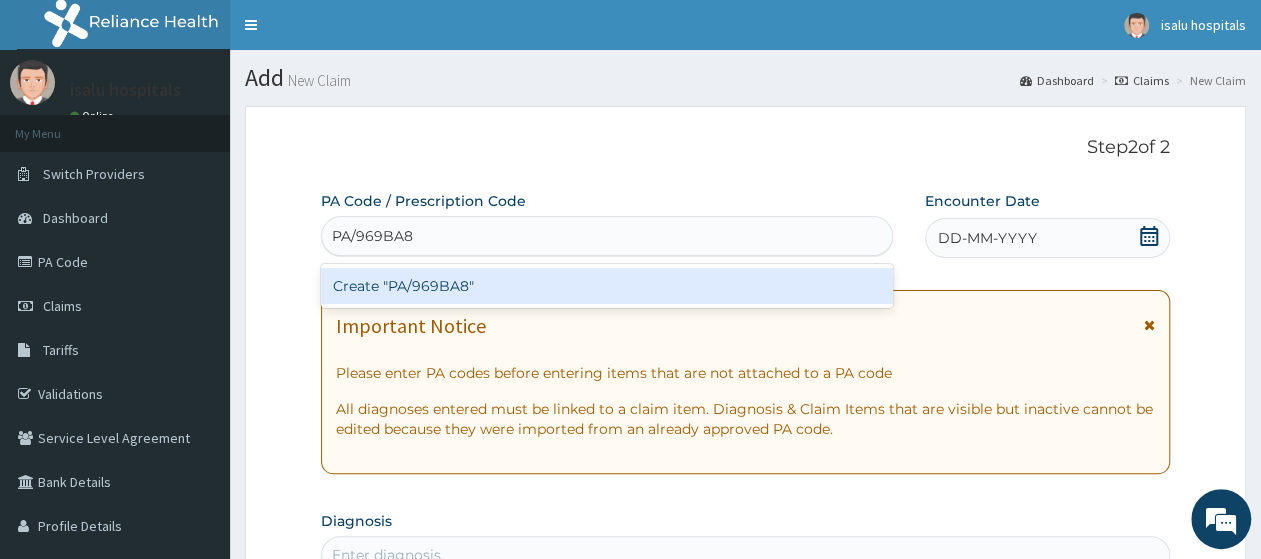 click on "Create "PA/969BA8"" at bounding box center (607, 286) 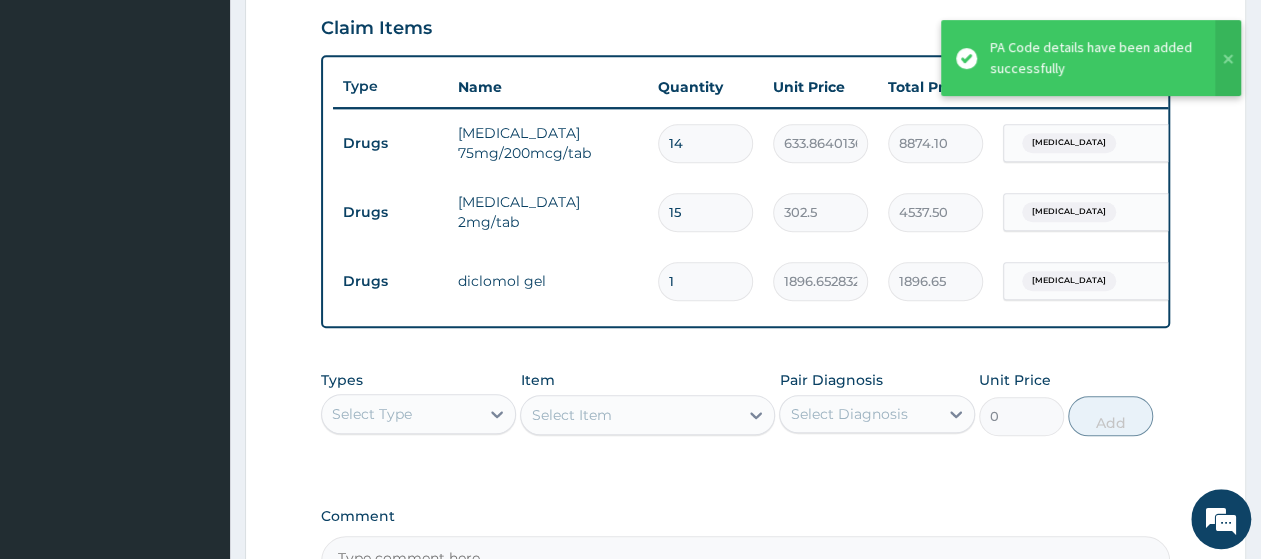 scroll, scrollTop: 481, scrollLeft: 0, axis: vertical 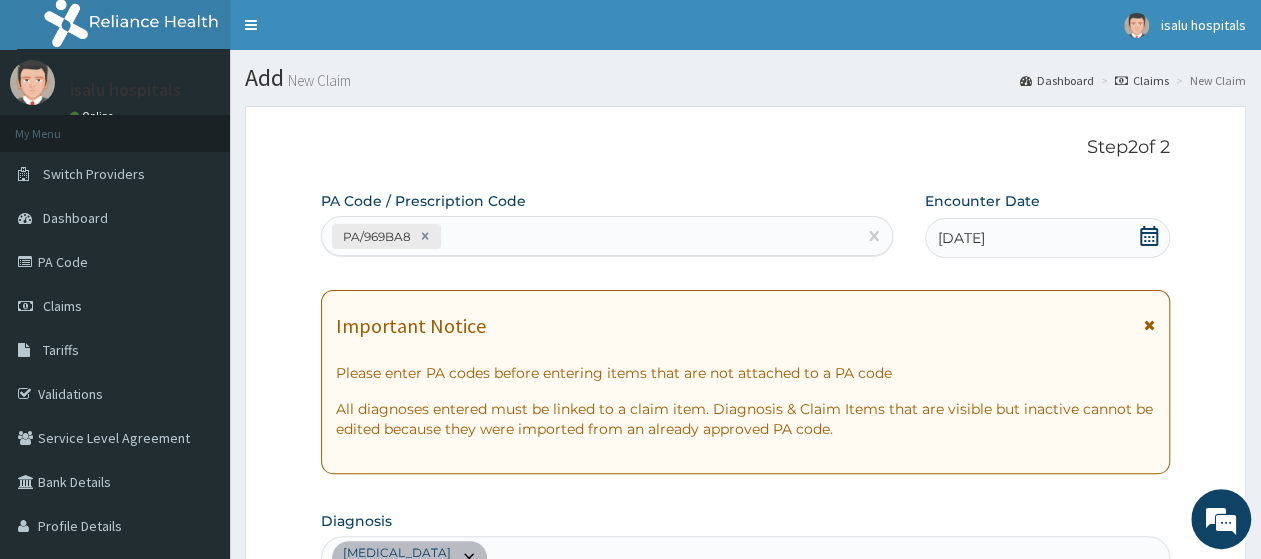 click on "PA/969BA8" at bounding box center (589, 236) 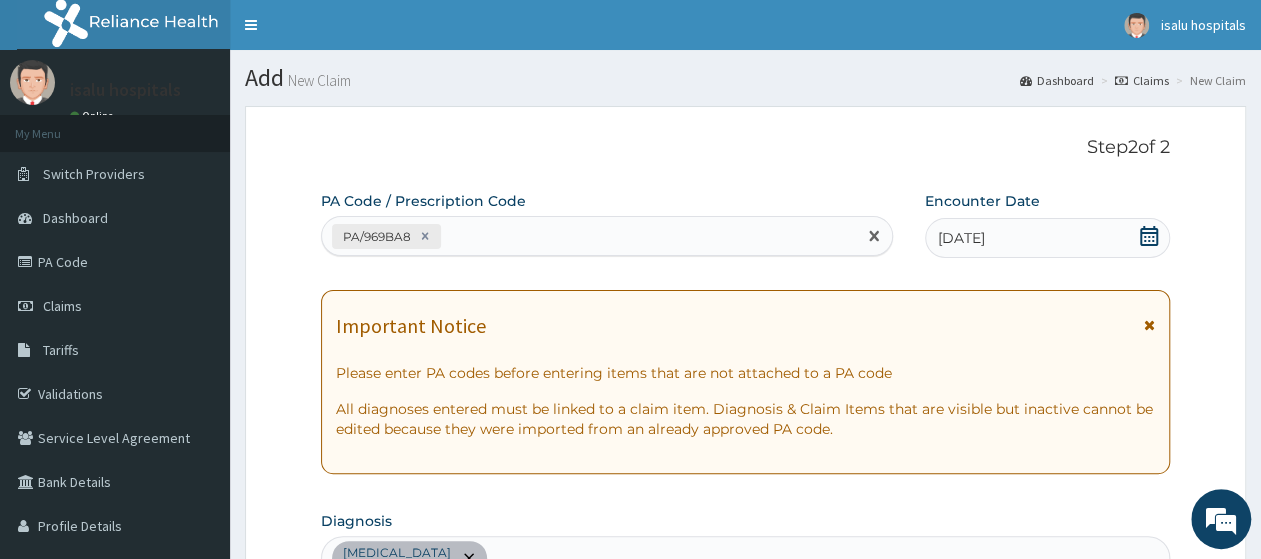 paste on "PA/915EC1" 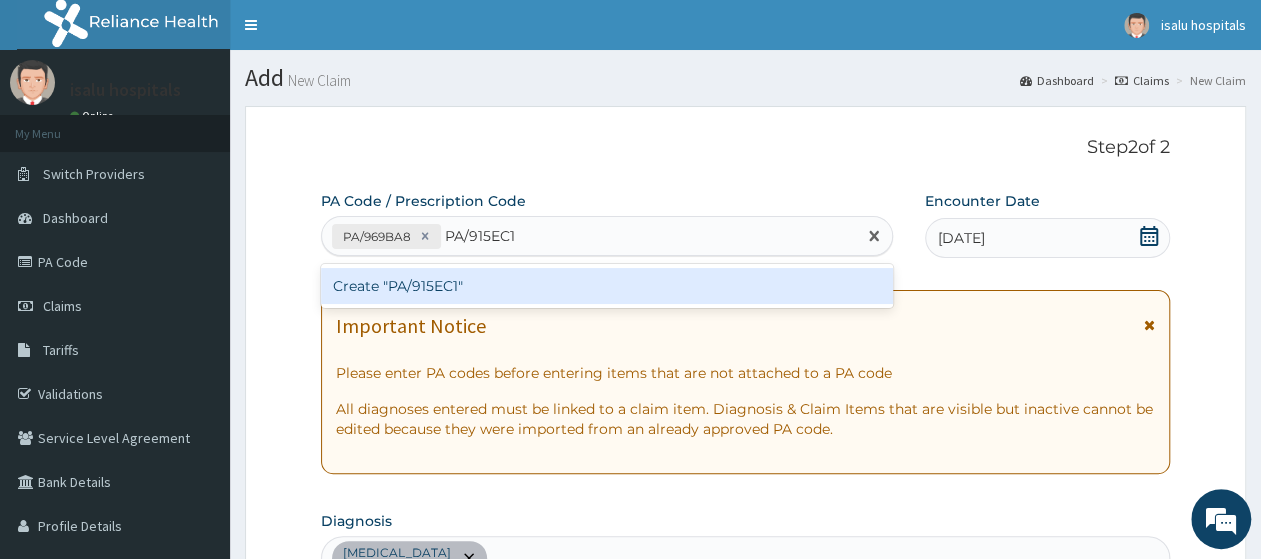 click on "Create "PA/915EC1"" at bounding box center [607, 286] 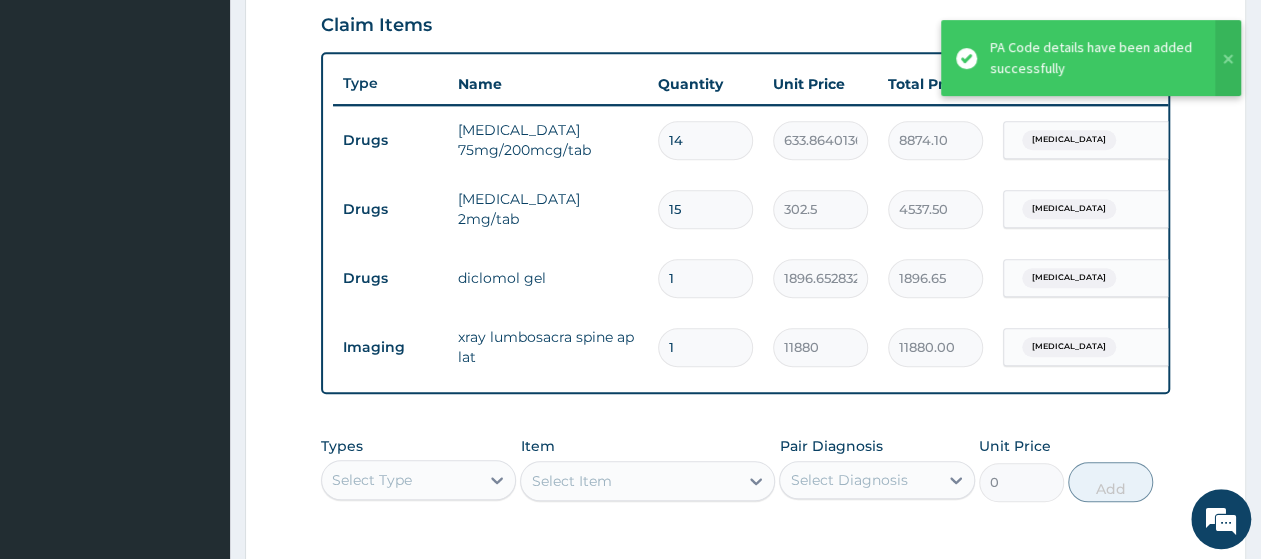 scroll, scrollTop: 654, scrollLeft: 0, axis: vertical 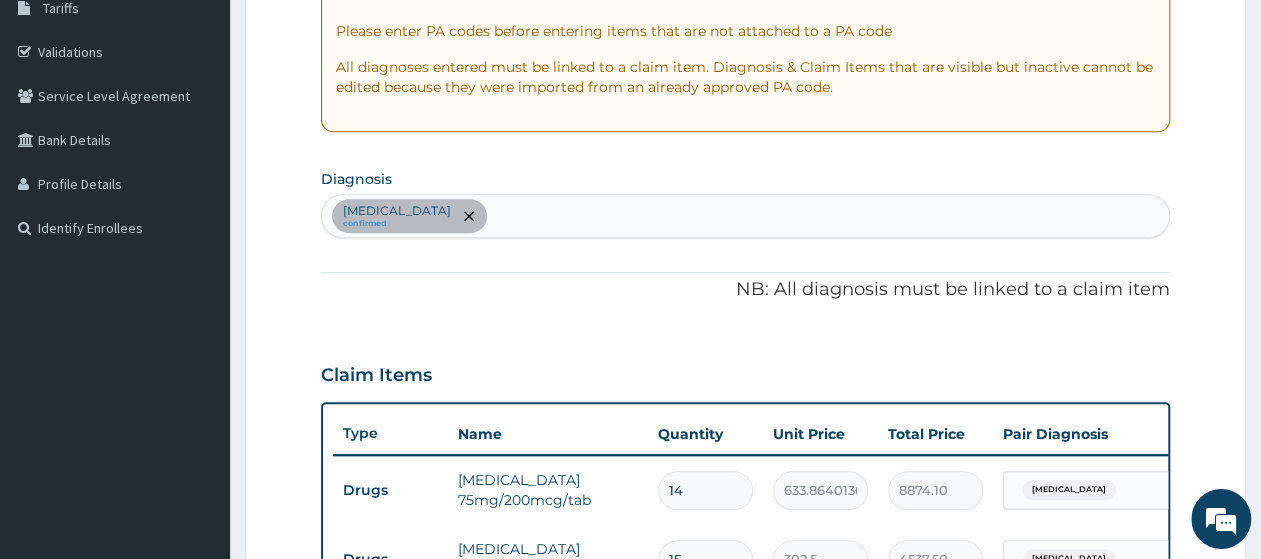 click on "Lumbar spondylosis confirmed" at bounding box center [745, 216] 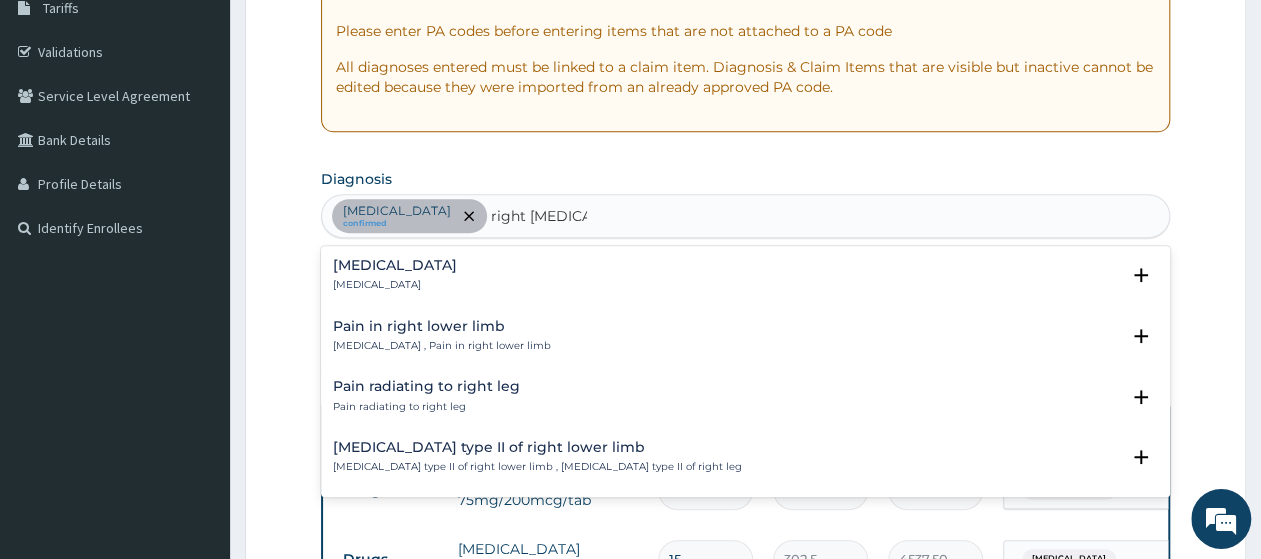type on "right leg pain" 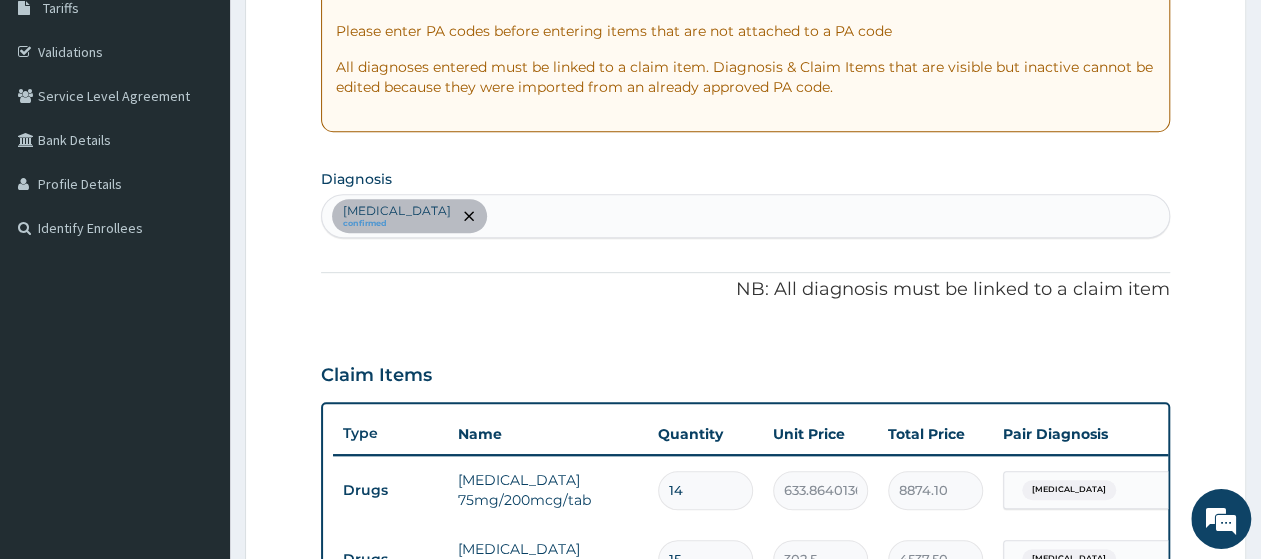 click on "Lumbar spondylosis confirmed" at bounding box center [745, 216] 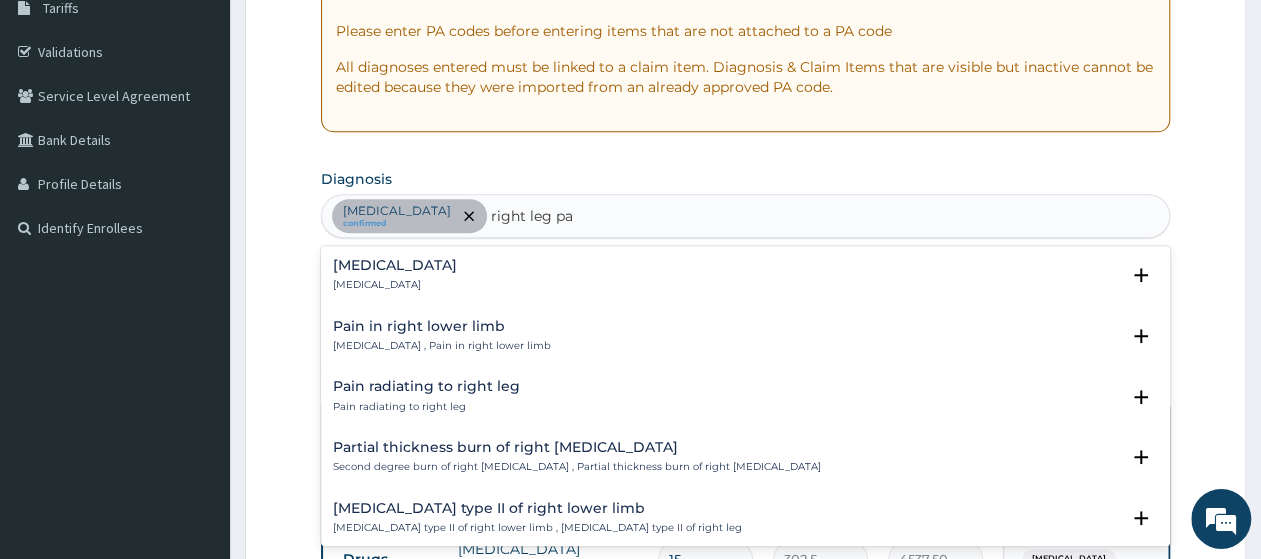 scroll, scrollTop: 86, scrollLeft: 0, axis: vertical 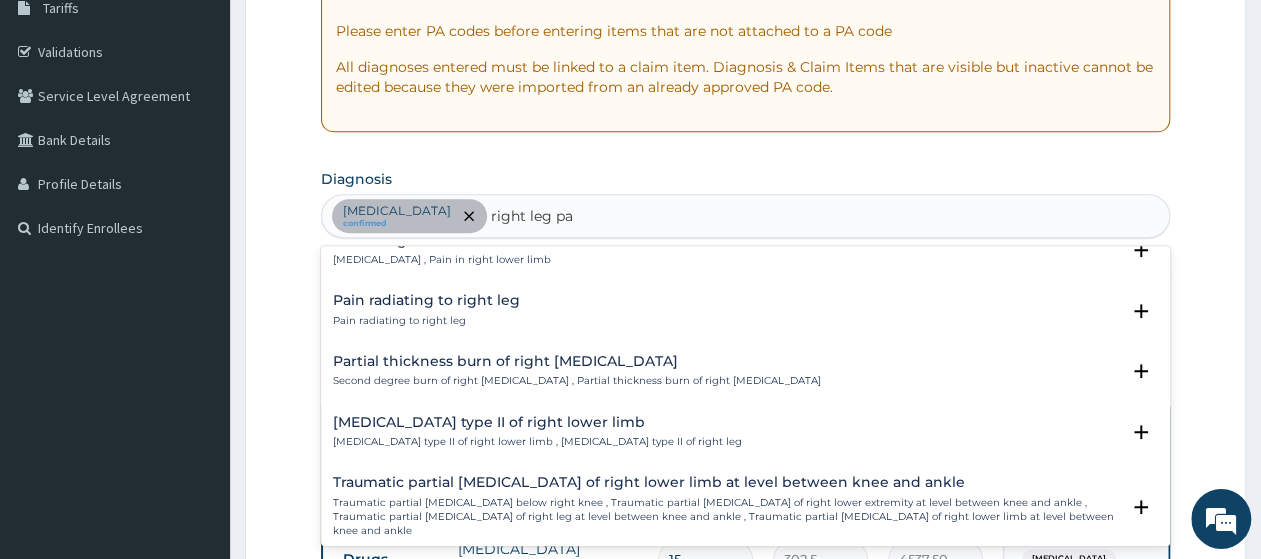 click on "right leg pa" at bounding box center [532, 216] 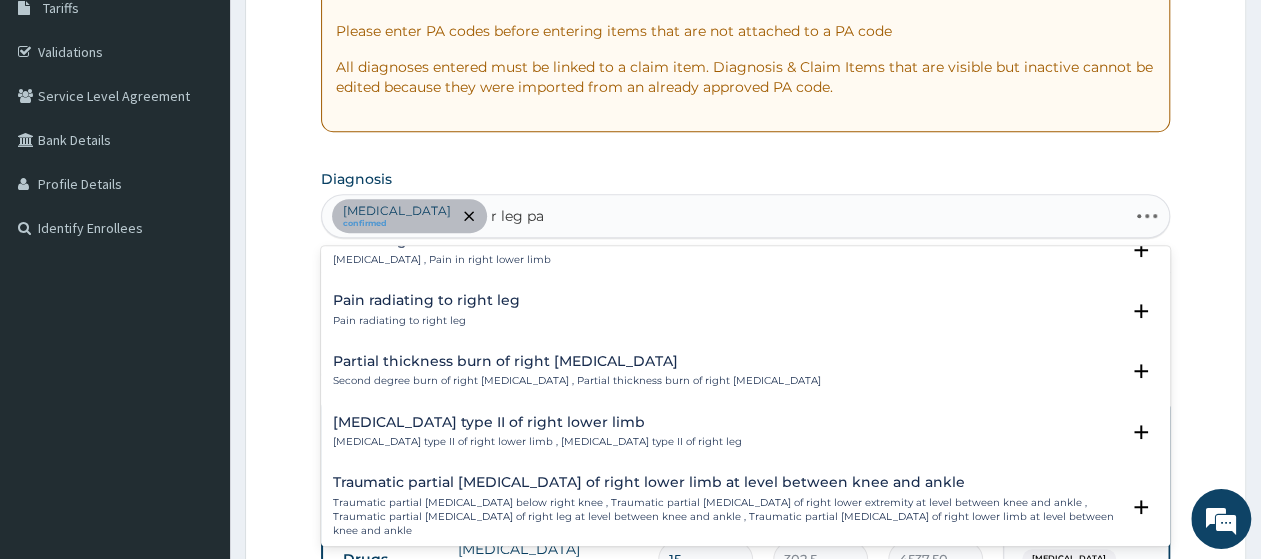 type on "leg pa" 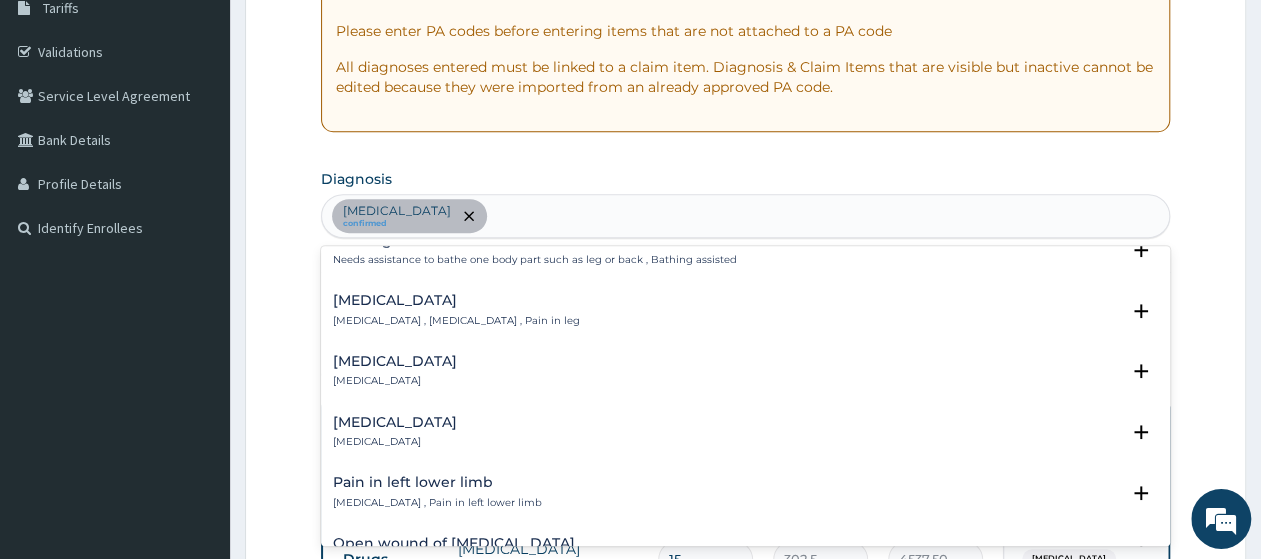 scroll, scrollTop: 0, scrollLeft: 0, axis: both 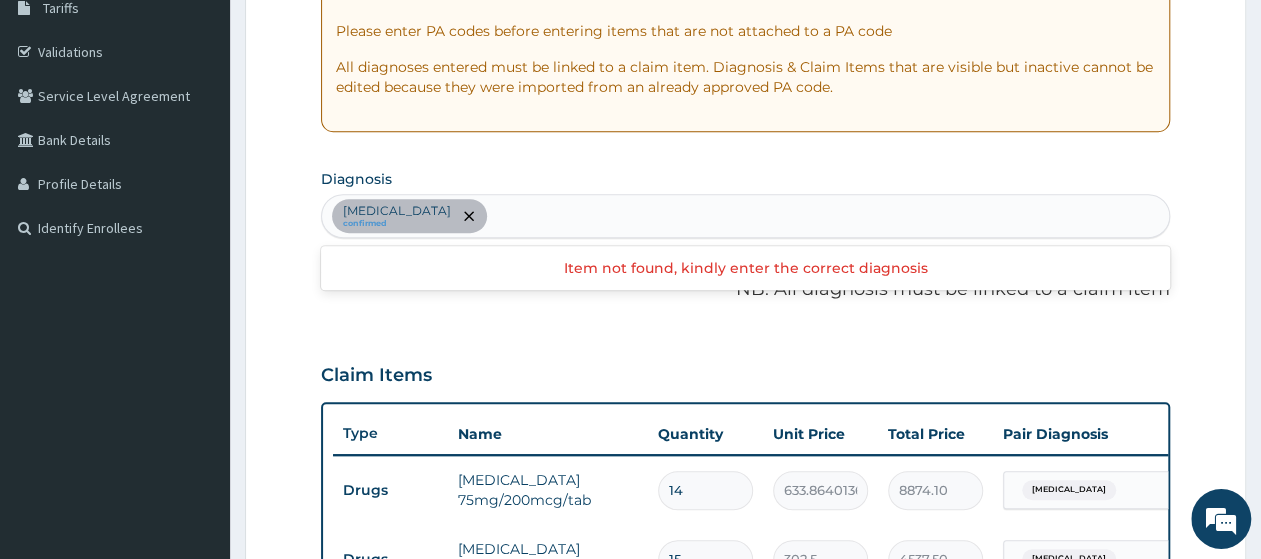 click on "Lumbar spondylosis confirmed" at bounding box center [745, 216] 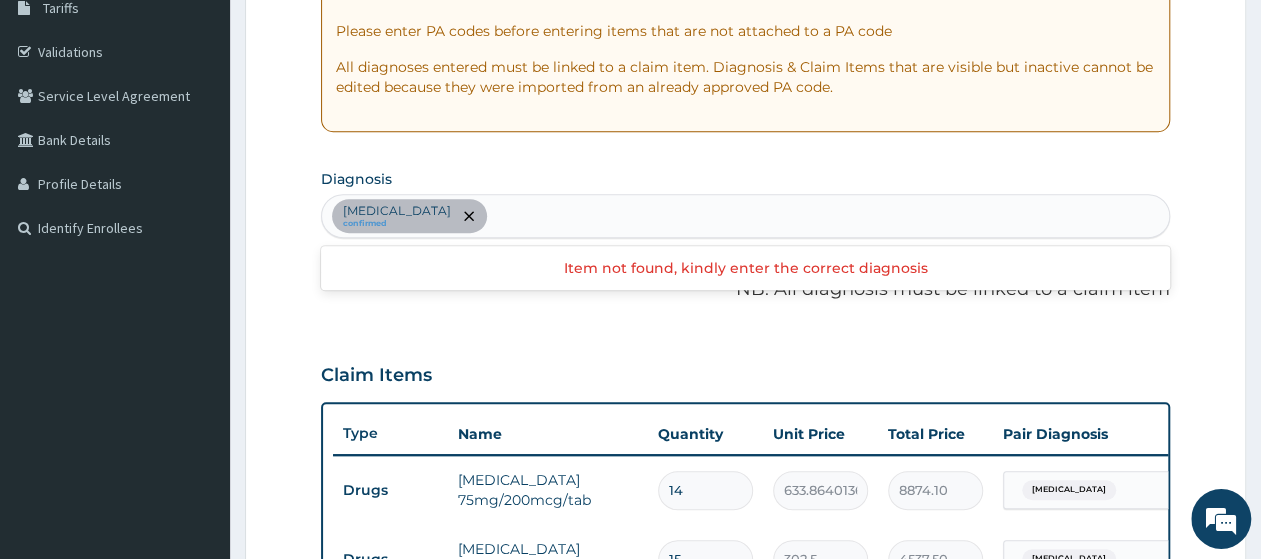 click on "Lumbar spondylosis confirmed" at bounding box center [745, 216] 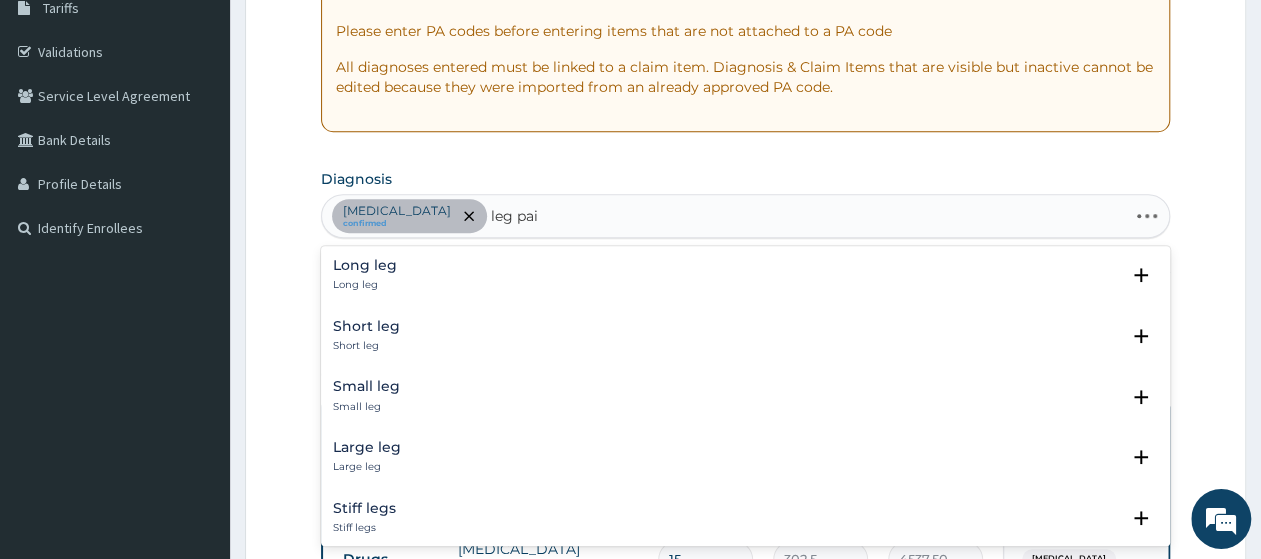 type on "leg pain" 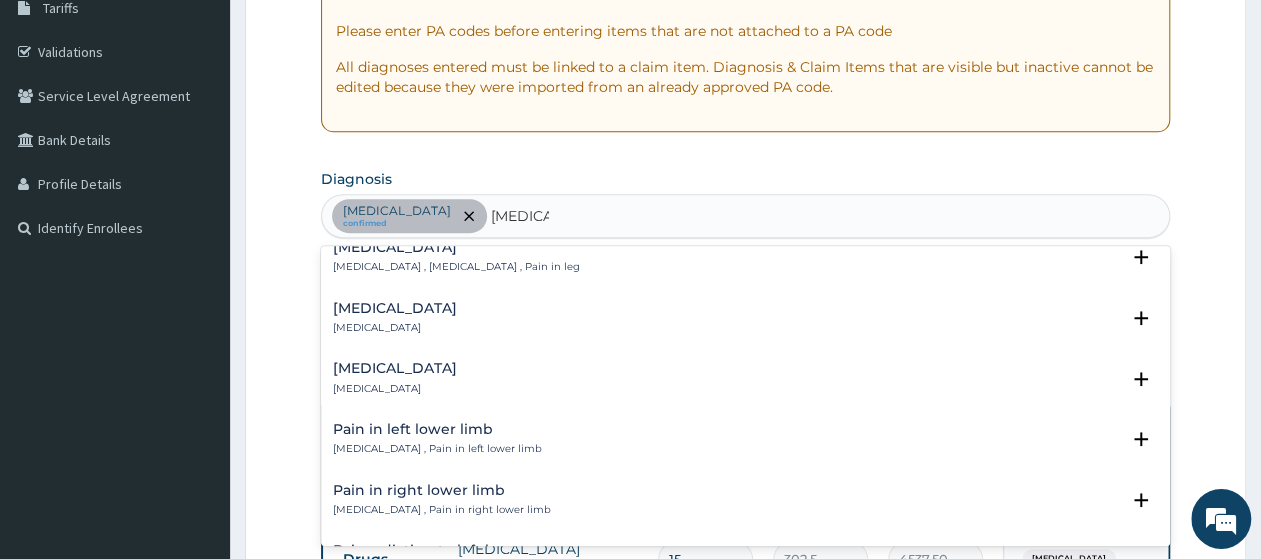 scroll, scrollTop: 0, scrollLeft: 0, axis: both 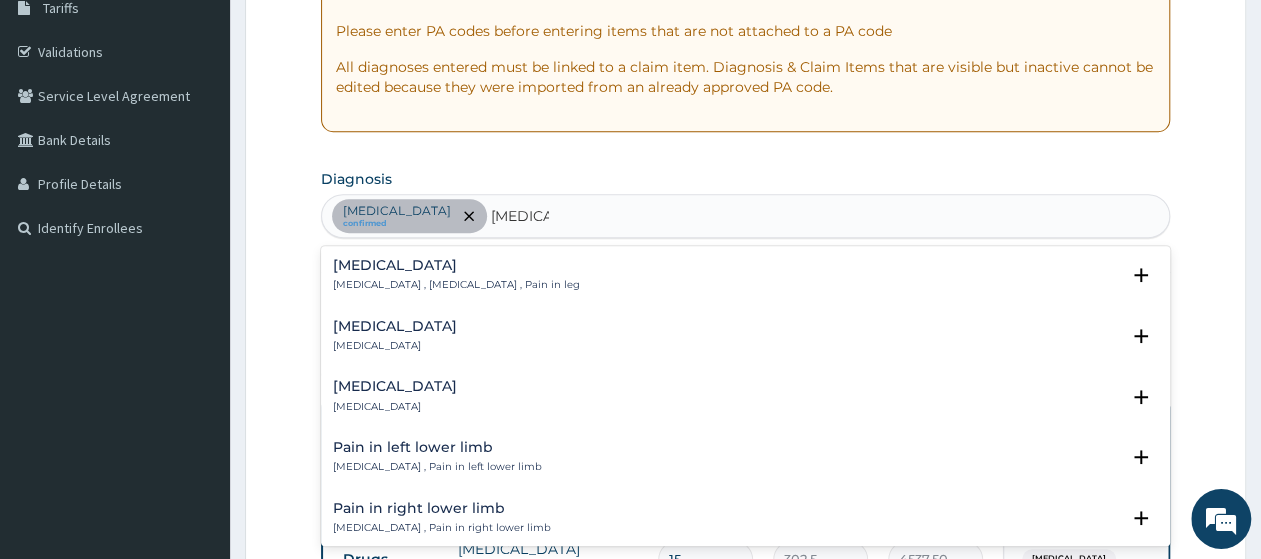 click on "Pain in lower limb" at bounding box center [456, 265] 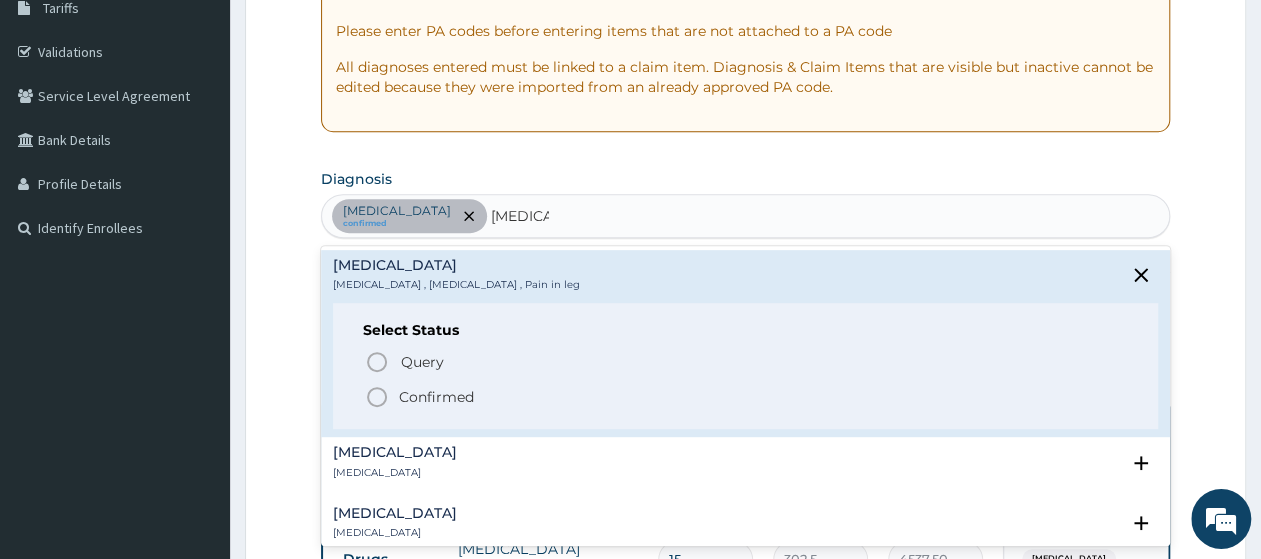 click on "Confirmed" at bounding box center (746, 397) 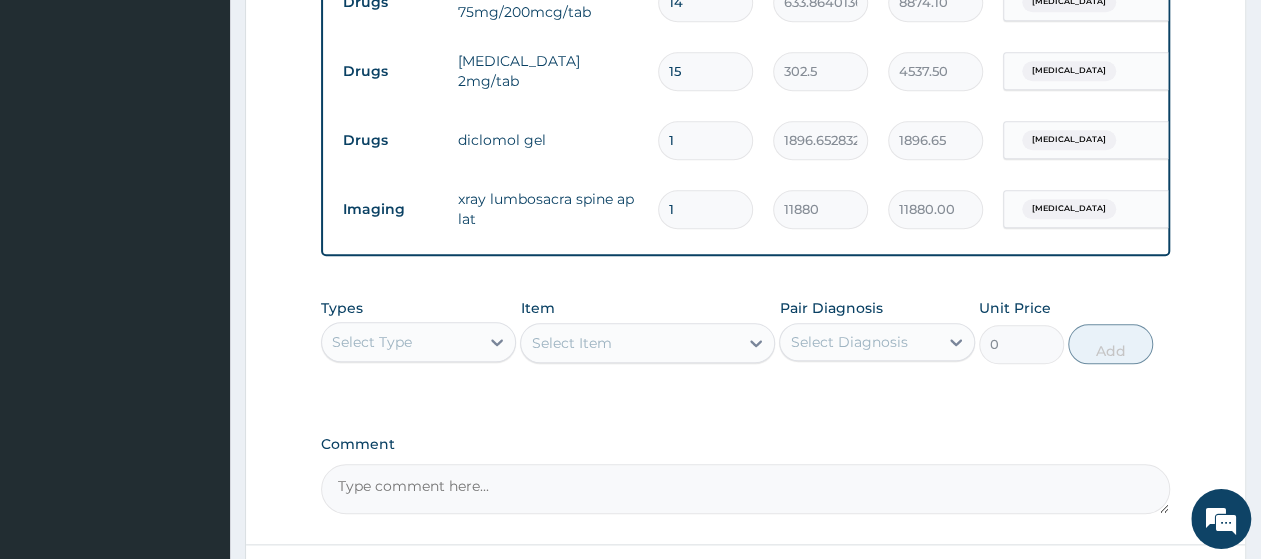 scroll, scrollTop: 862, scrollLeft: 0, axis: vertical 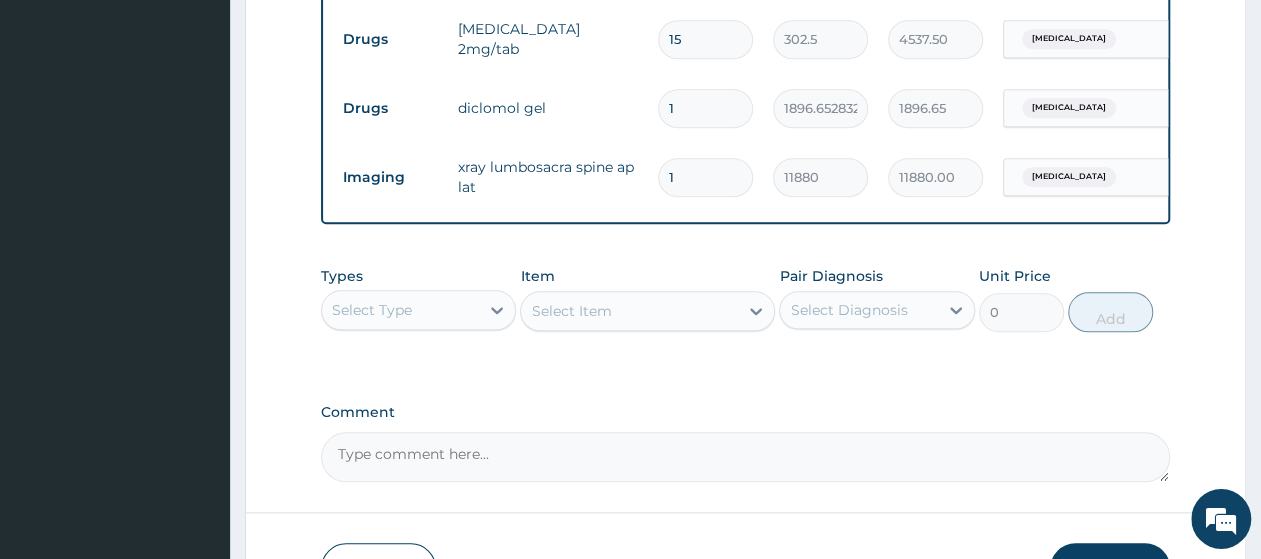 click on "Select Type" at bounding box center [400, 310] 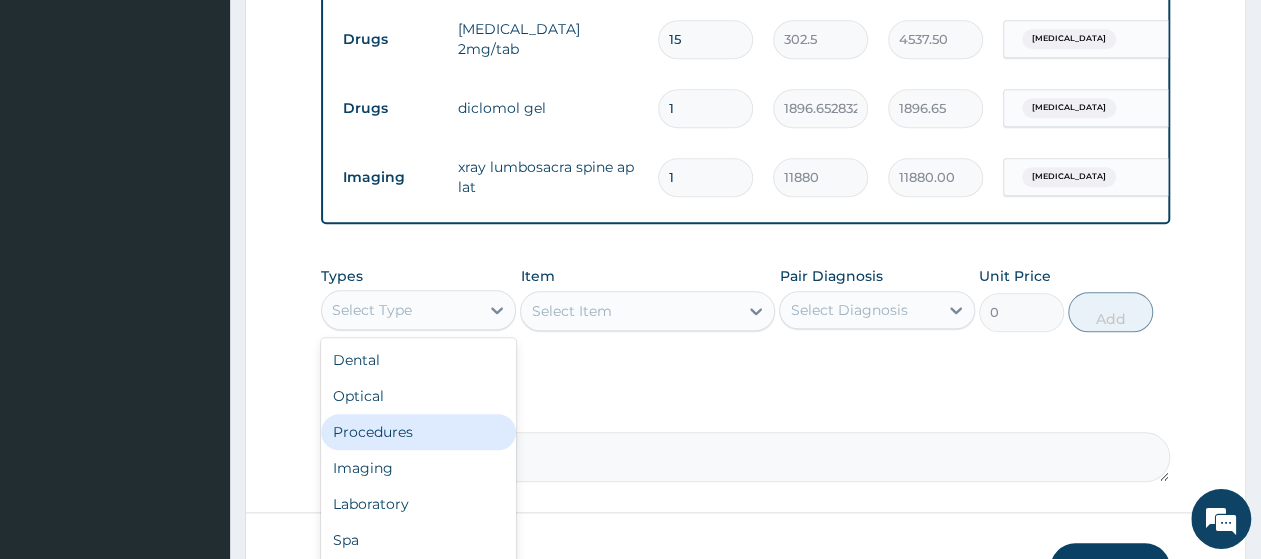 click on "Procedures" at bounding box center (418, 432) 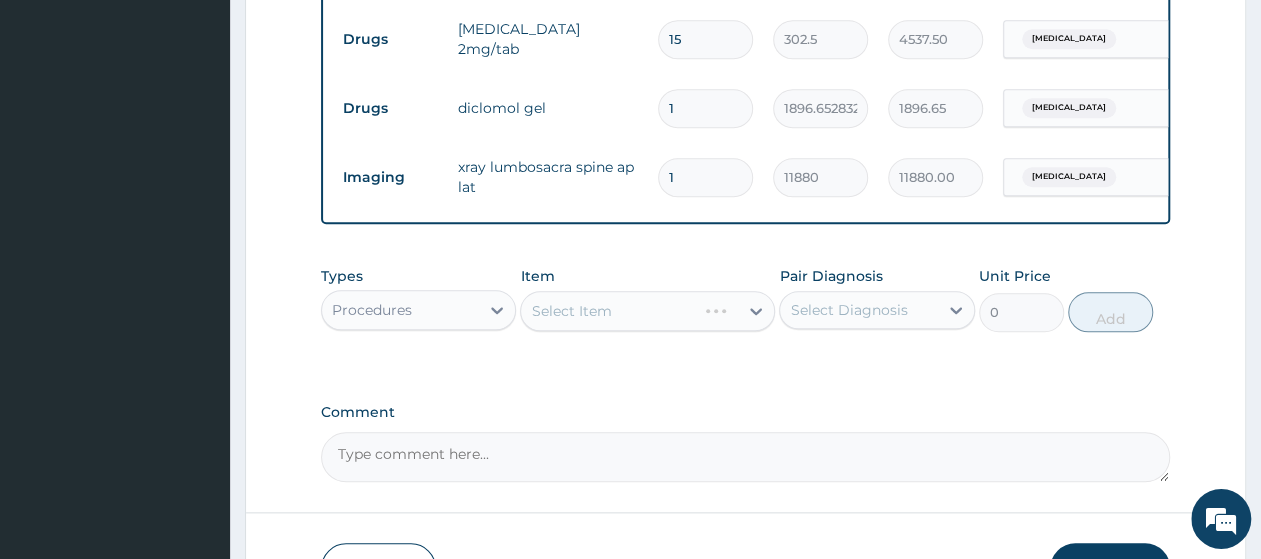 click on "Types Procedures Item Select Item Pair Diagnosis Select Diagnosis Unit Price 0 Add" at bounding box center [745, 299] 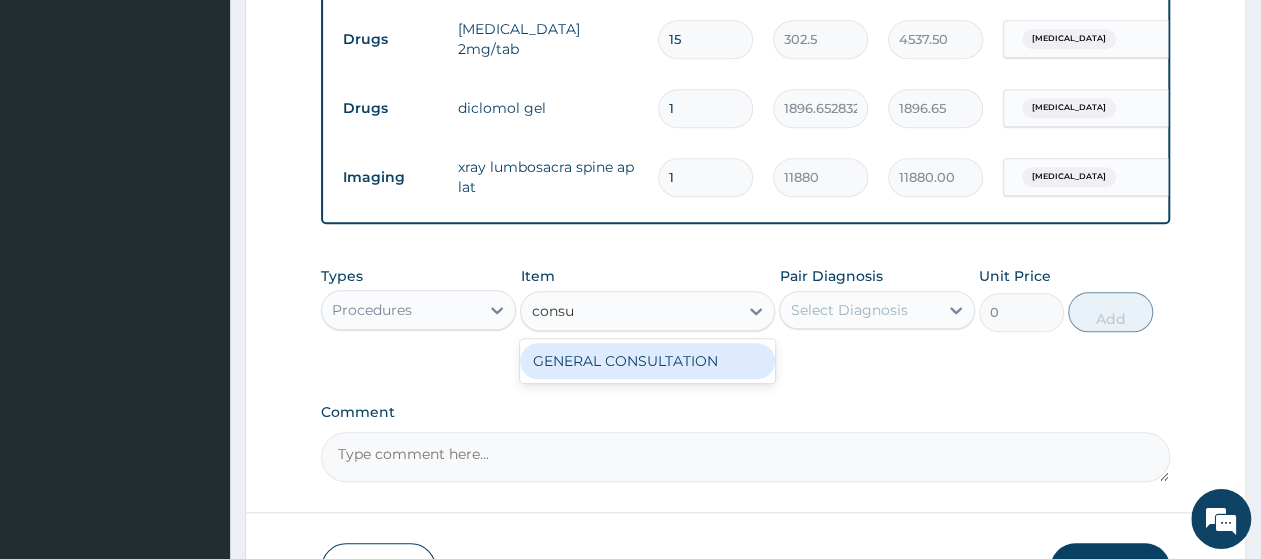 click on "GENERAL CONSULTATION" at bounding box center (647, 361) 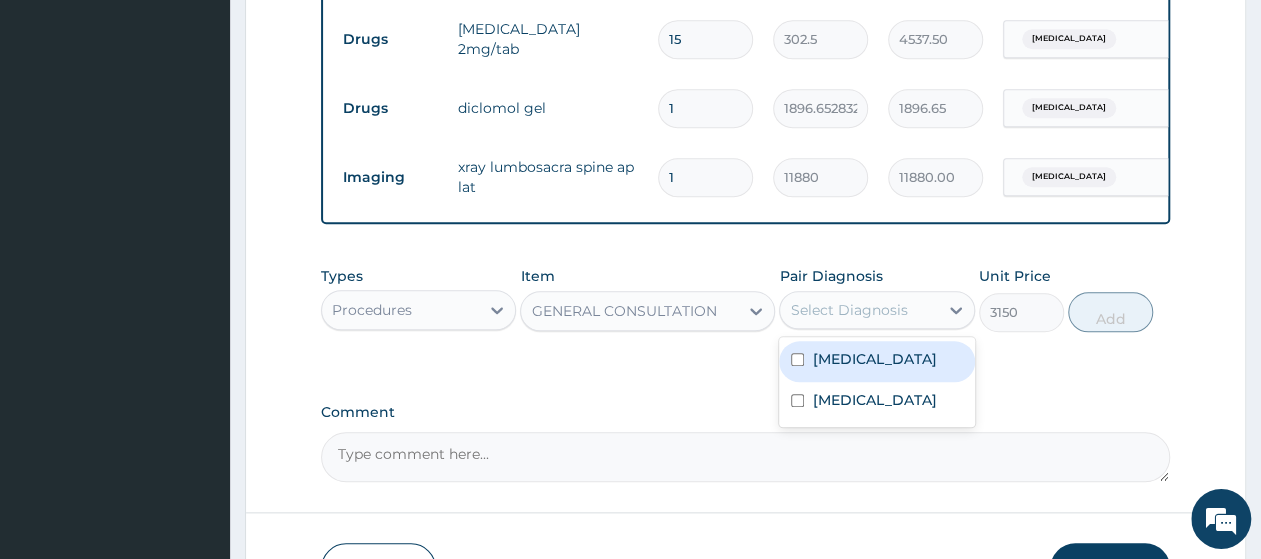 click on "Select Diagnosis" at bounding box center (848, 310) 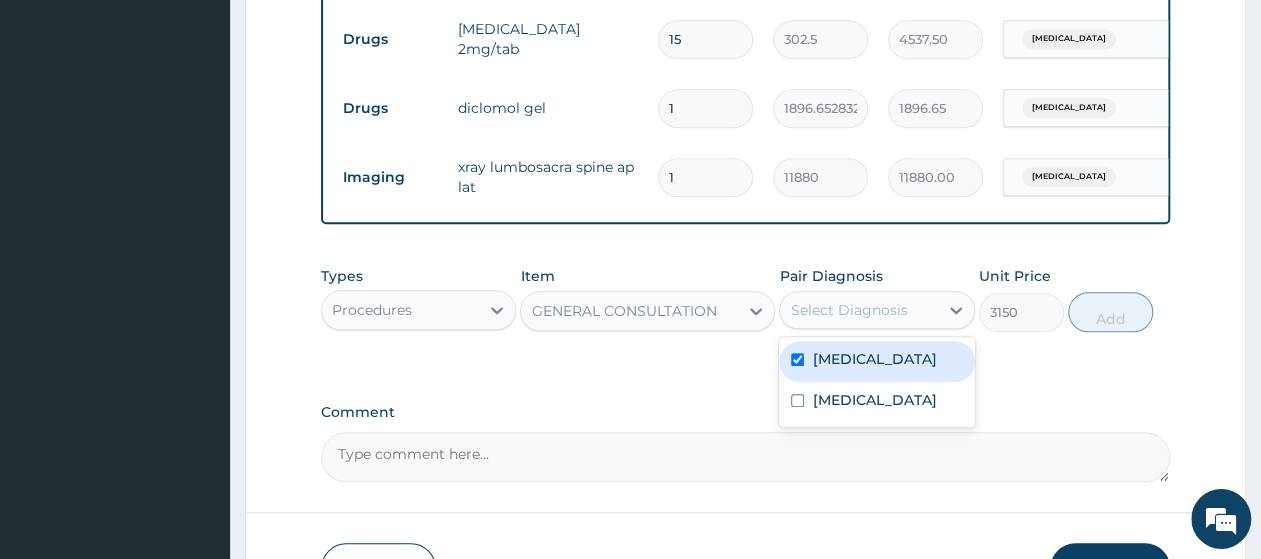 checkbox on "true" 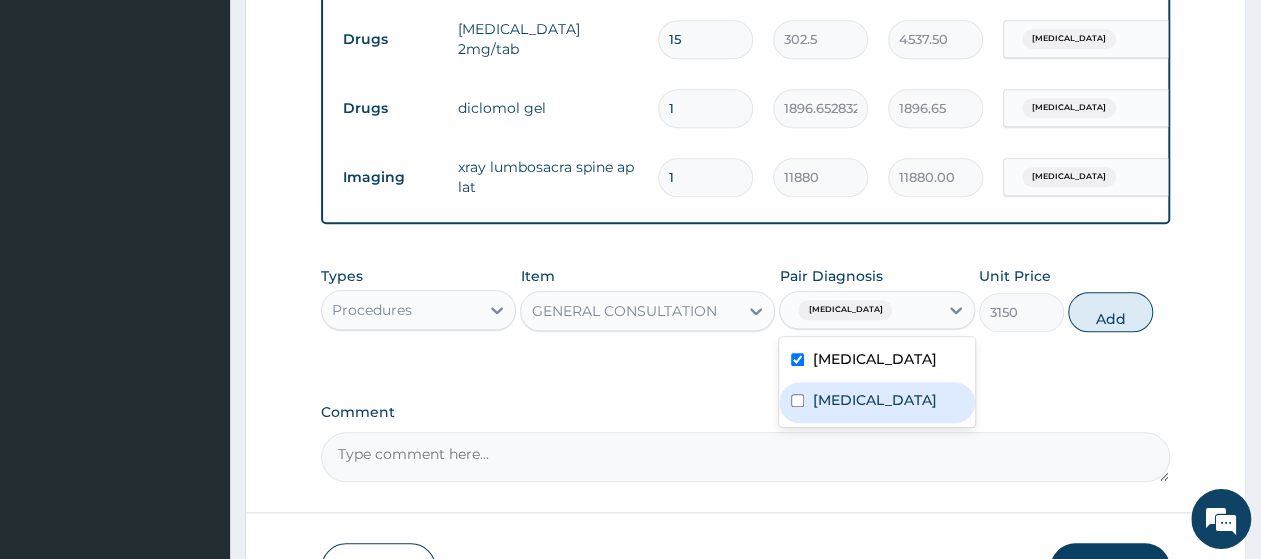 click on "Pain in lower limb" at bounding box center (874, 400) 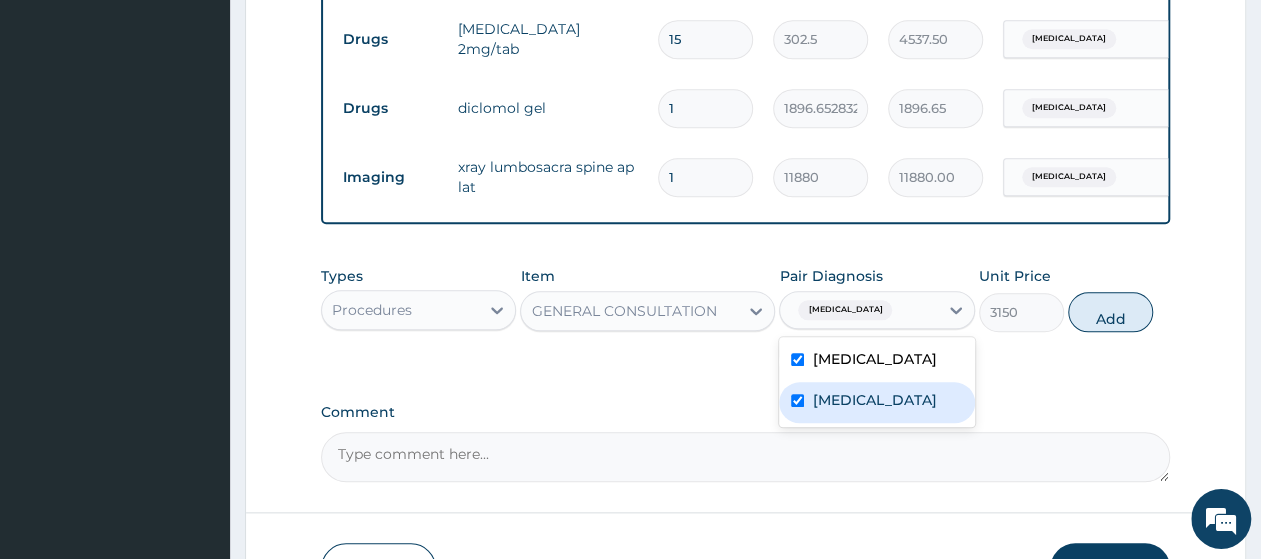 checkbox on "true" 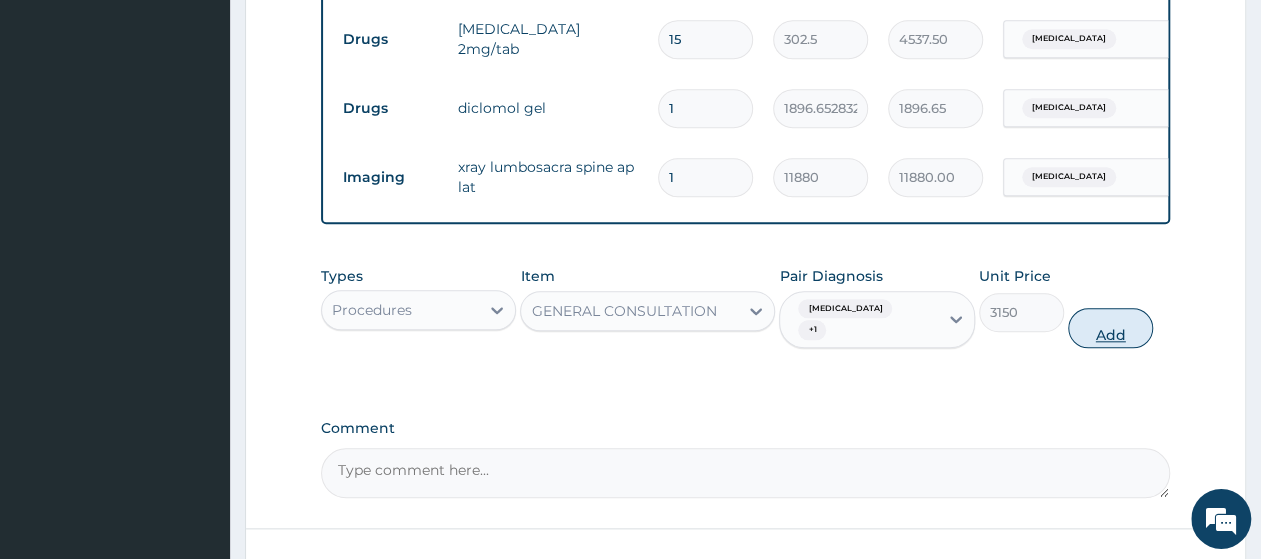 click on "Add" at bounding box center [1110, 328] 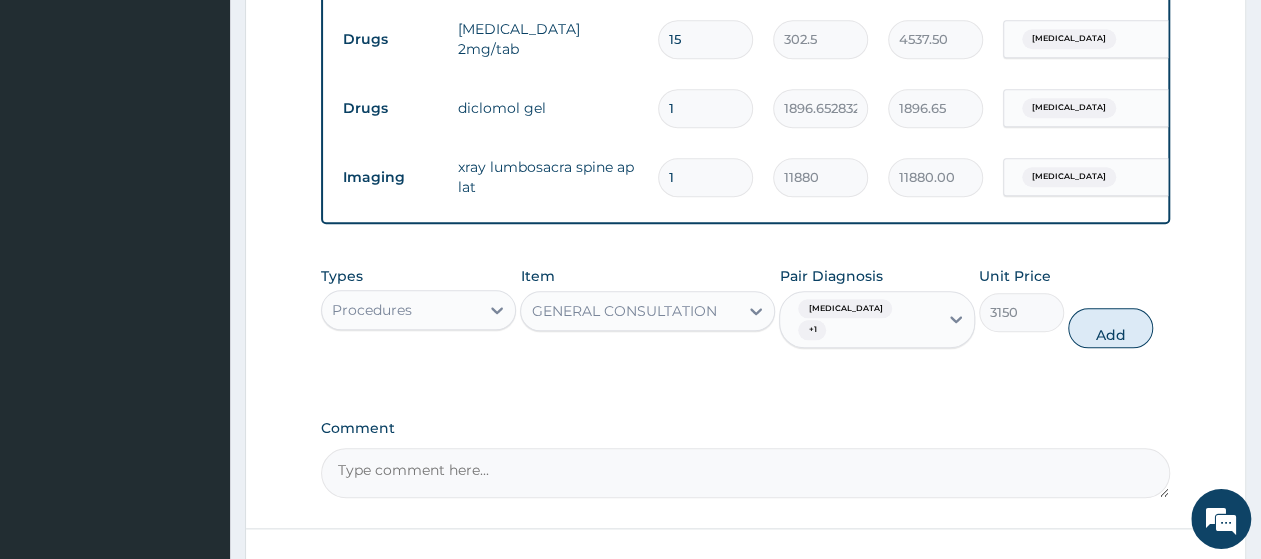 type on "0" 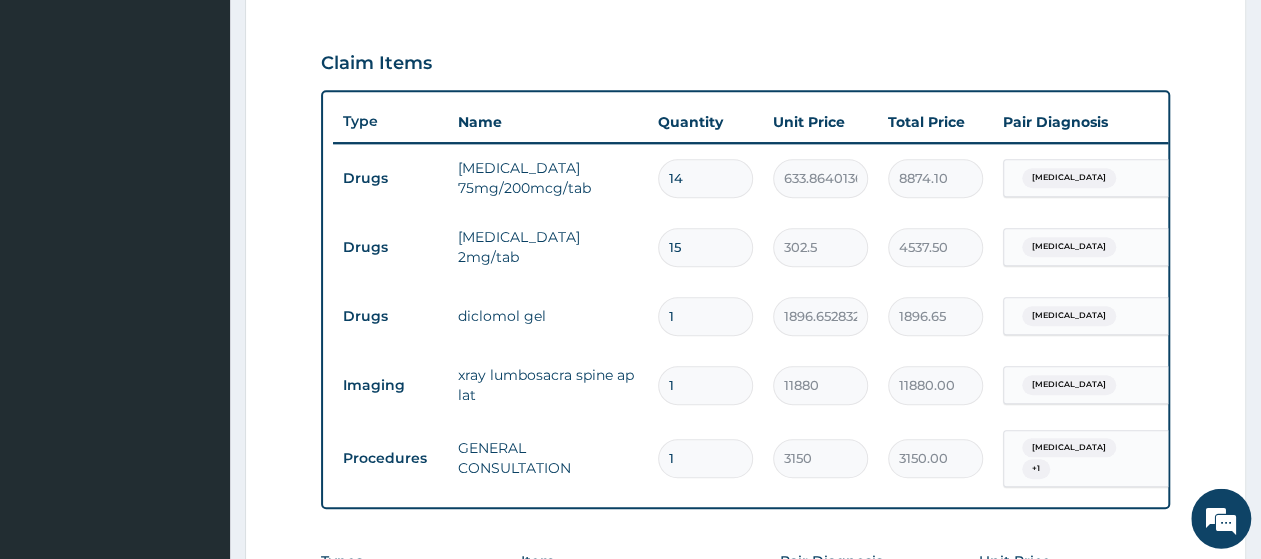 scroll, scrollTop: 654, scrollLeft: 0, axis: vertical 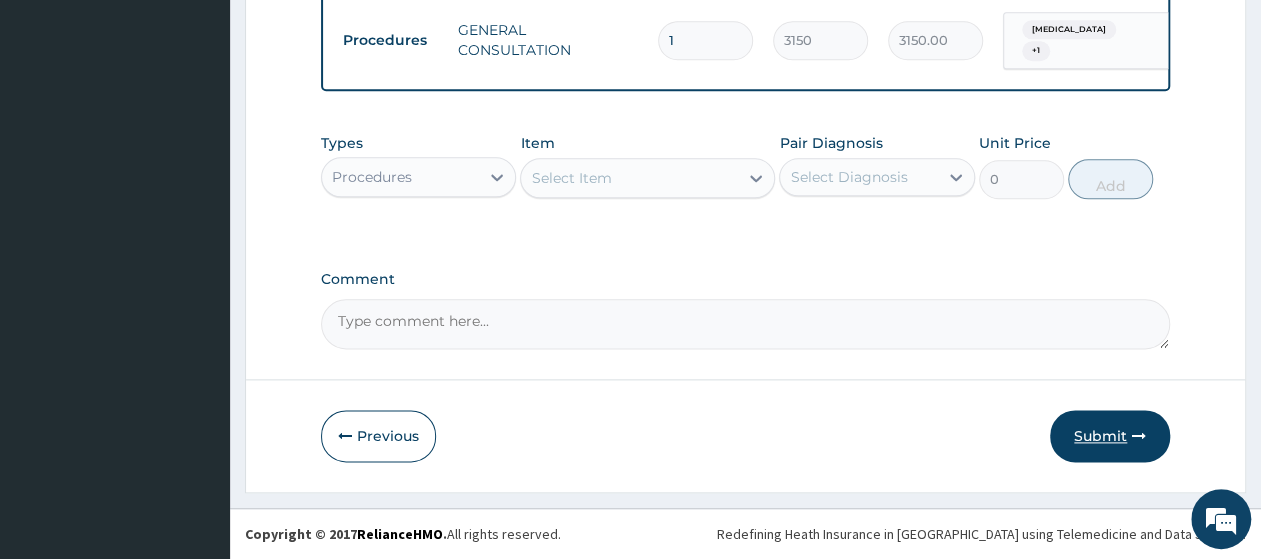 click on "Submit" at bounding box center (1110, 436) 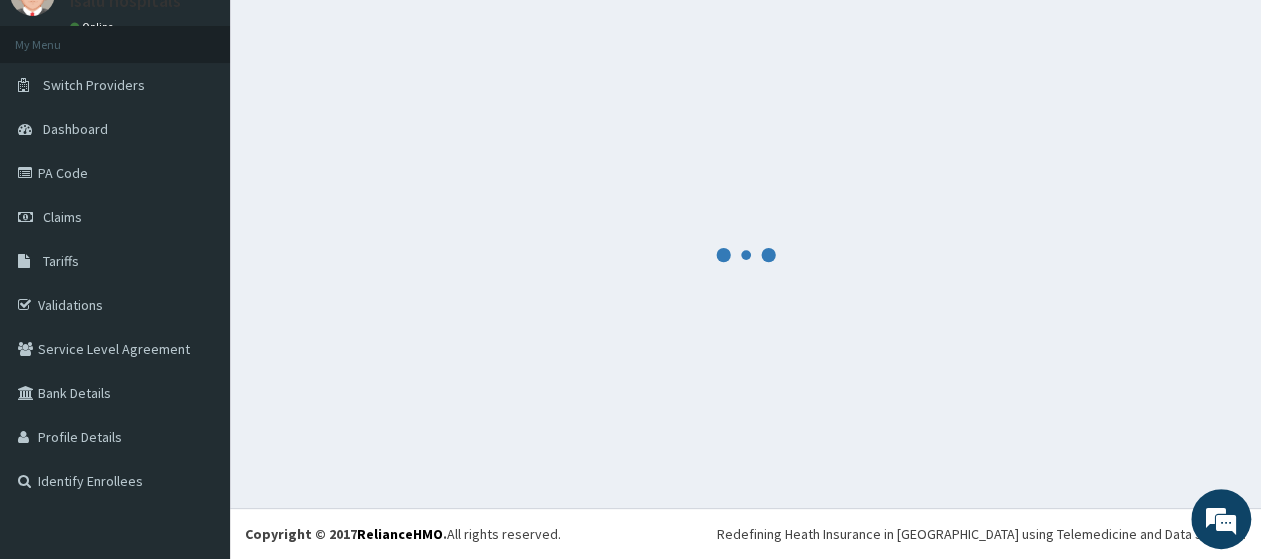 scroll, scrollTop: 88, scrollLeft: 0, axis: vertical 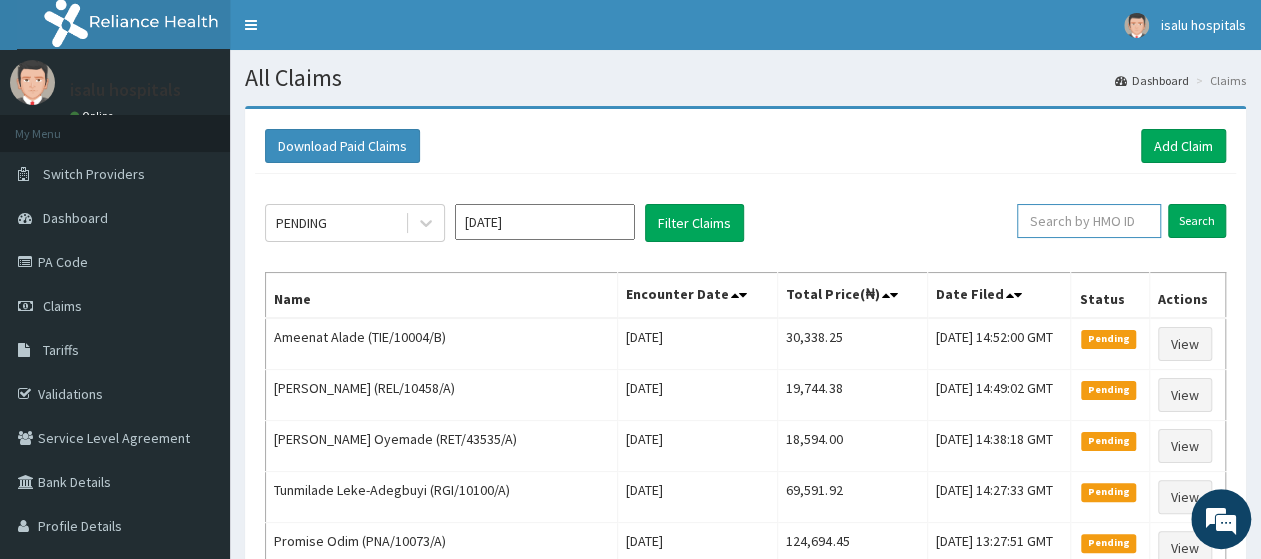 paste on "TIE/10004/B" 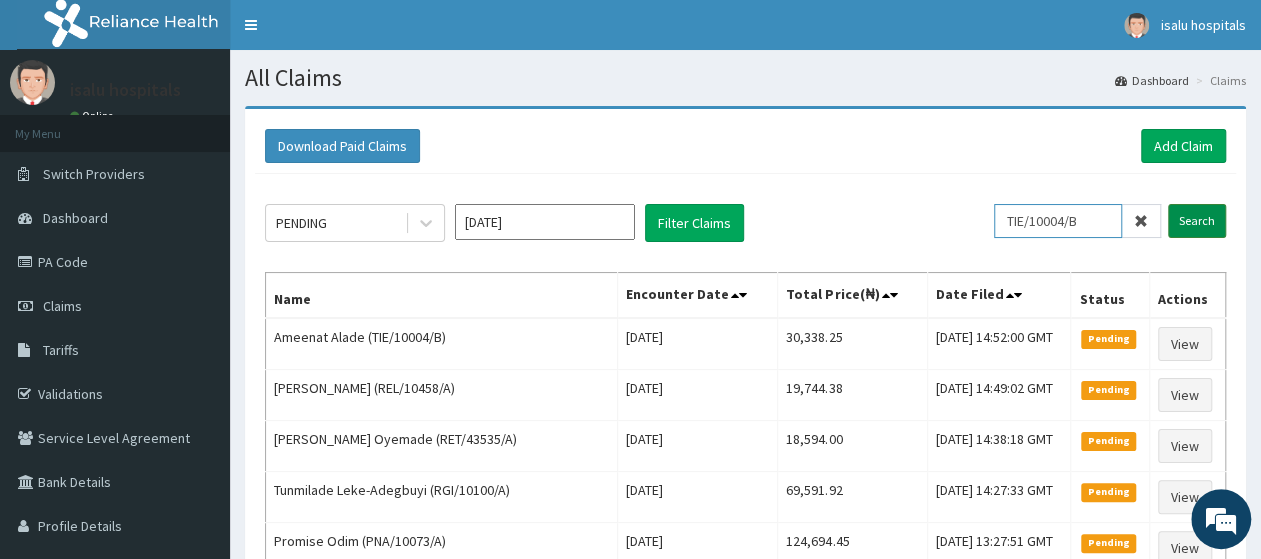 type on "TIE/10004/B" 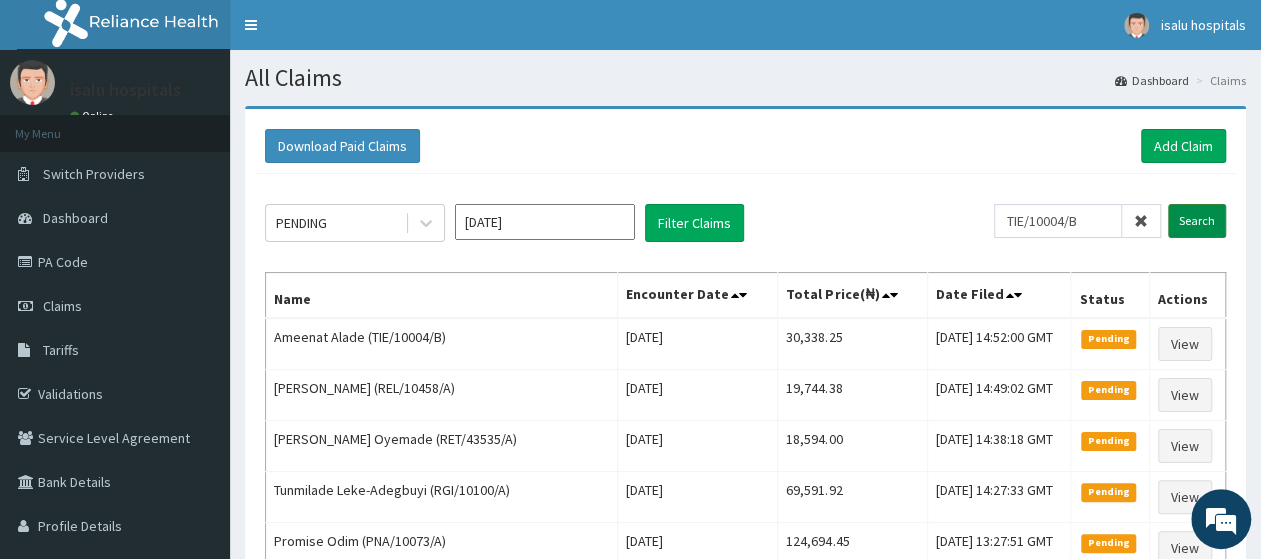 click on "Search" at bounding box center [1197, 221] 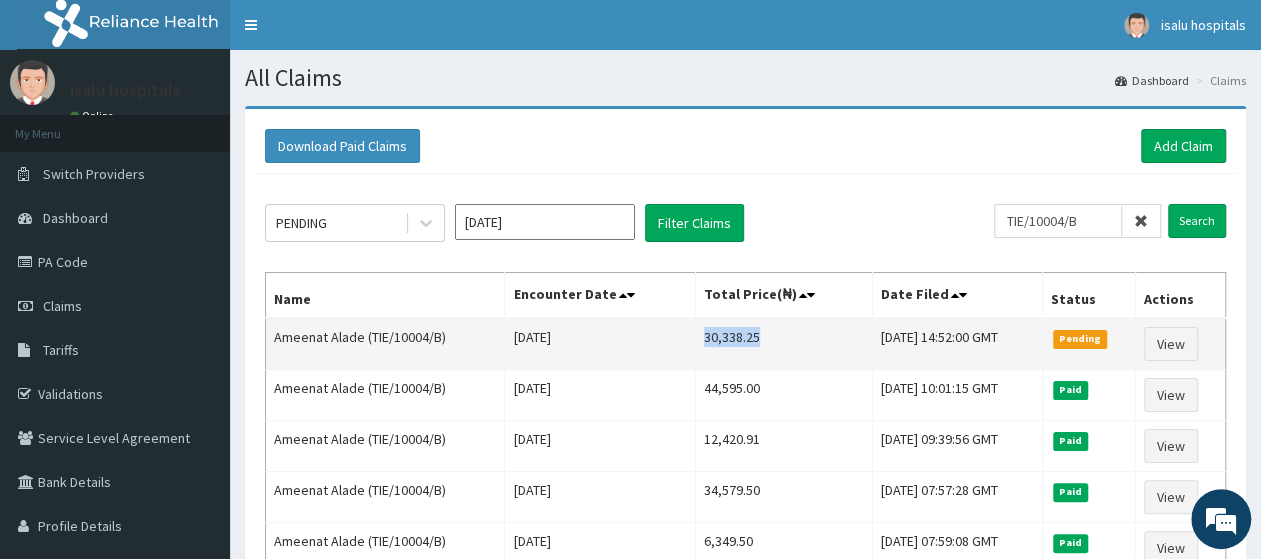 drag, startPoint x: 671, startPoint y: 336, endPoint x: 737, endPoint y: 336, distance: 66 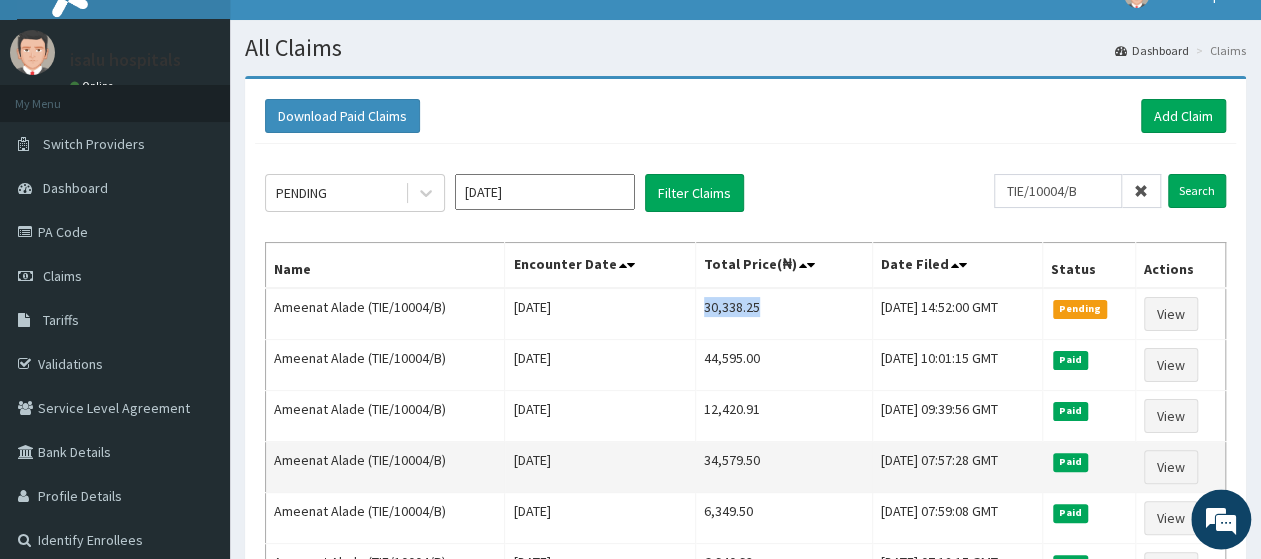 scroll, scrollTop: 0, scrollLeft: 0, axis: both 